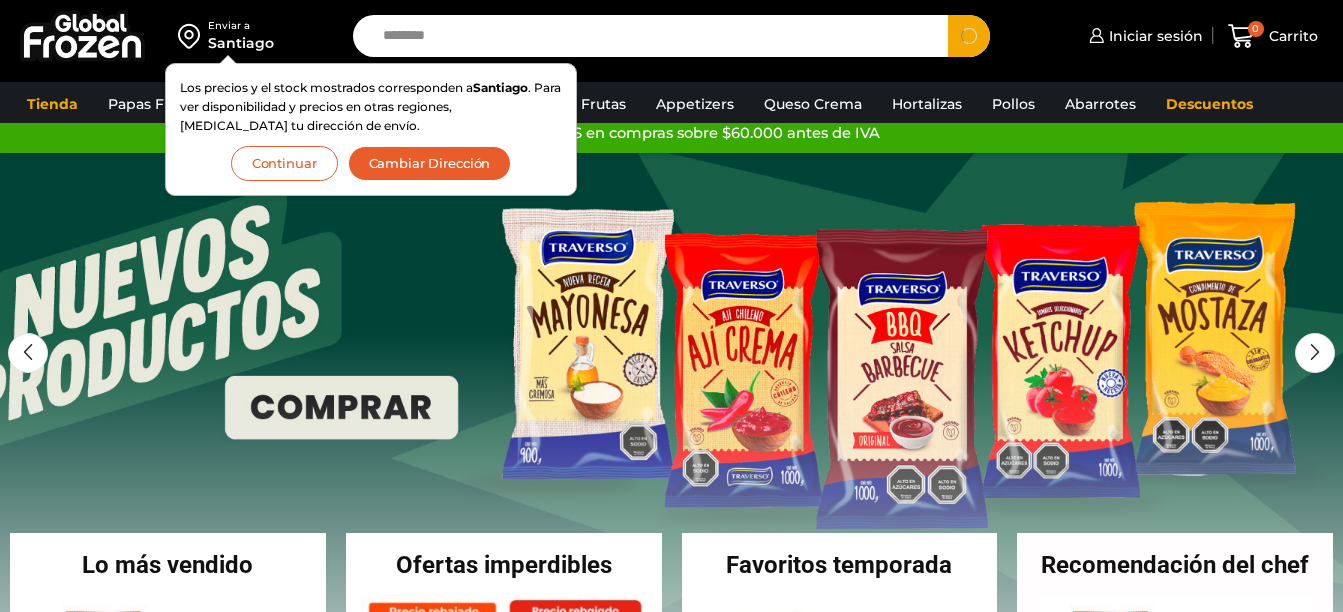 scroll, scrollTop: 0, scrollLeft: 0, axis: both 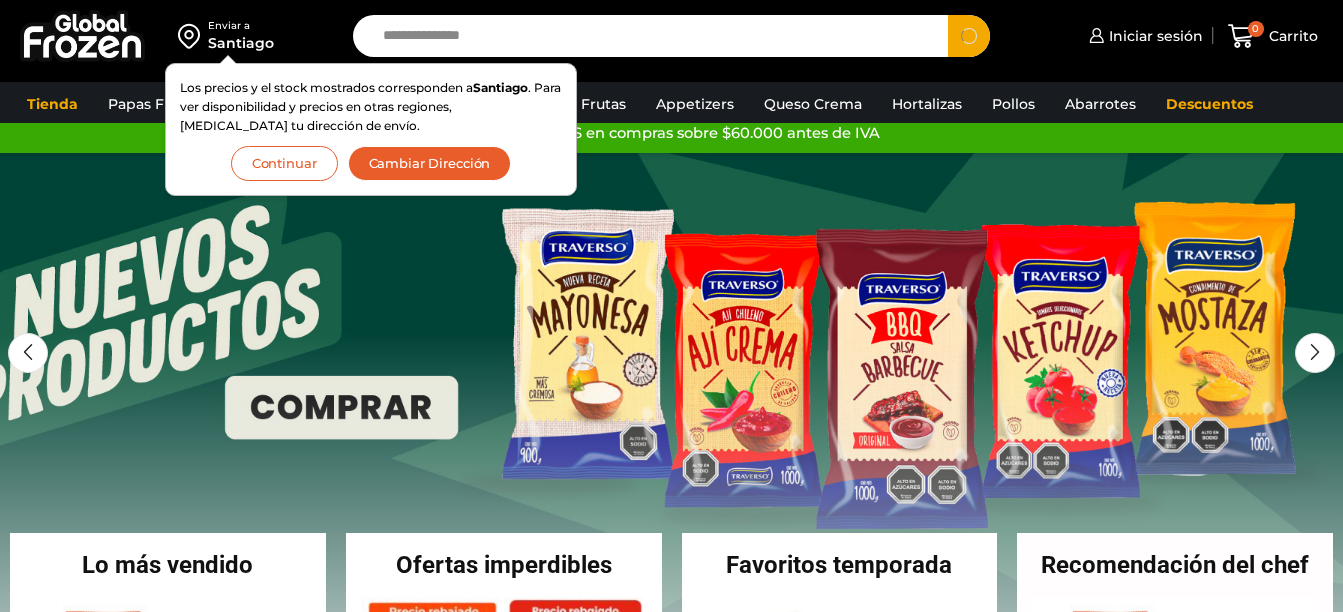 type on "**********" 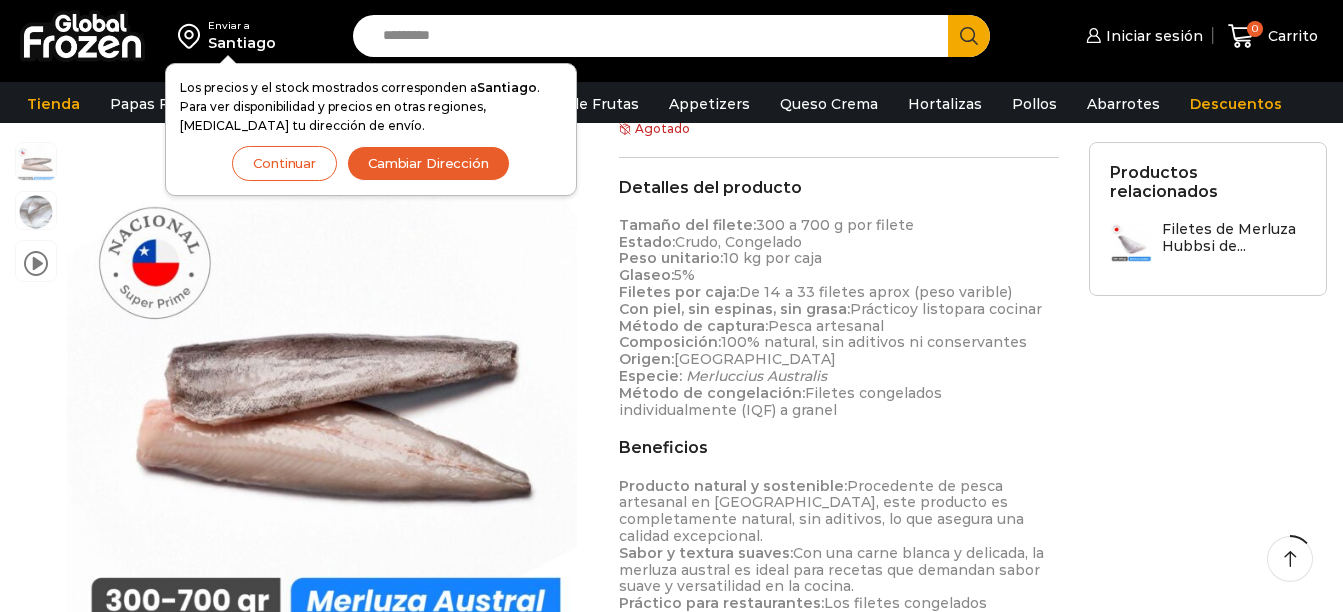 scroll, scrollTop: 0, scrollLeft: 0, axis: both 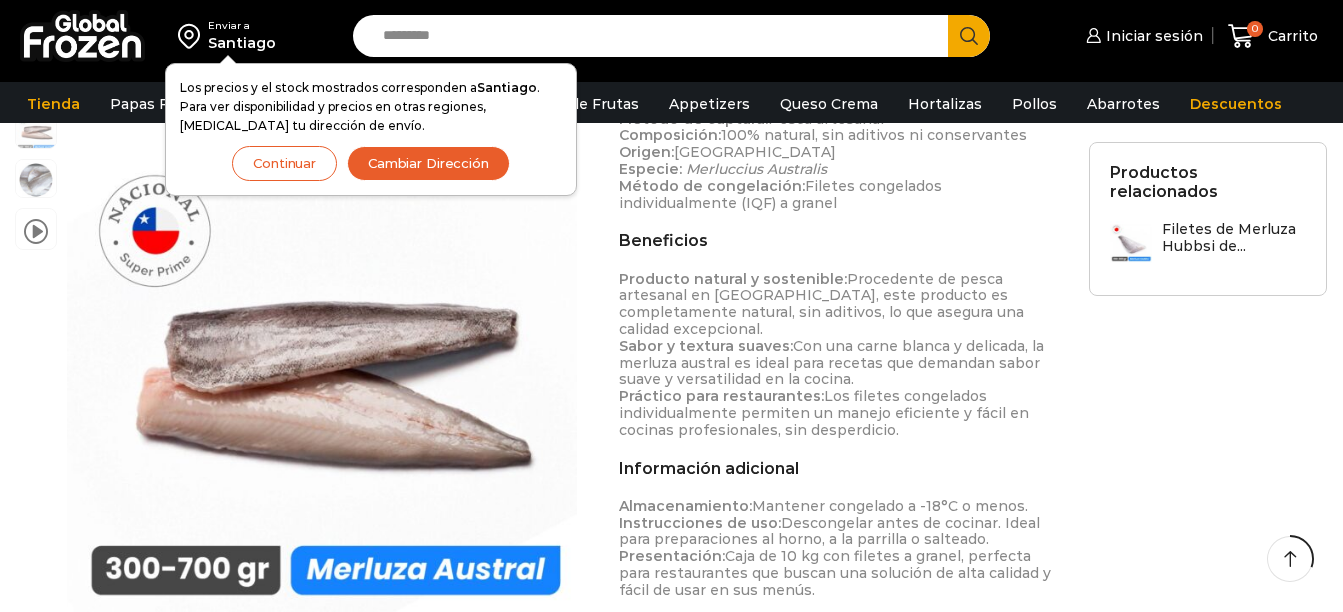 click on "Search input" at bounding box center [655, 36] 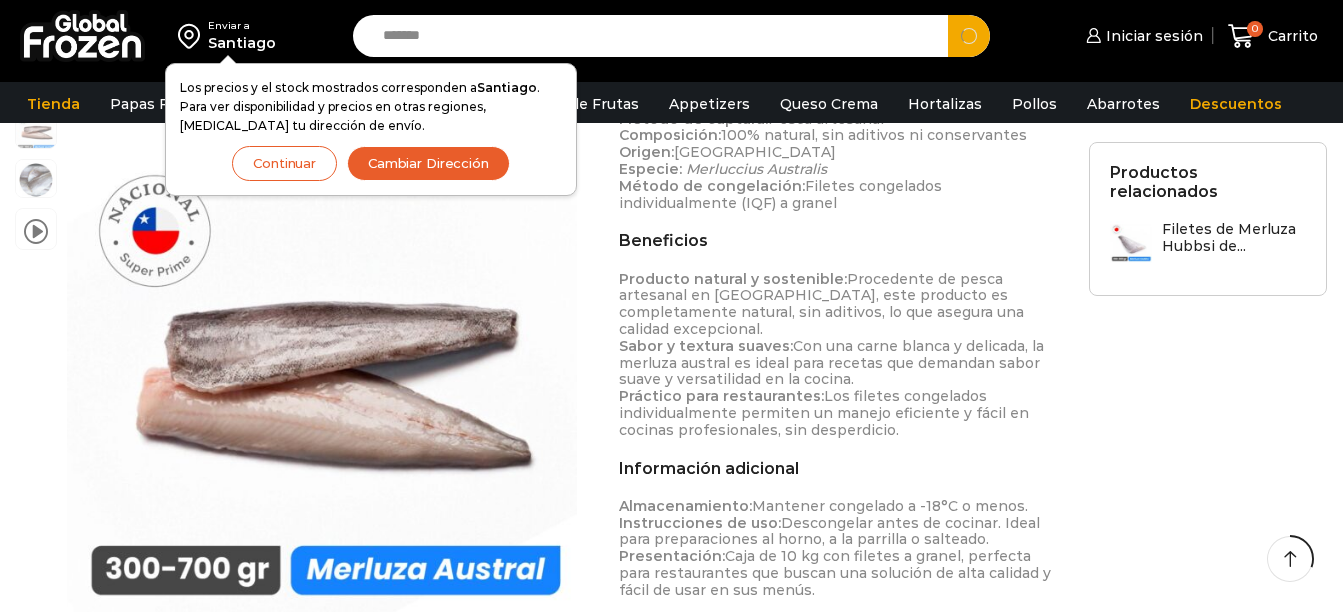 type on "*******" 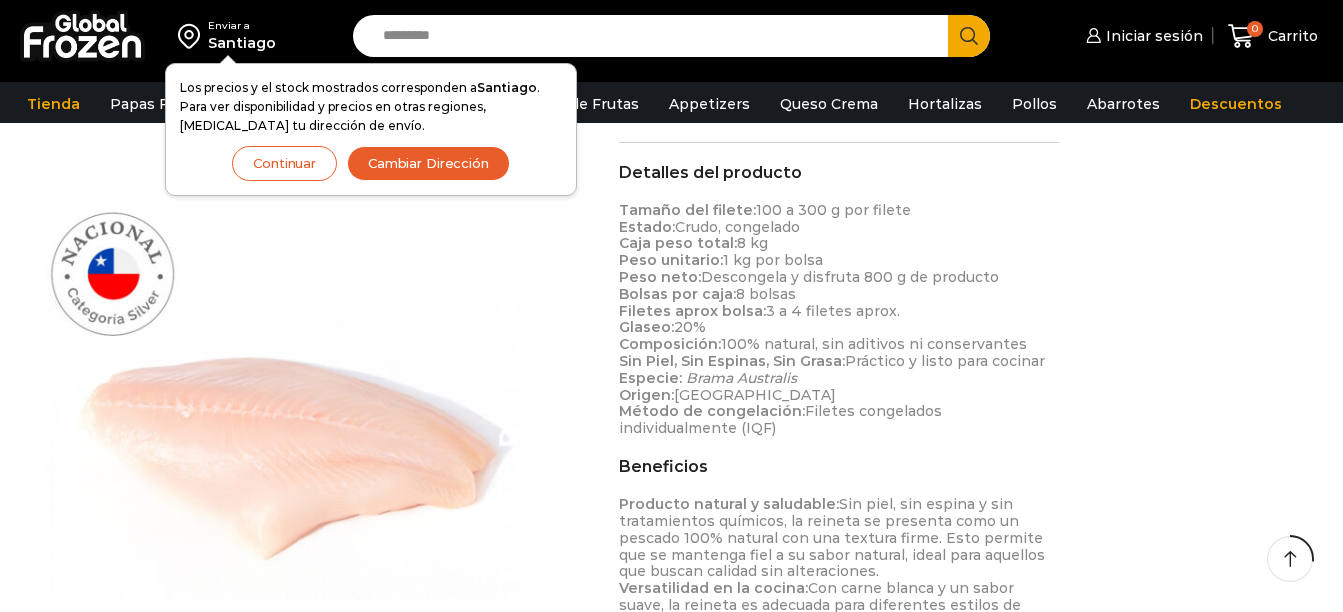 scroll, scrollTop: 0, scrollLeft: 0, axis: both 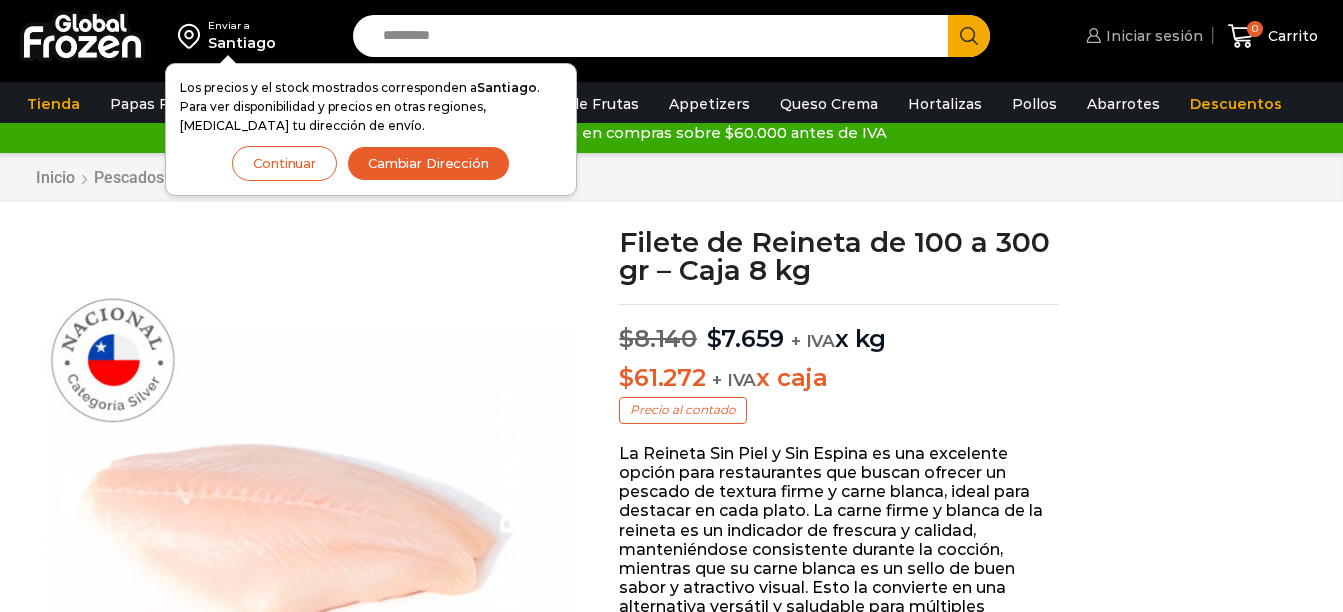 click on "Iniciar sesión" at bounding box center [1152, 36] 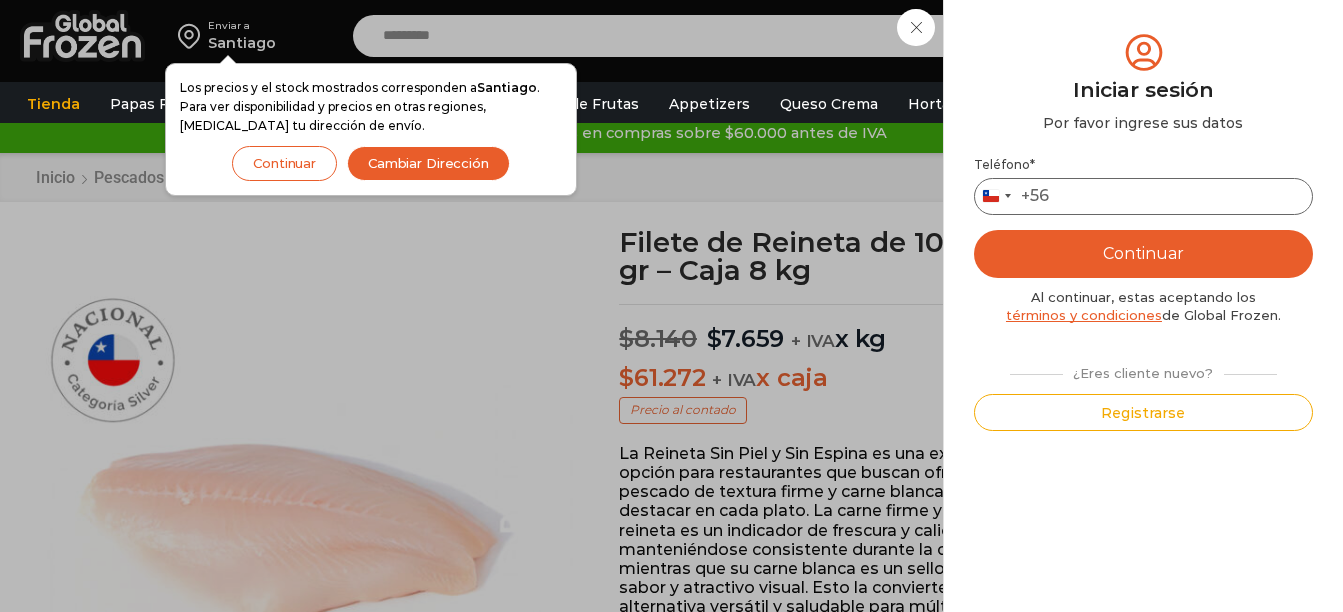 click on "Teléfono
*" at bounding box center (1143, 196) 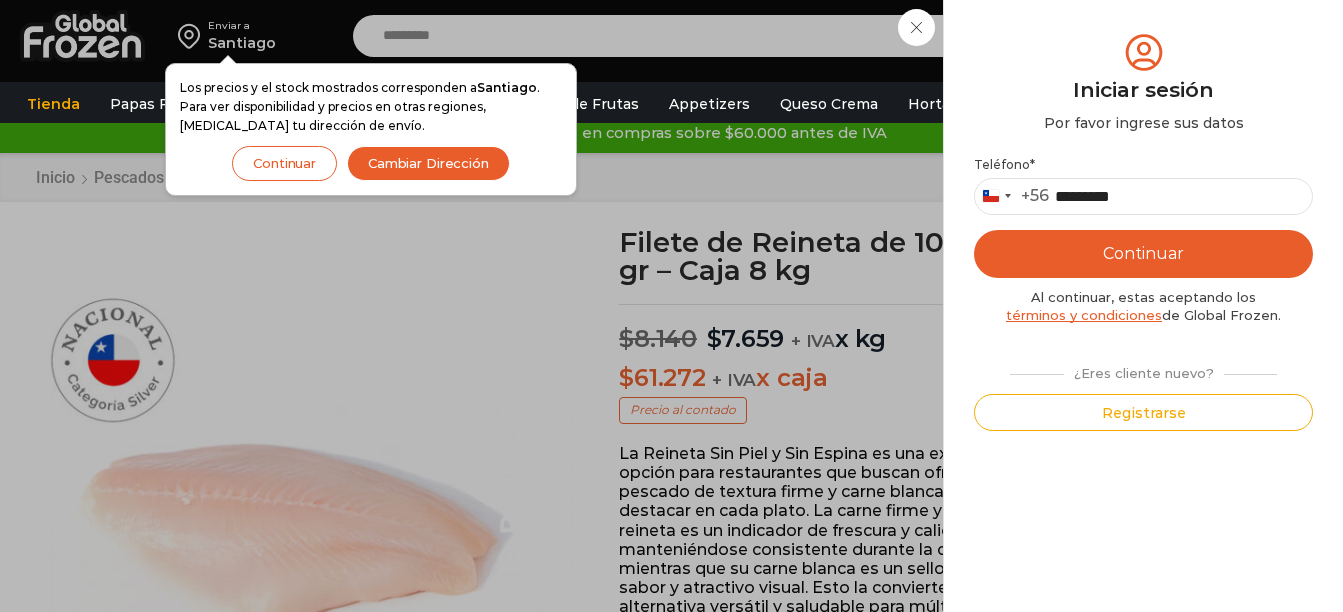 click on "Continuar" at bounding box center (1143, 254) 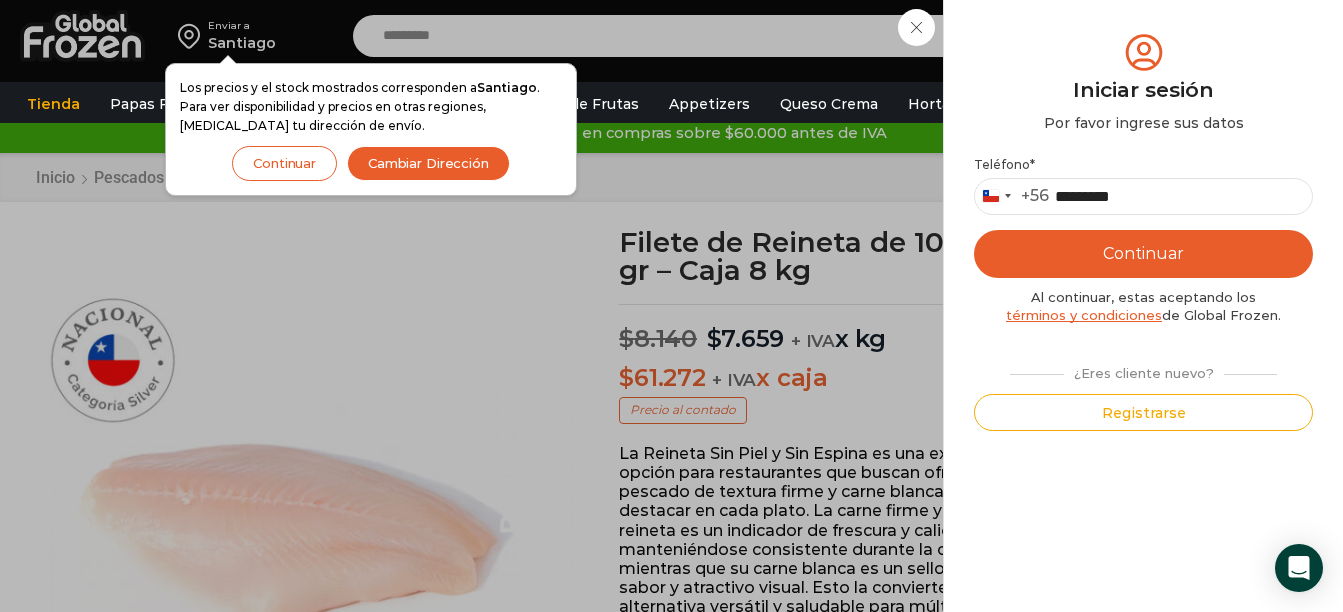 click on "Continuar" at bounding box center (1143, 254) 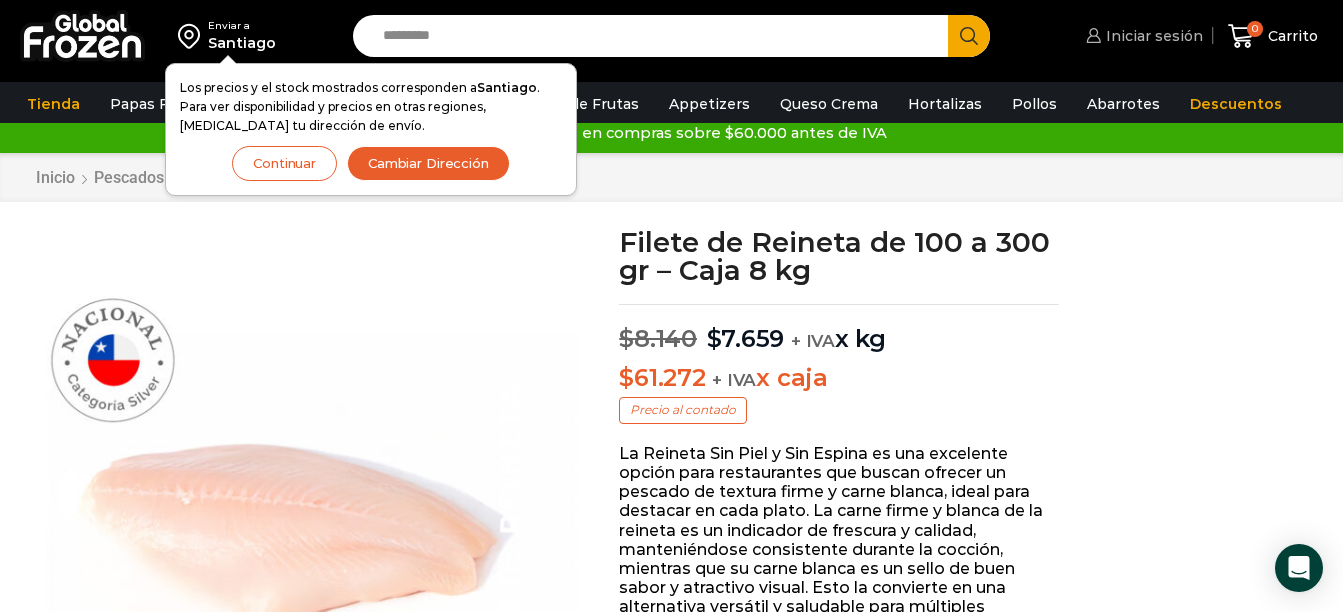 click on "Iniciar sesión" at bounding box center [1152, 36] 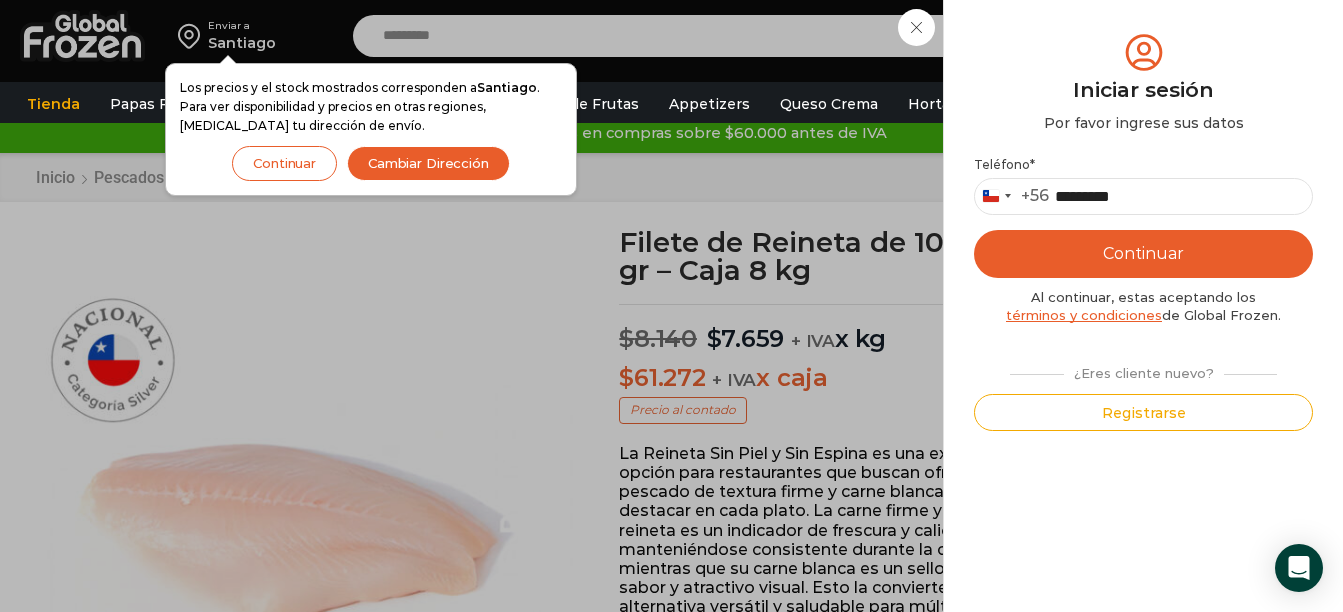 click on "Continuar" at bounding box center (1143, 254) 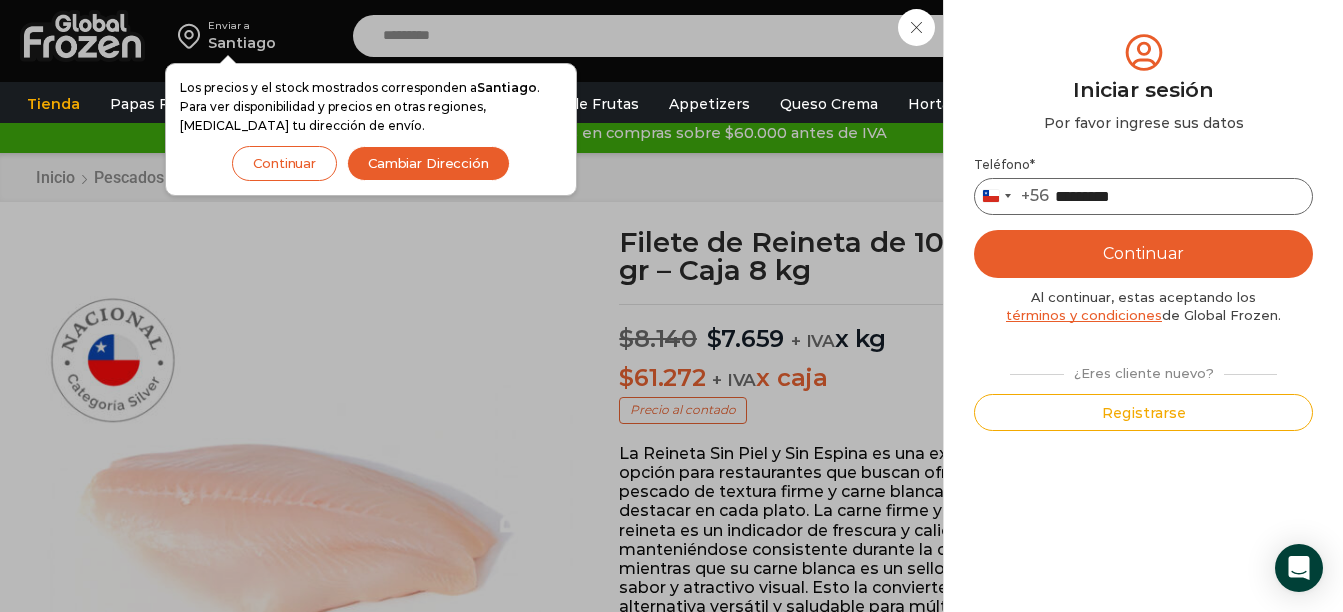 click on "*********" at bounding box center (1143, 196) 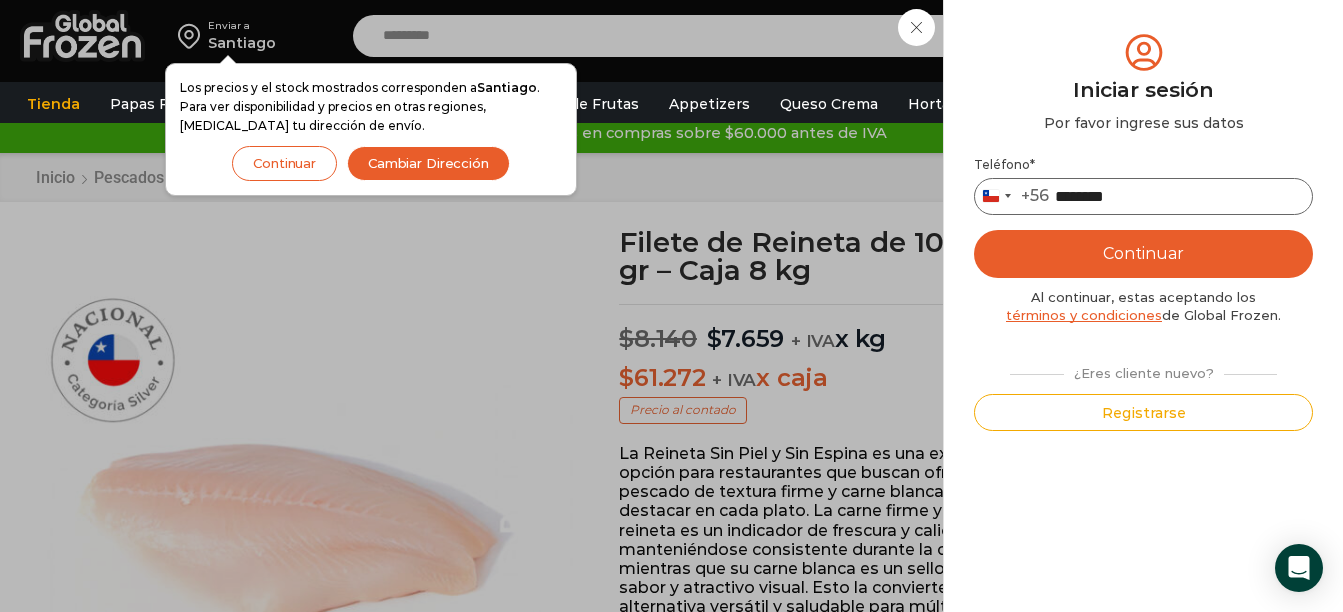 type on "*********" 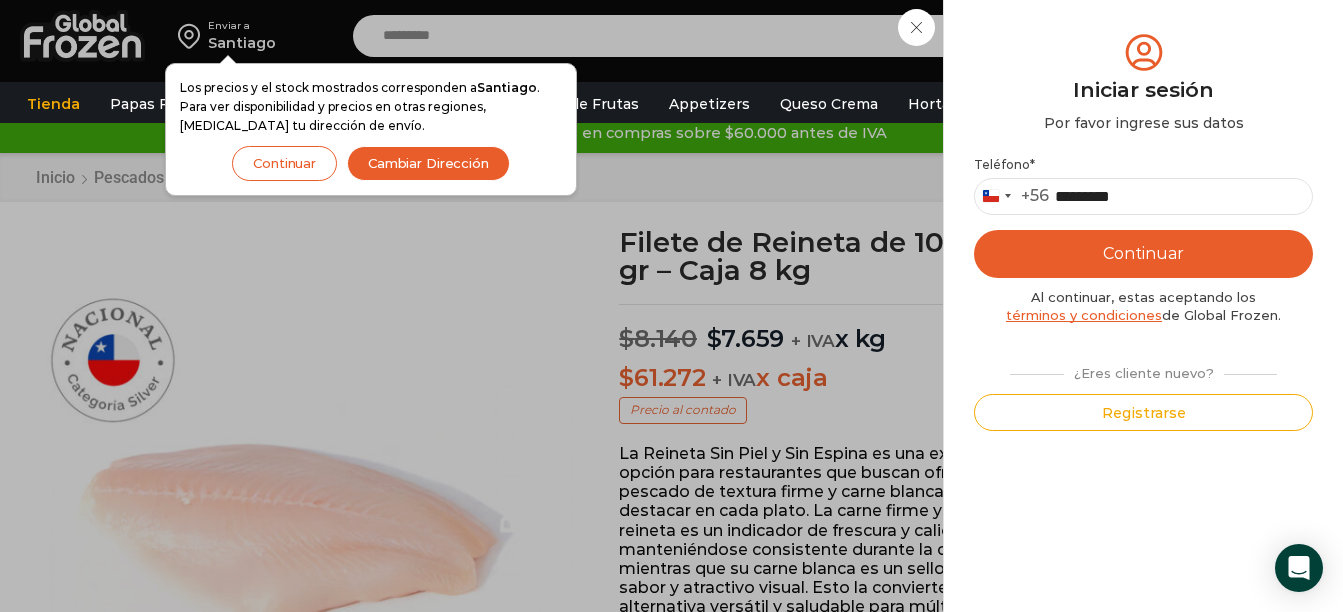 click on "Continuar" at bounding box center (1143, 254) 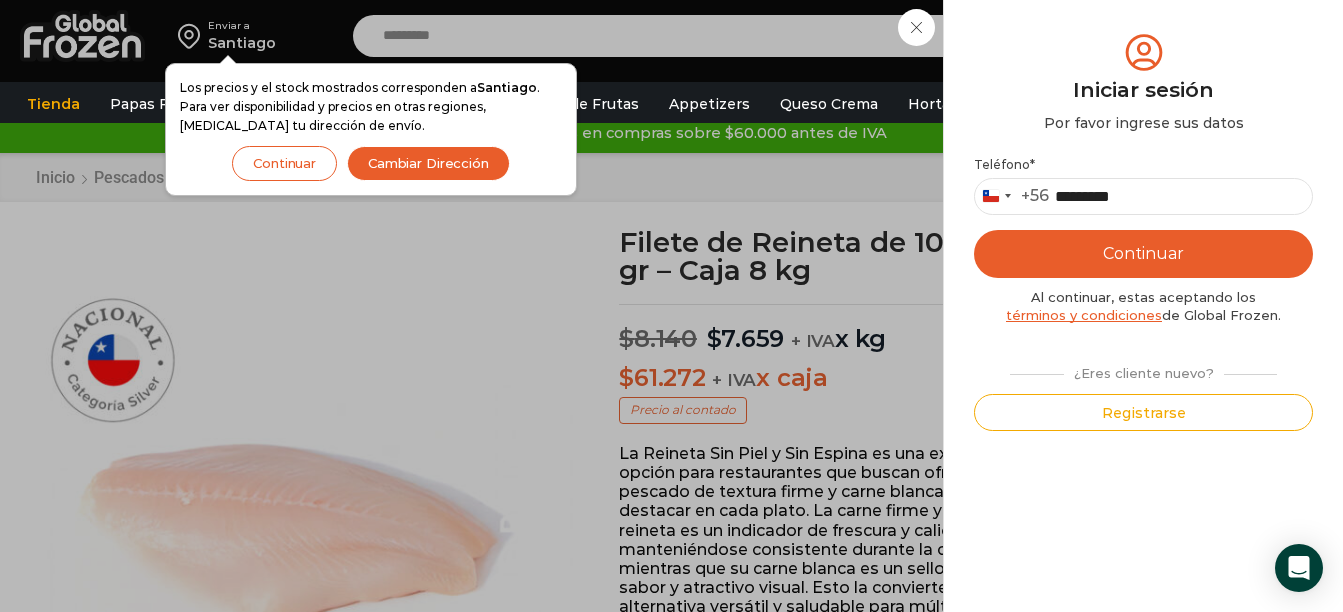 click on "Iniciar sesión
Mi cuenta
Login
Register
Iniciar sesión
Por favor ingrese sus datos
Iniciar sesión
Se envió un mensaje de WhatsApp con el código de verificación a tu teléfono
* ." at bounding box center [1142, 36] 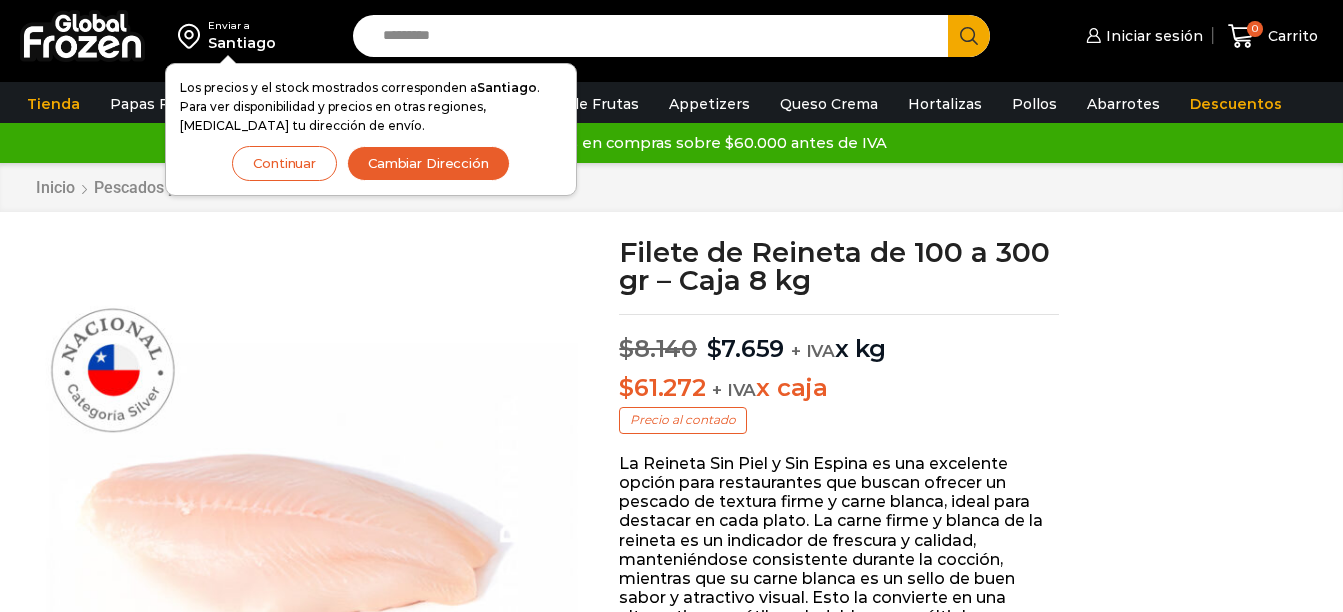 scroll, scrollTop: 1, scrollLeft: 0, axis: vertical 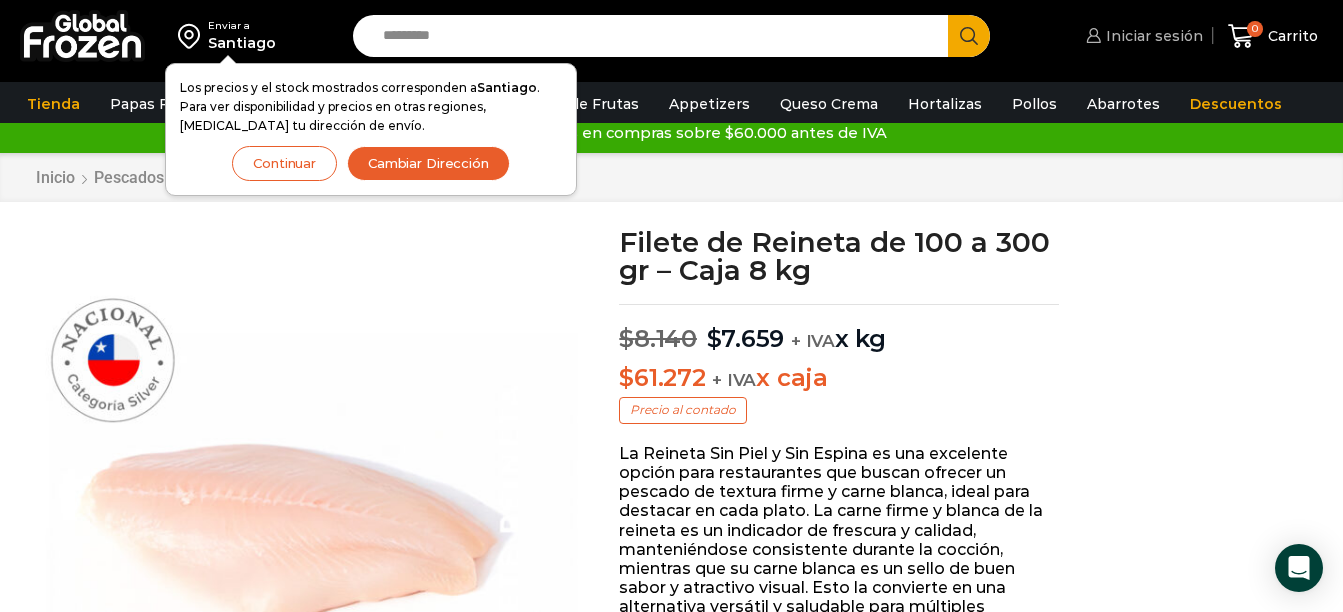 click on "Iniciar sesión" at bounding box center [1142, 36] 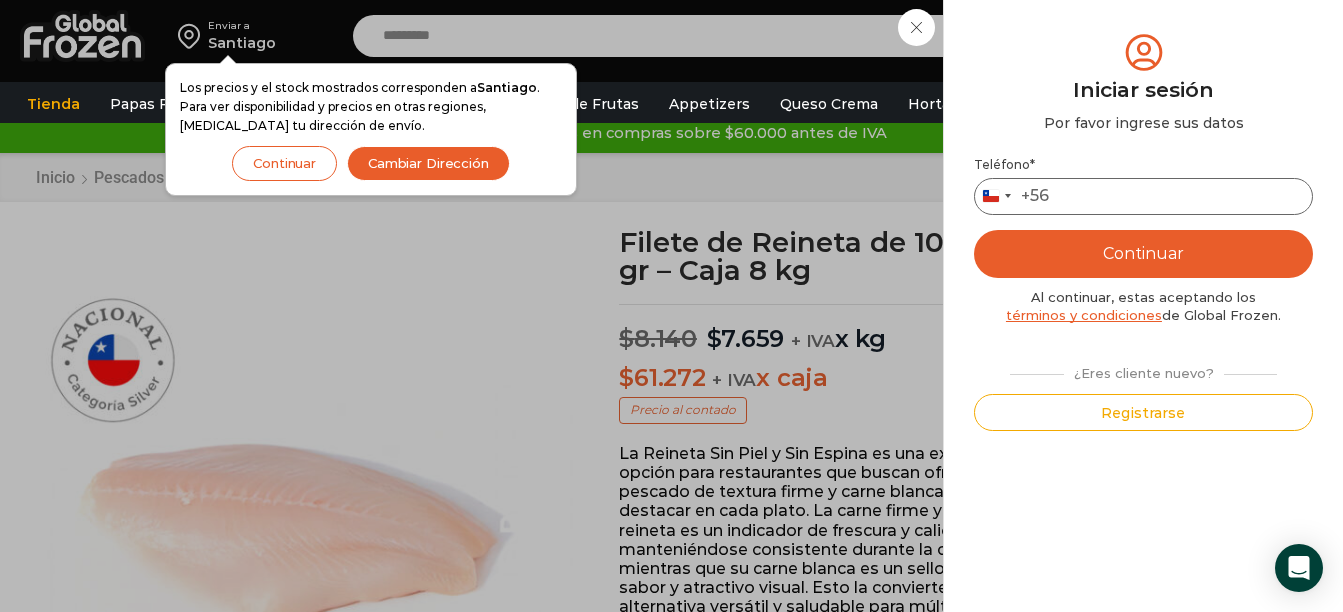 click on "Teléfono
*" at bounding box center (1143, 196) 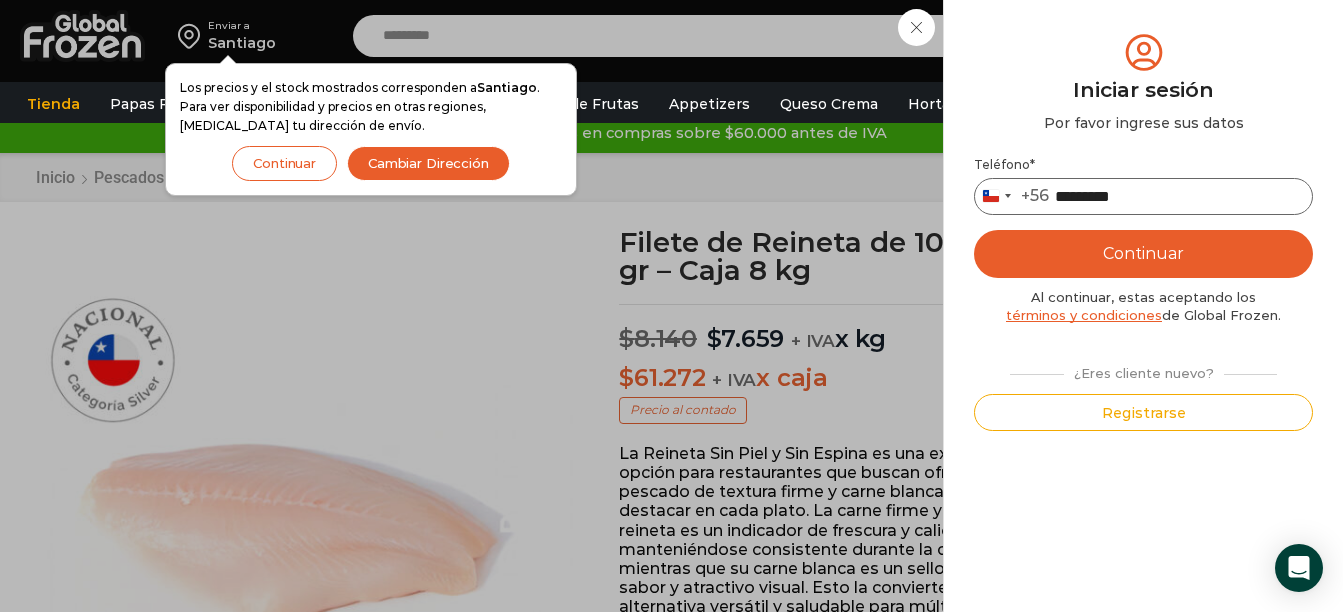 type on "*********" 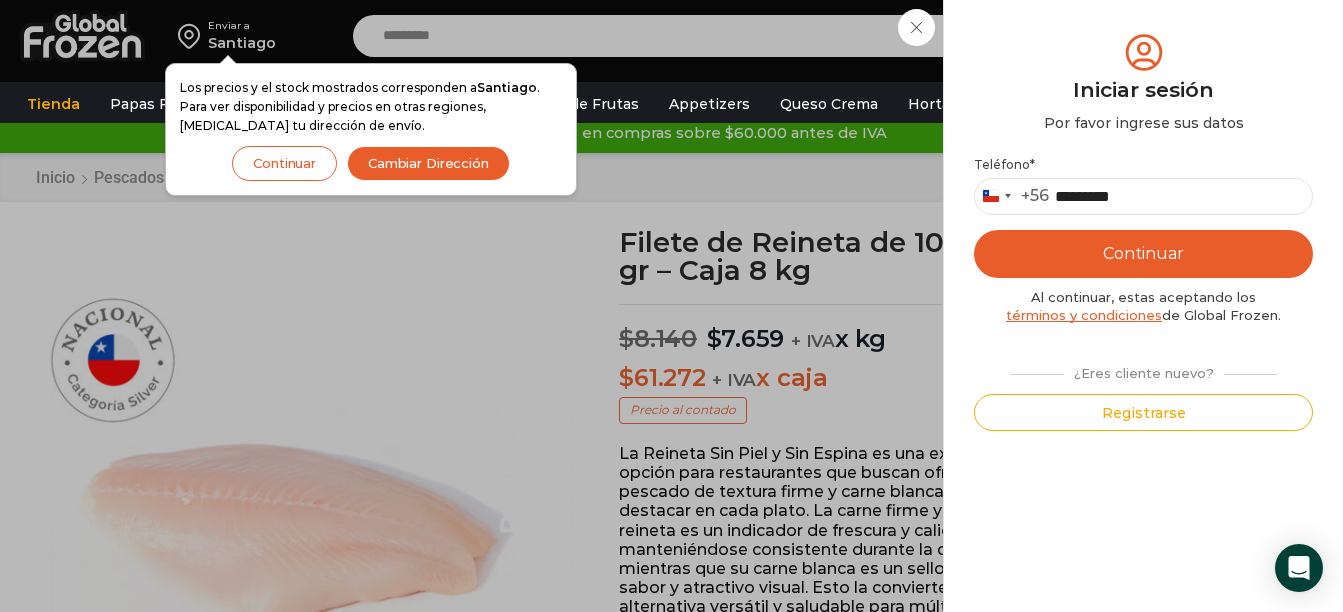 click on "Continuar" at bounding box center (1143, 254) 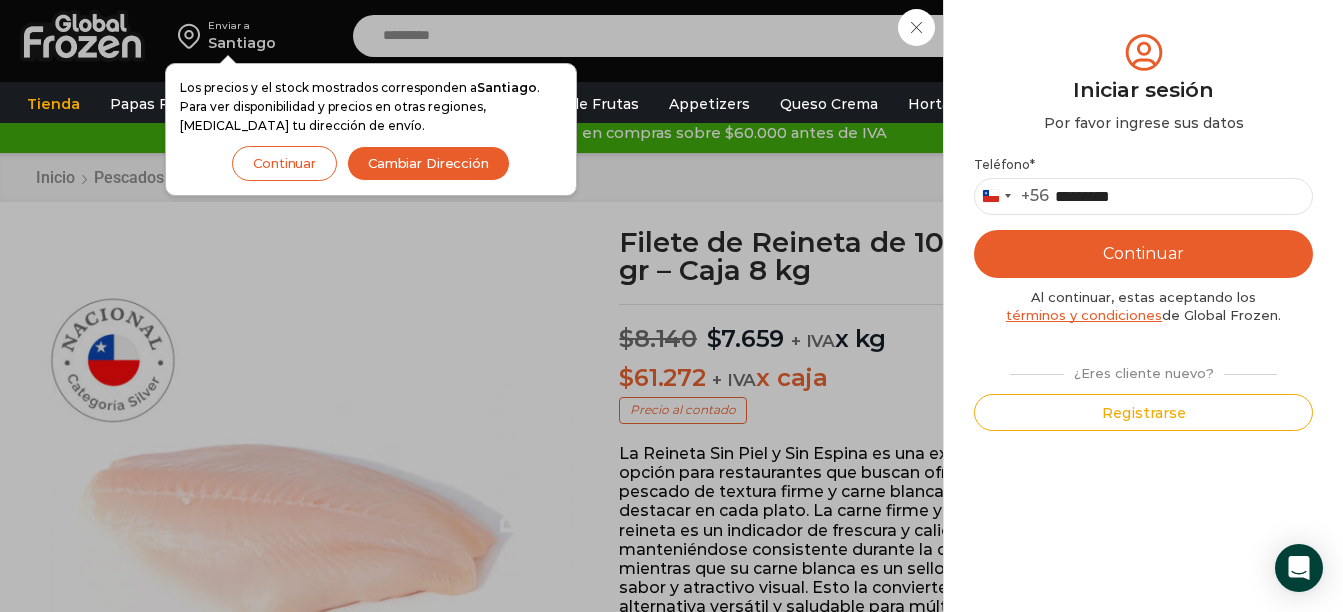 click on "Iniciar sesión
Mi cuenta
Login
Register
Iniciar sesión
Por favor ingrese sus datos
Iniciar sesión
Se envió un mensaje de WhatsApp con el código de verificación a tu teléfono
* ." at bounding box center (1142, 36) 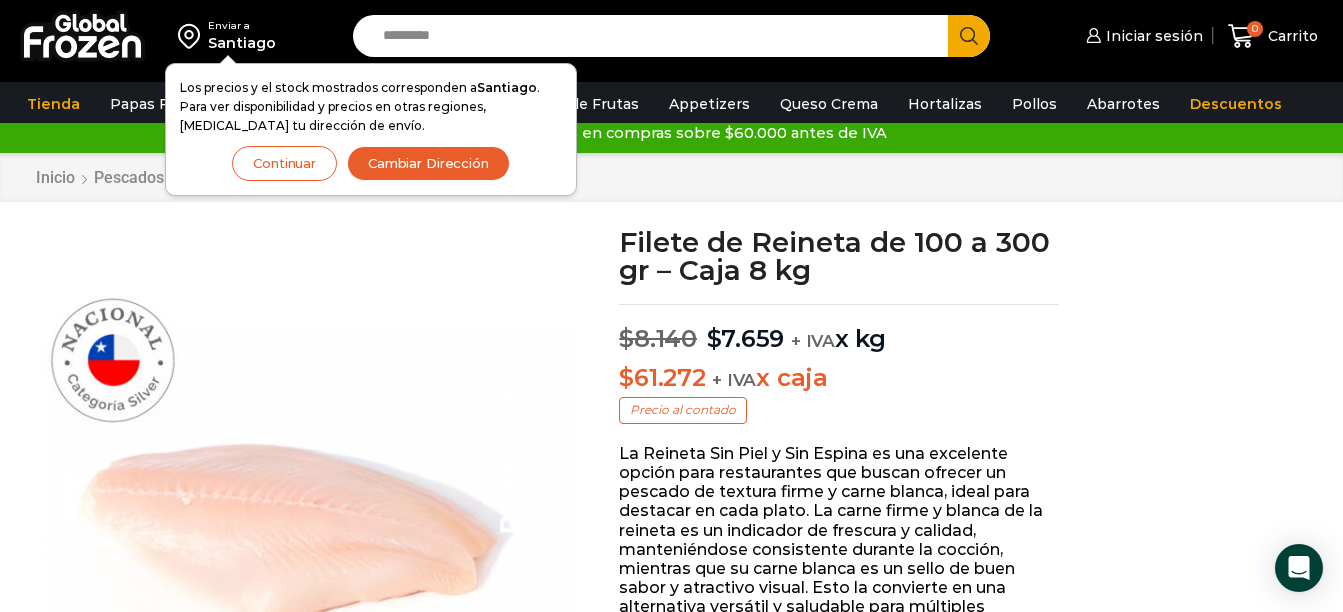 click at bounding box center [82, 36] 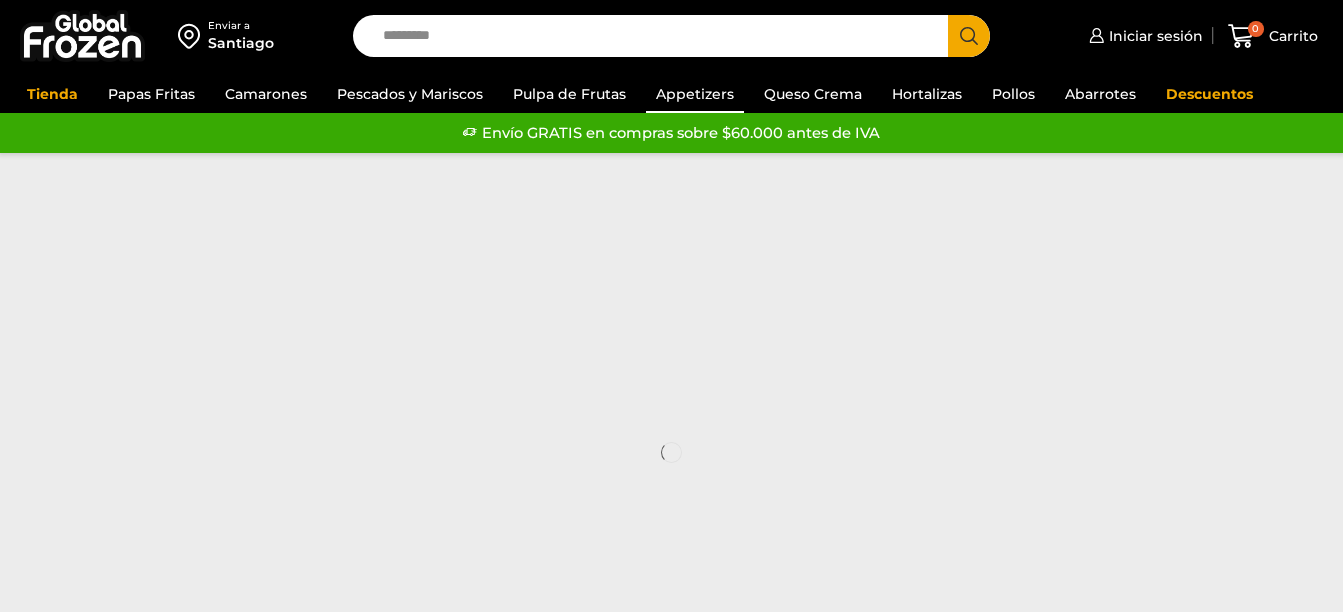 scroll, scrollTop: 0, scrollLeft: 0, axis: both 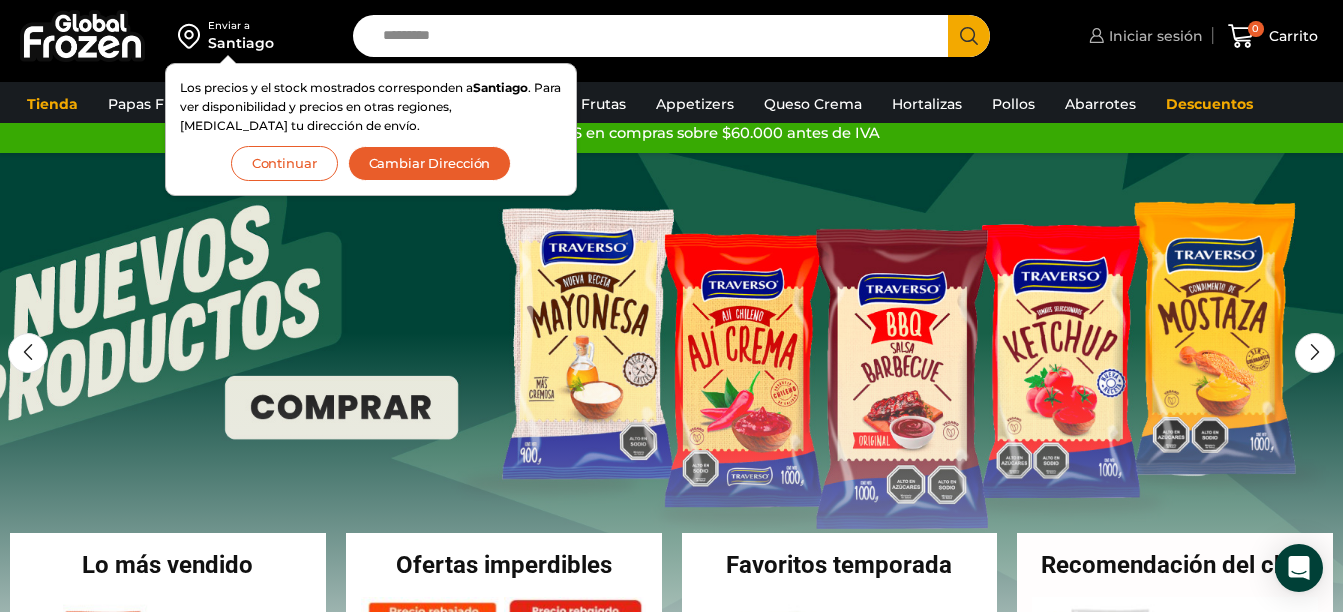 click on "Iniciar sesión" at bounding box center (1153, 36) 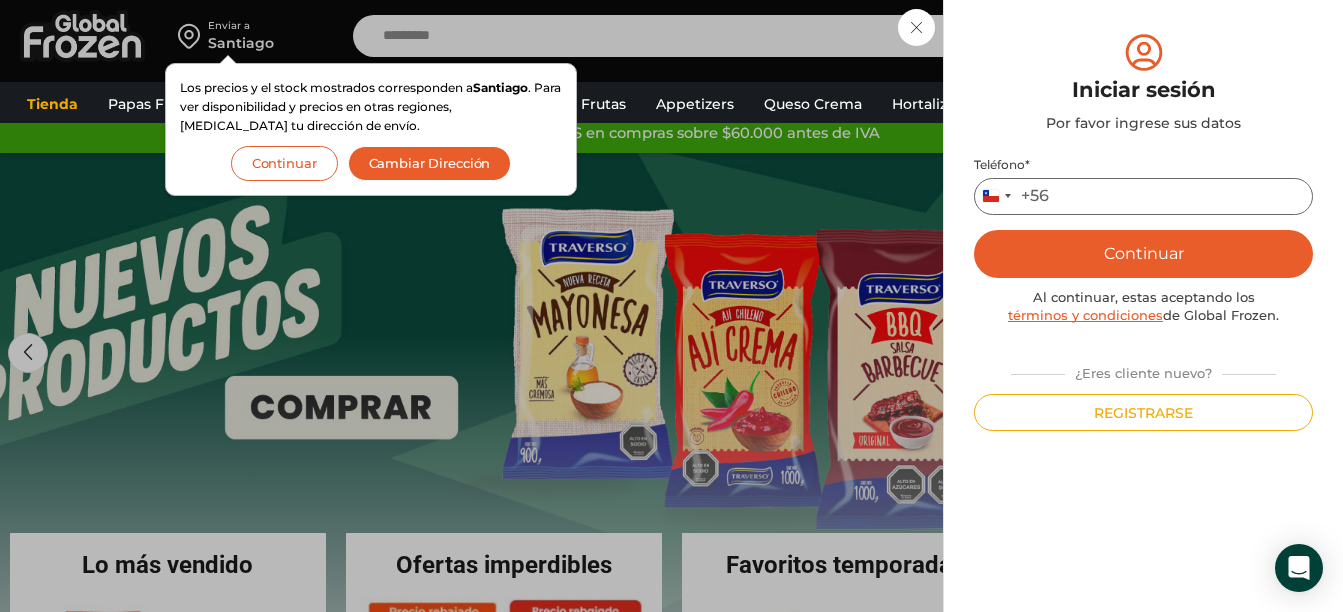 click on "Teléfono
*" at bounding box center [1143, 196] 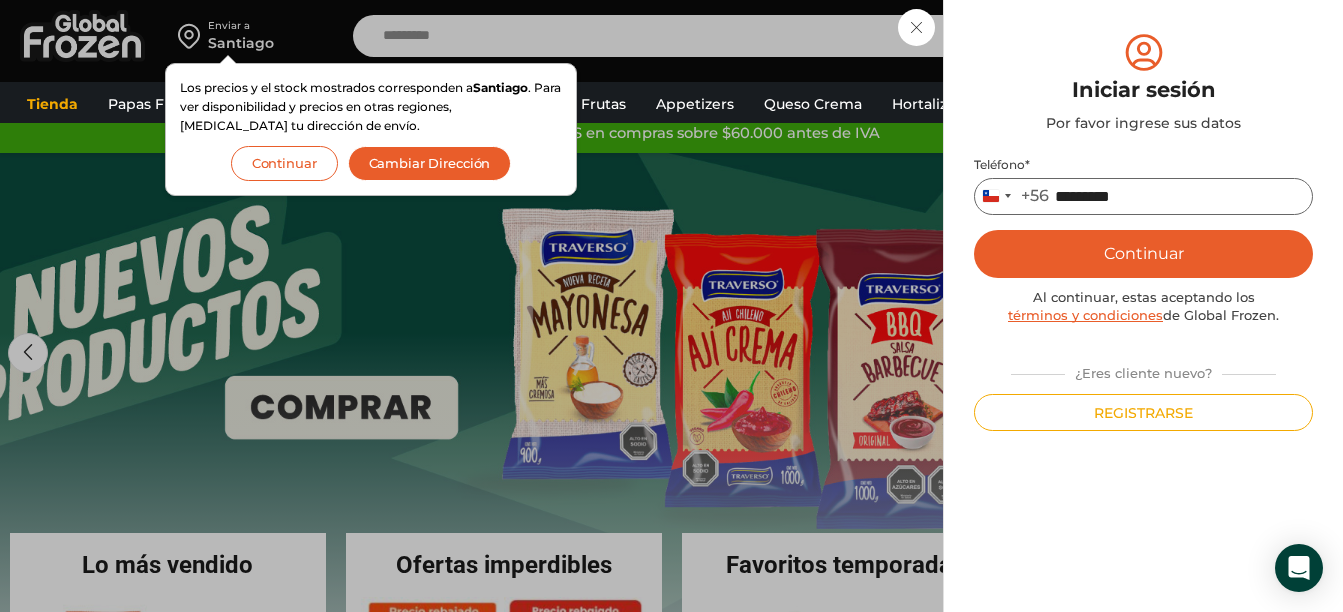 type on "*********" 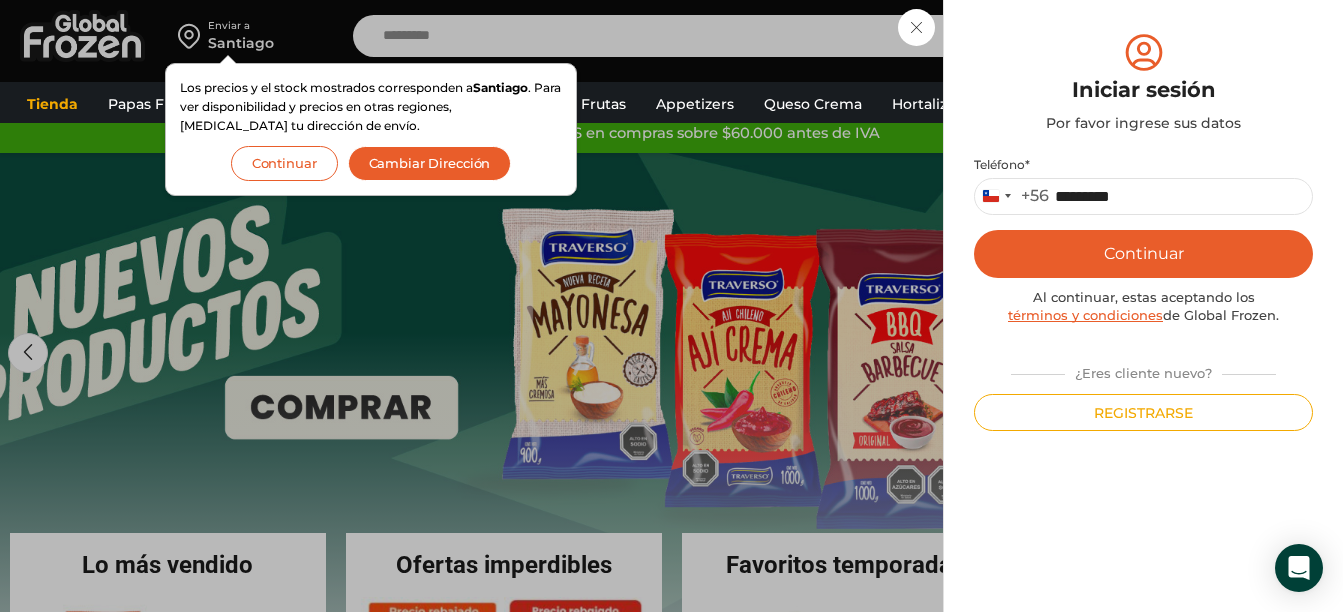 click on "Continuar" at bounding box center (1143, 254) 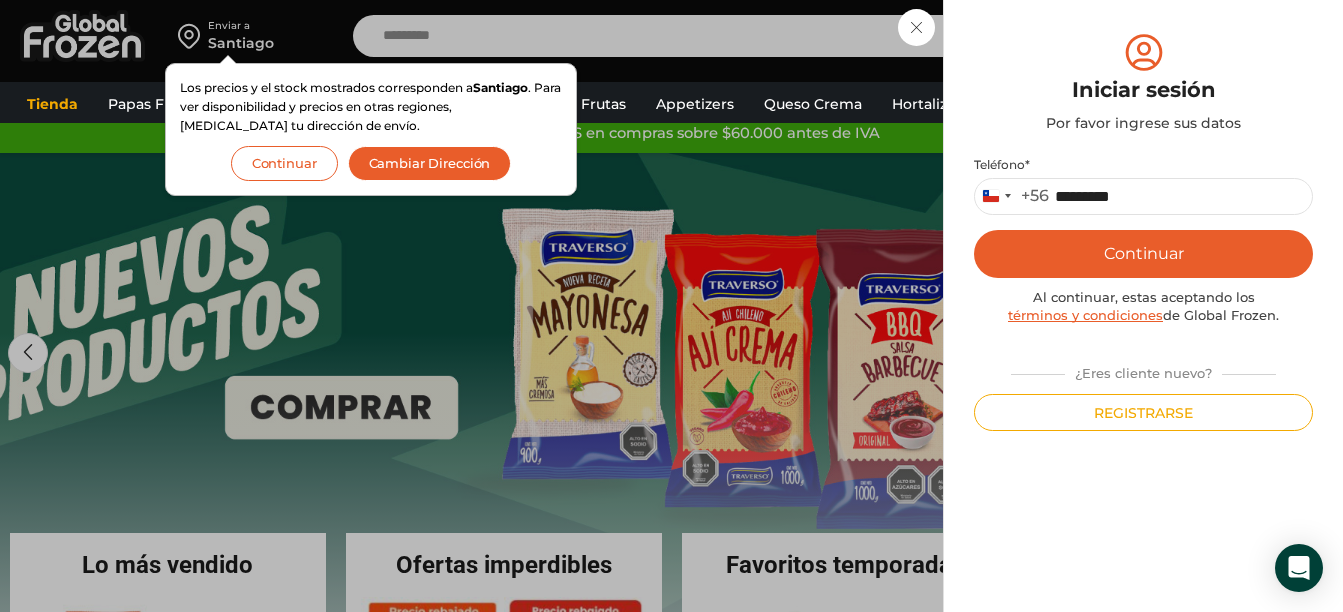 click on "Continuar" at bounding box center (1143, 254) 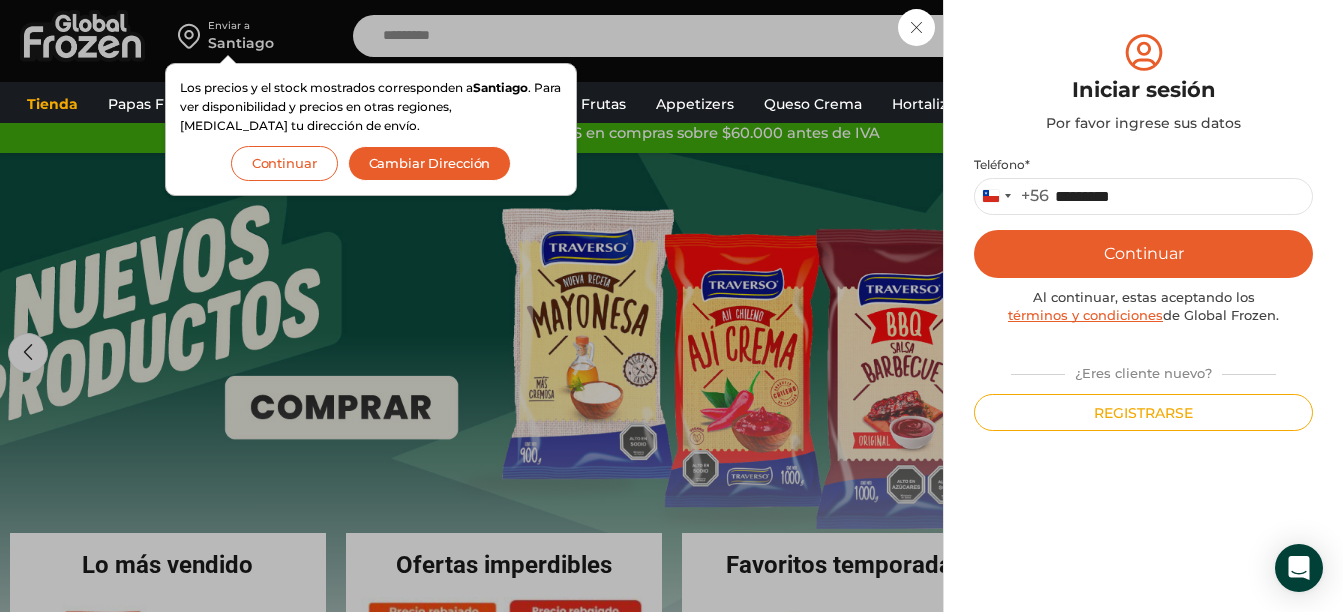 click on "Continuar" at bounding box center (284, 163) 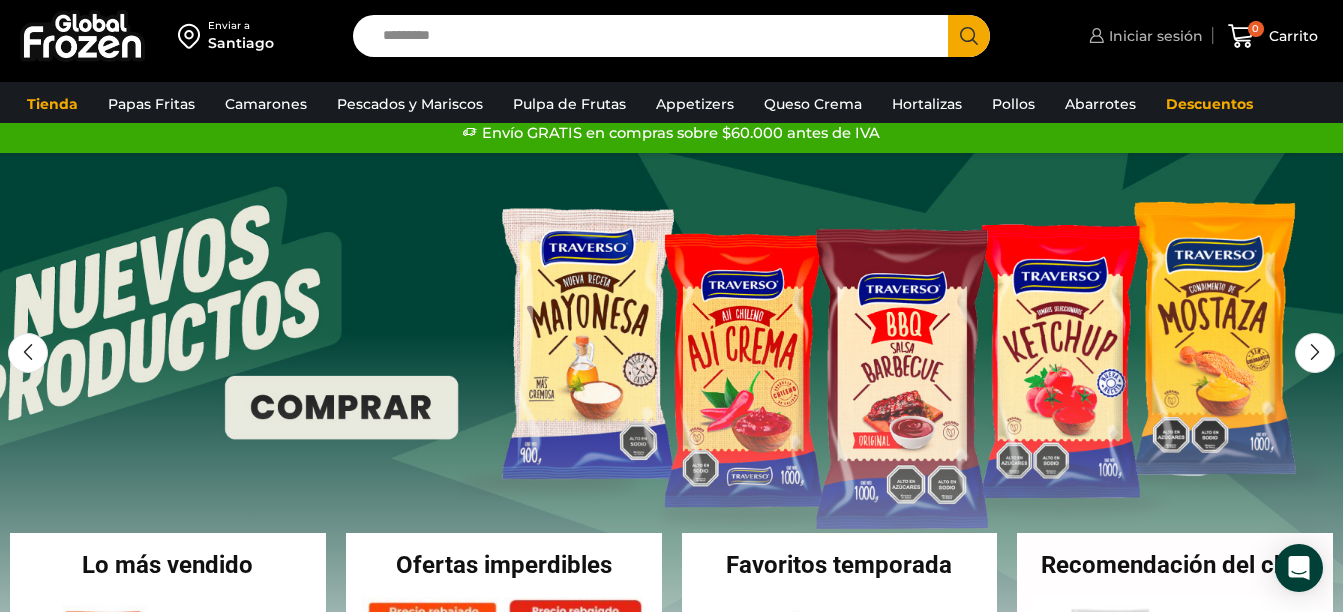 click on "Iniciar sesión" at bounding box center (1153, 36) 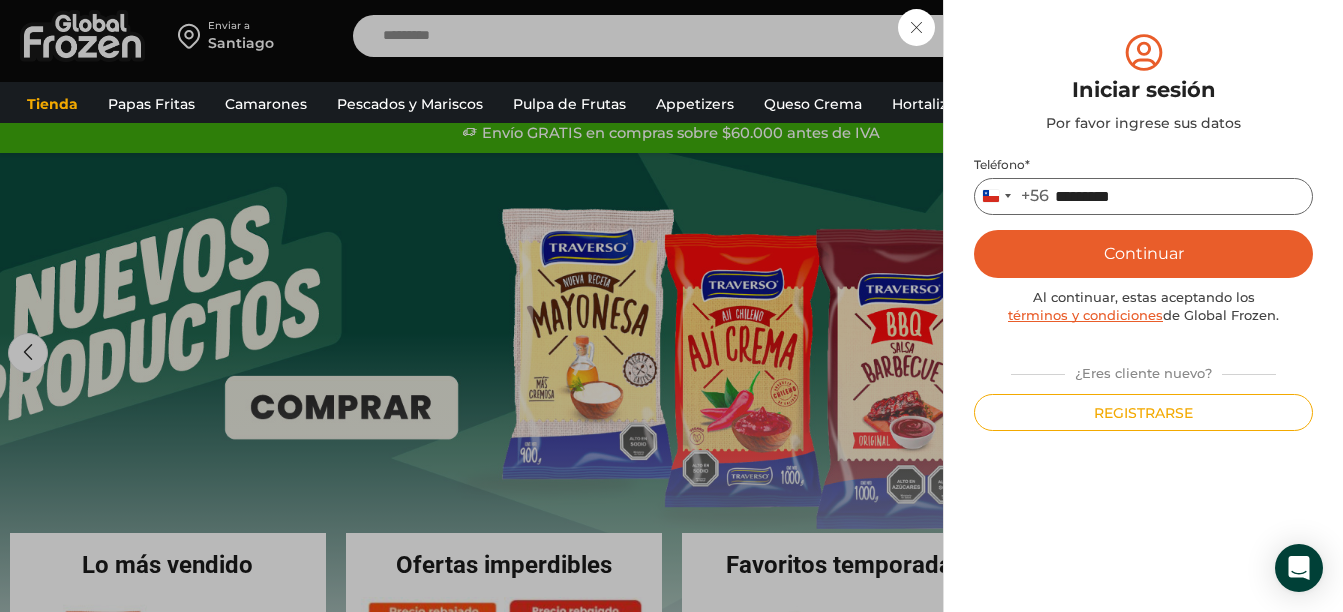 click on "*********" at bounding box center [1143, 196] 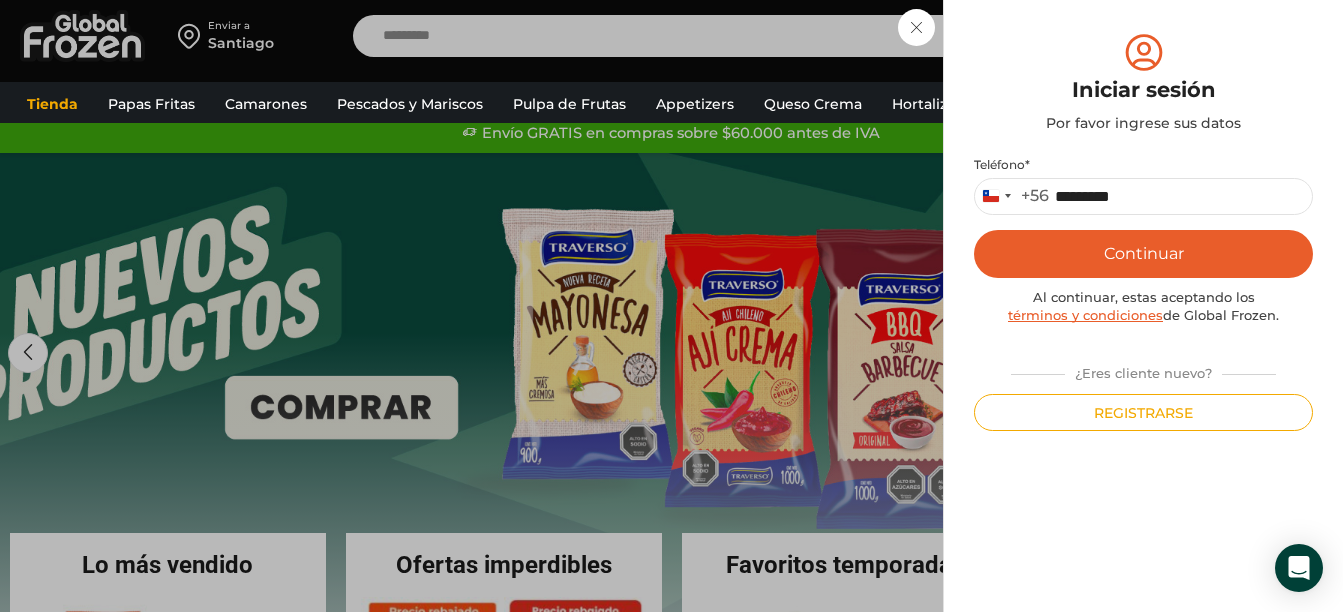 click on "Continuar" at bounding box center (1143, 254) 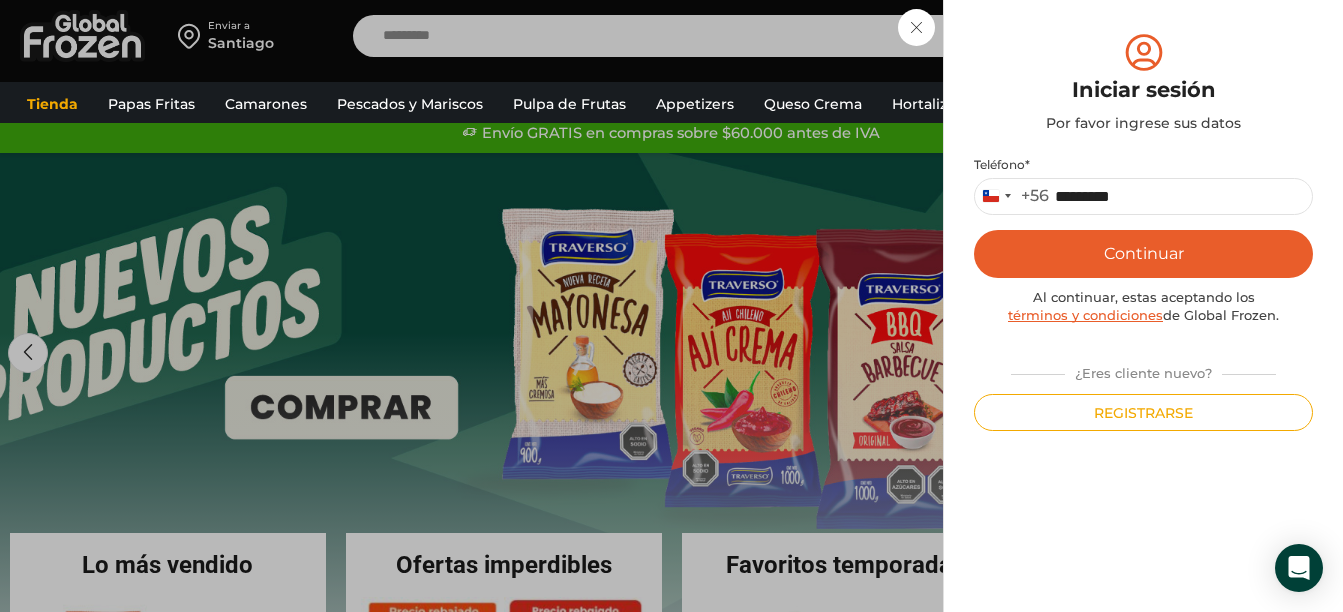 click on "Continuar" at bounding box center (1143, 254) 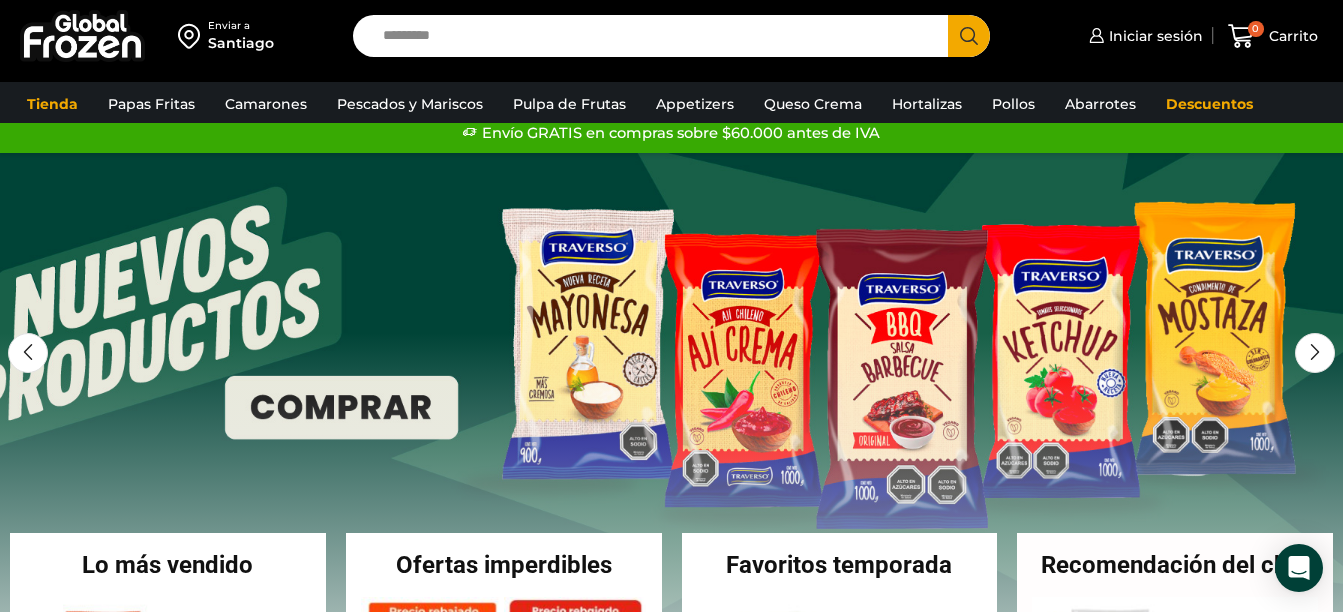 click on "Search input" at bounding box center [655, 36] 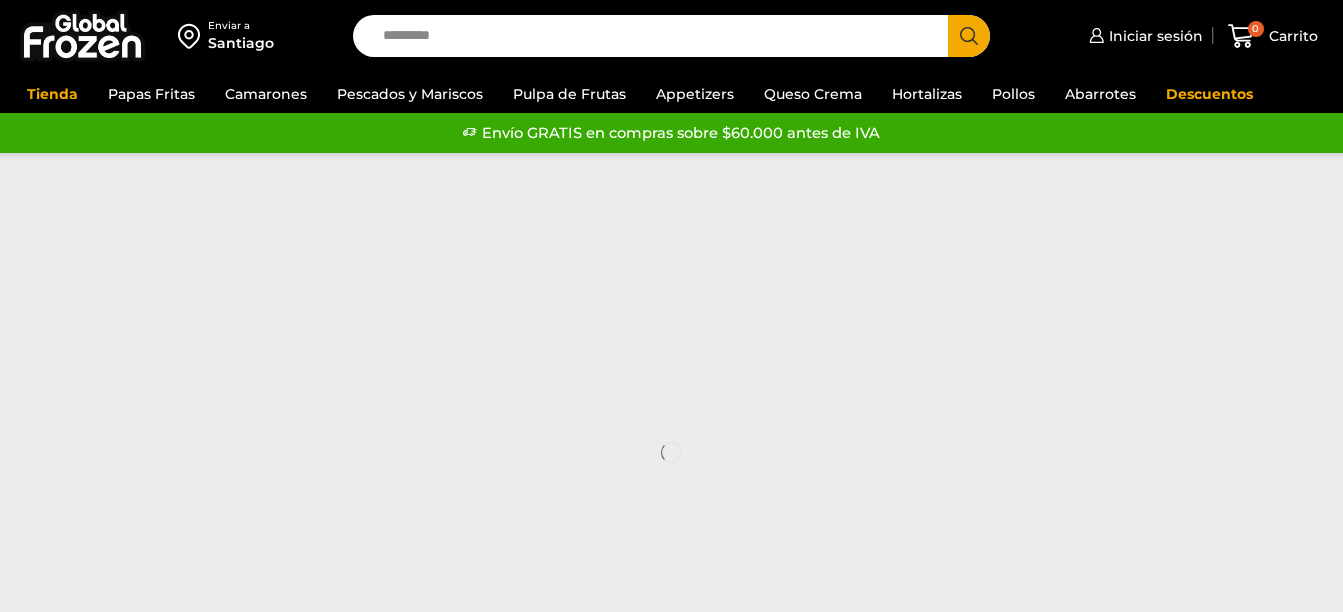 scroll, scrollTop: 0, scrollLeft: 0, axis: both 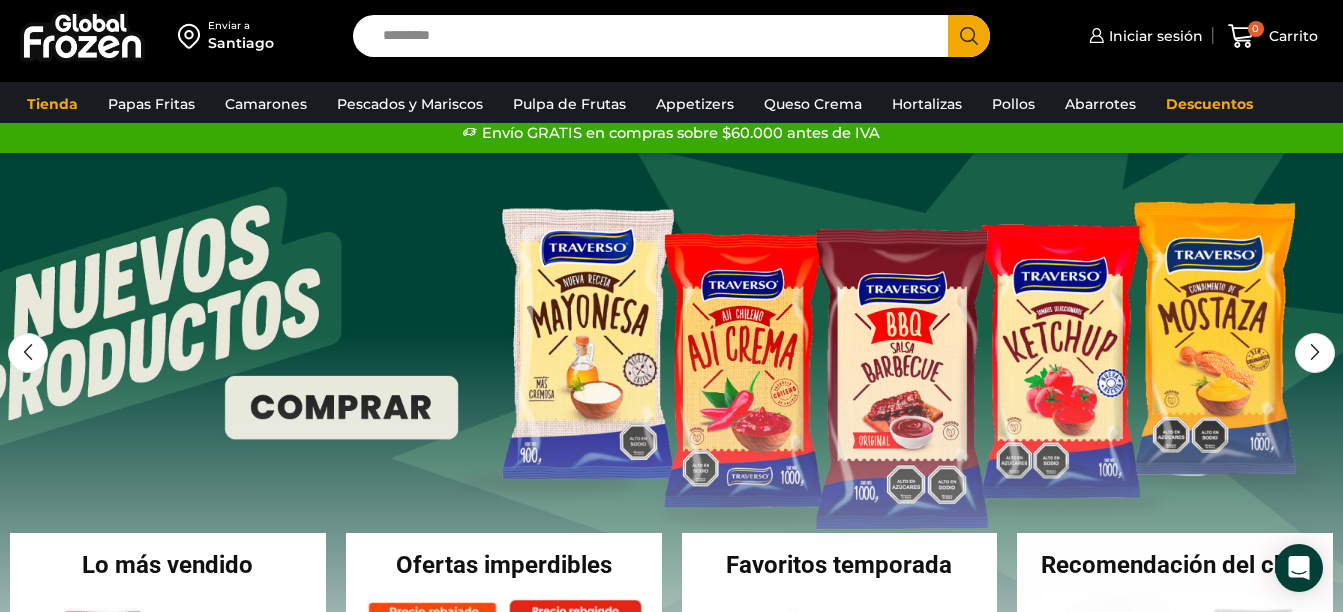 click on "Search input" at bounding box center (655, 36) 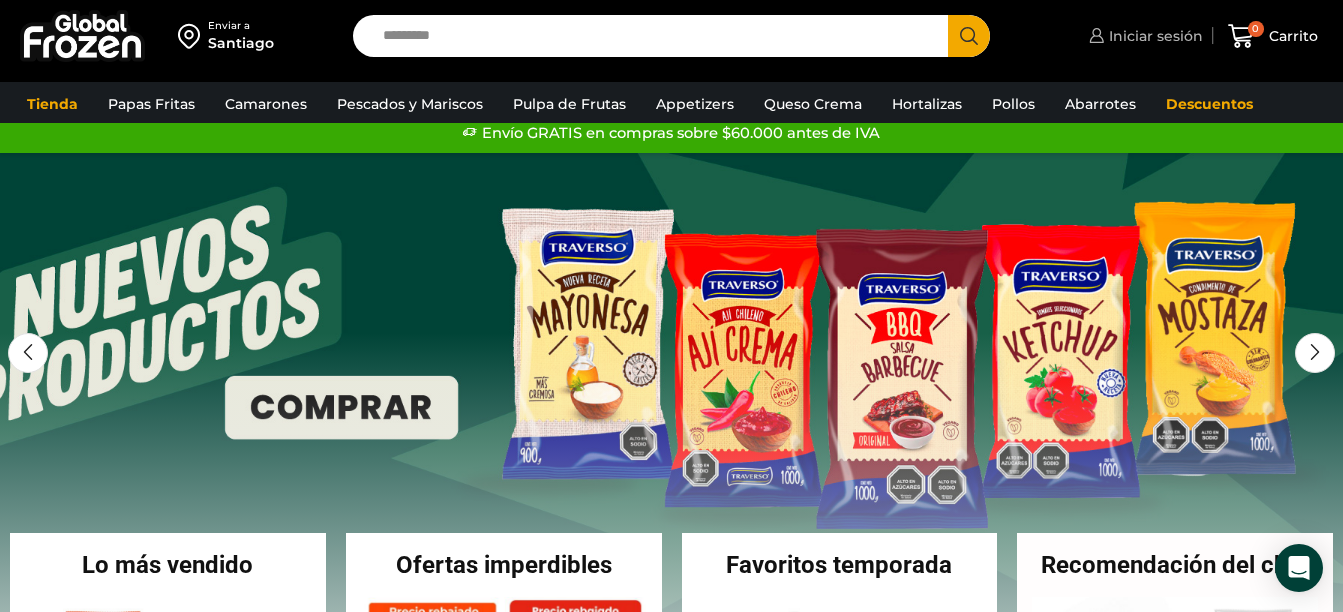 click on "Iniciar sesión" at bounding box center [1153, 36] 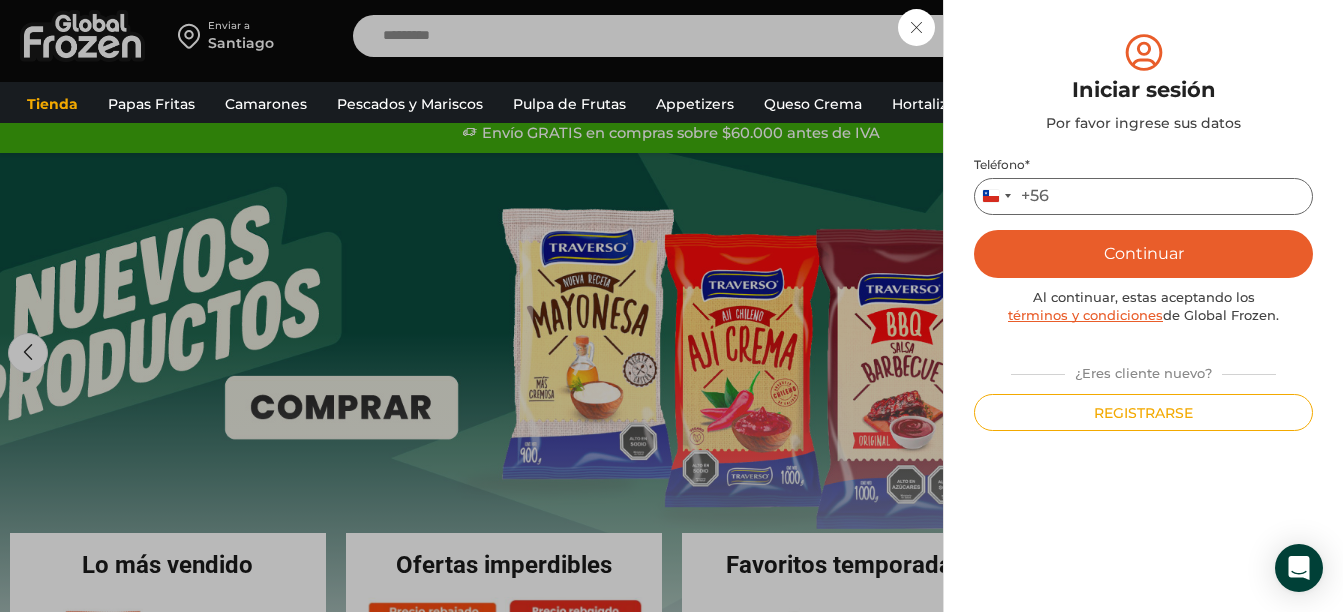 click on "Teléfono
*" at bounding box center (1143, 196) 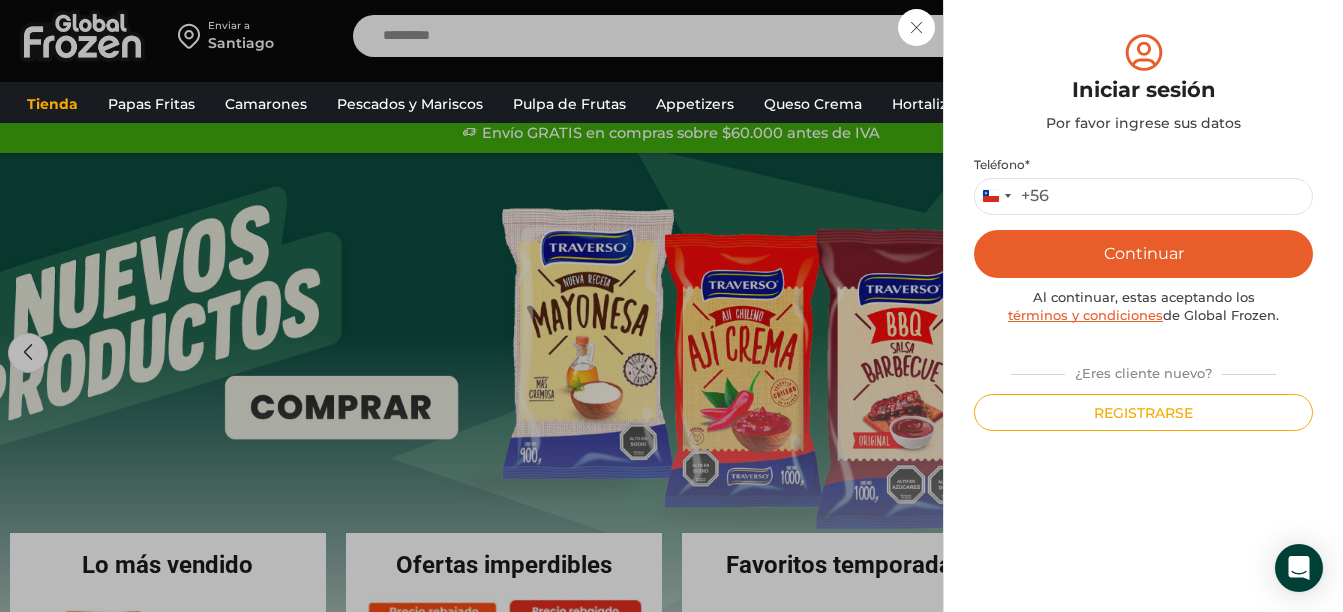 click on "Chile +56" at bounding box center (996, 196) 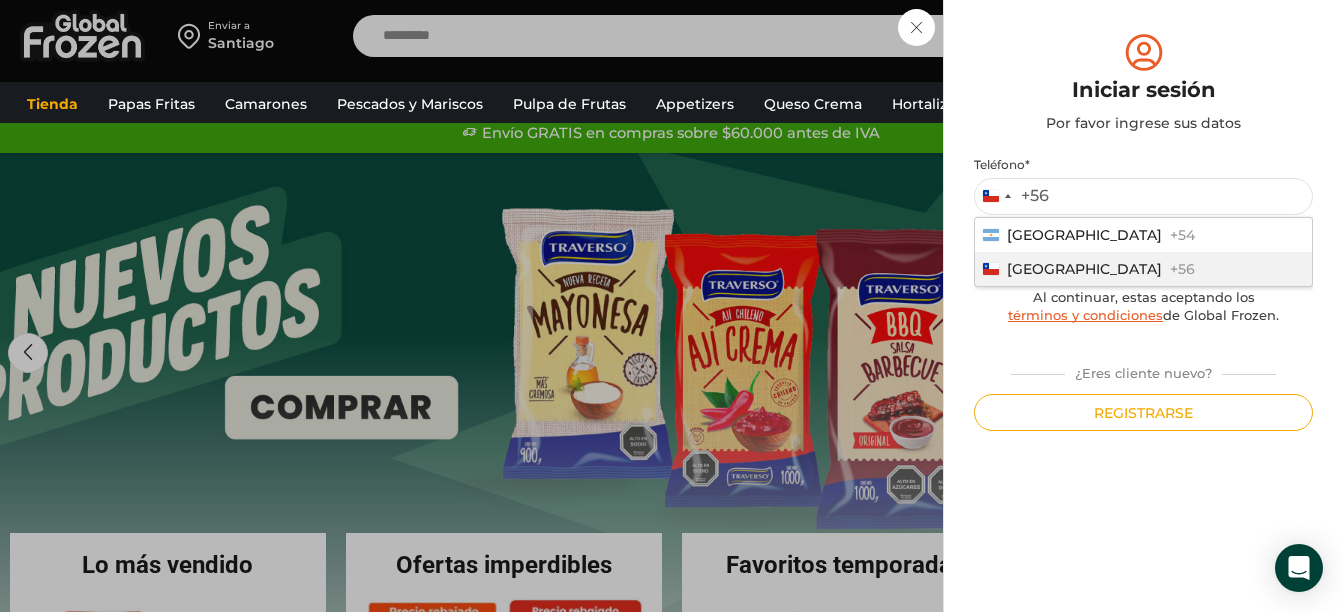 click on "Chile +56" at bounding box center (1143, 269) 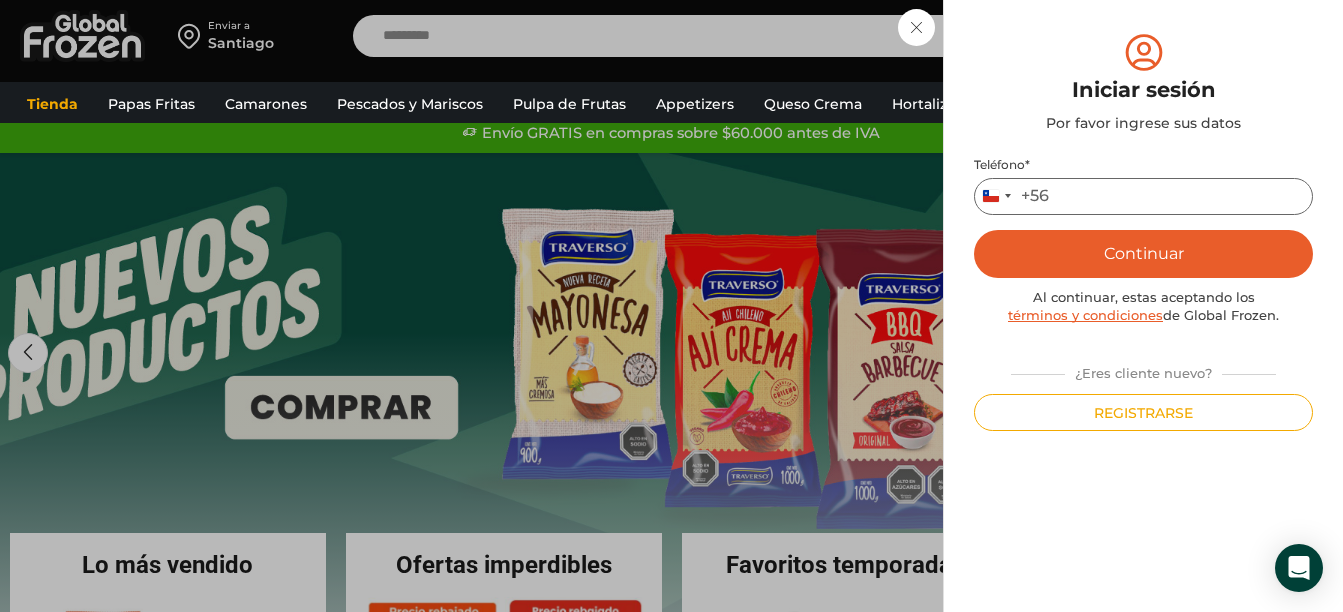 click on "Teléfono
*" at bounding box center (1143, 196) 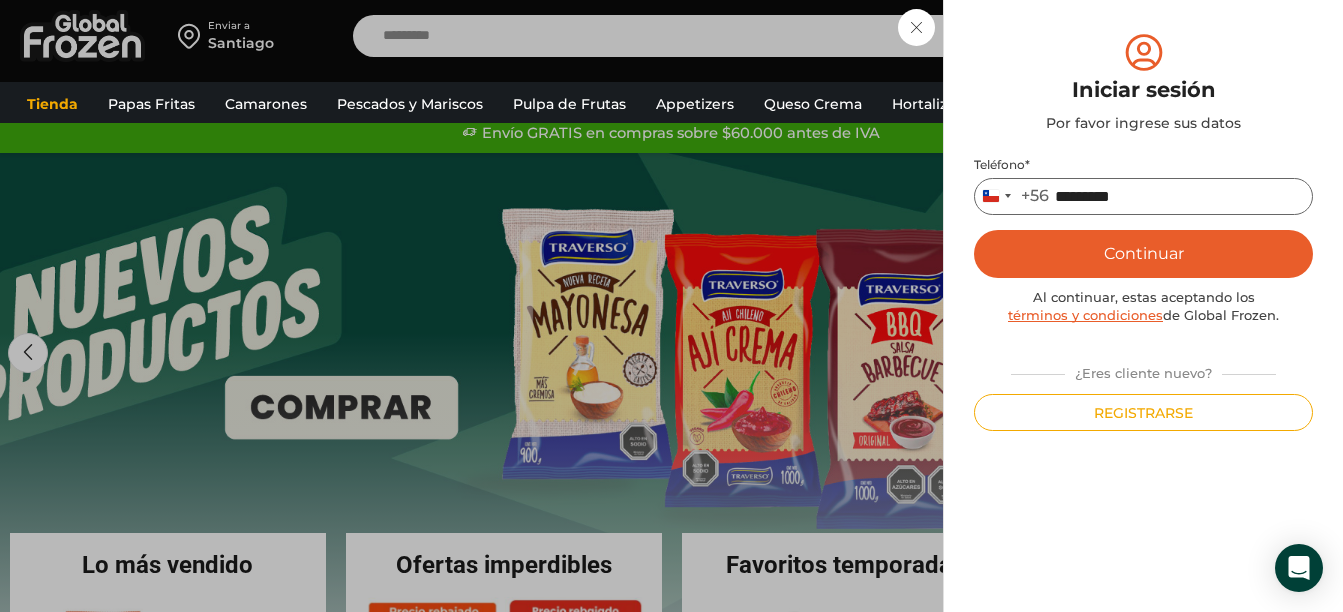 type on "*********" 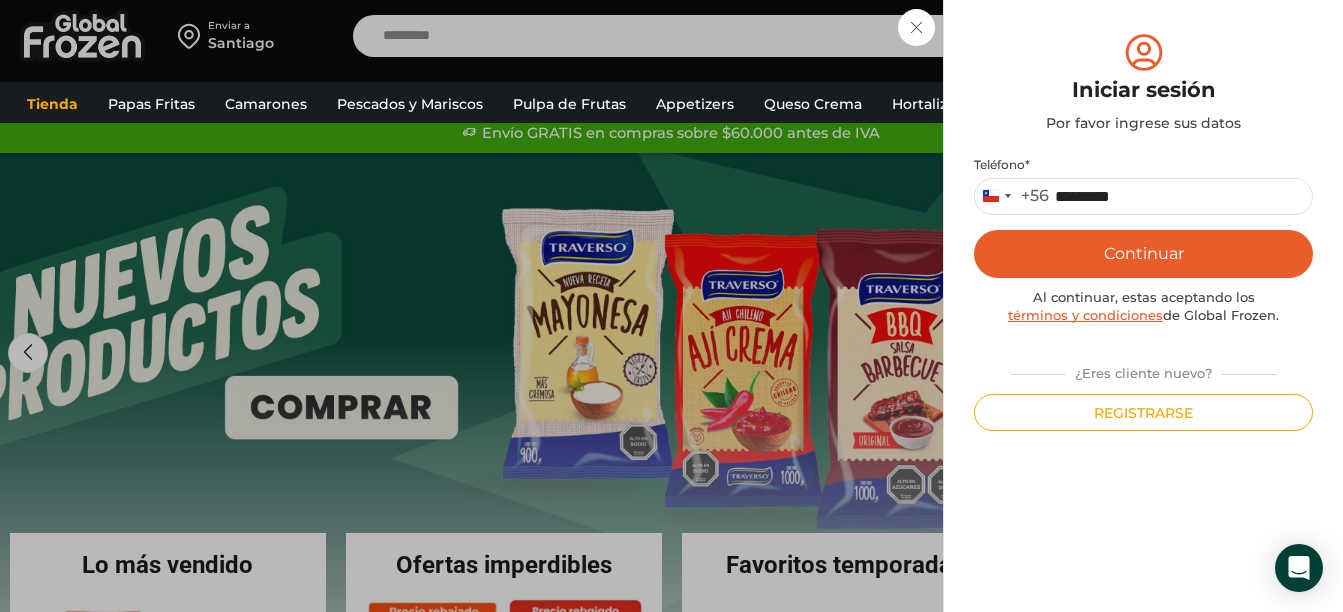 click on "Continuar" at bounding box center [1143, 254] 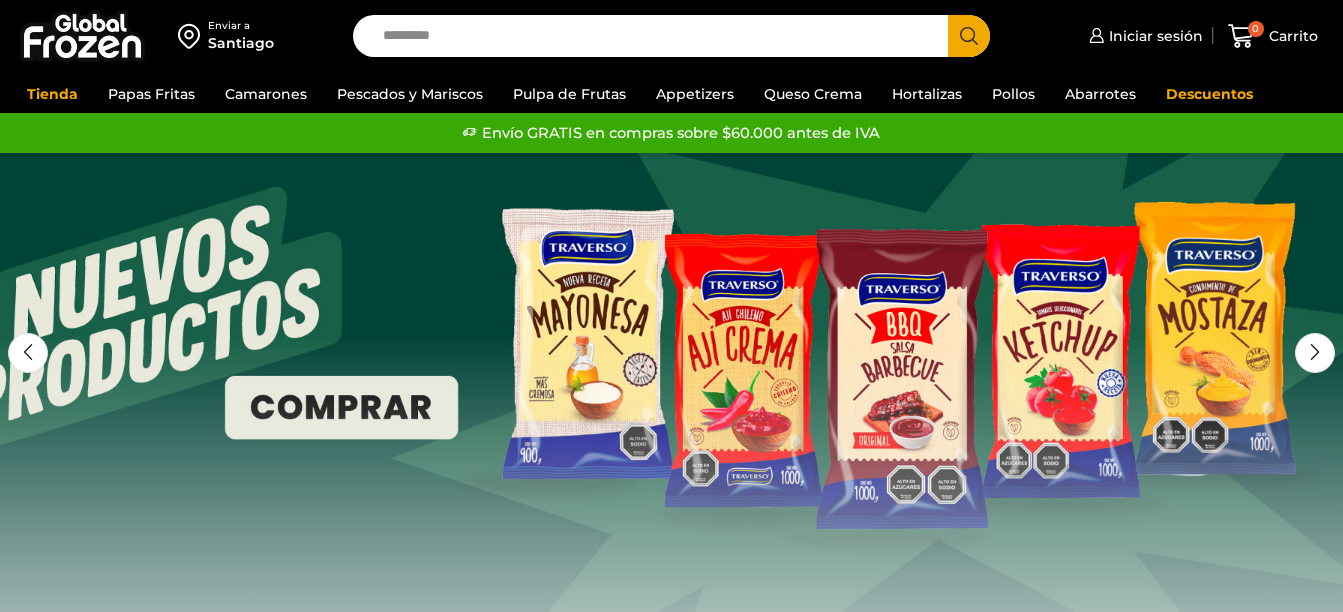 scroll, scrollTop: 0, scrollLeft: 0, axis: both 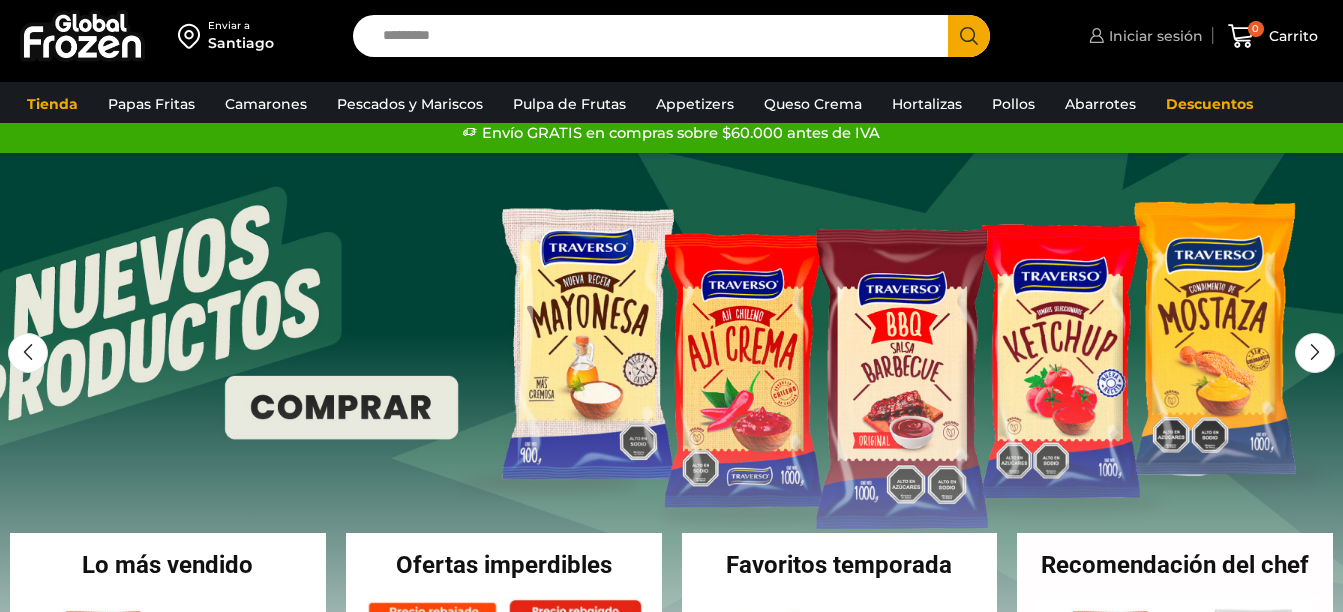 click on "Iniciar sesión" at bounding box center [1153, 36] 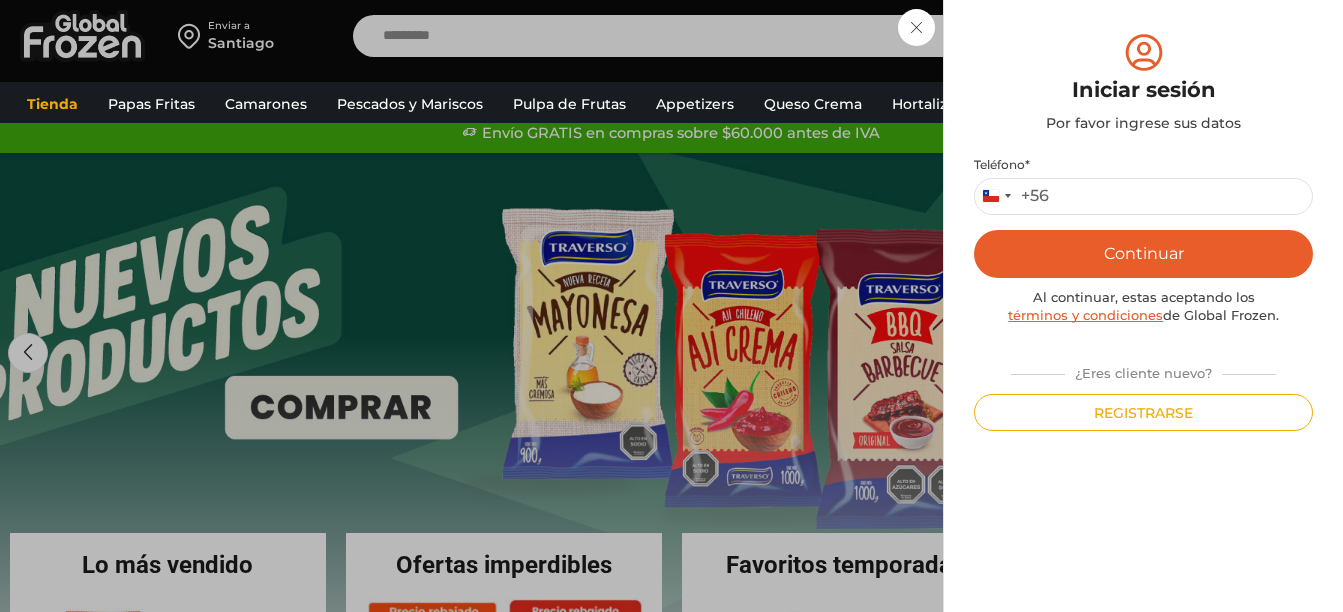 scroll, scrollTop: 0, scrollLeft: 0, axis: both 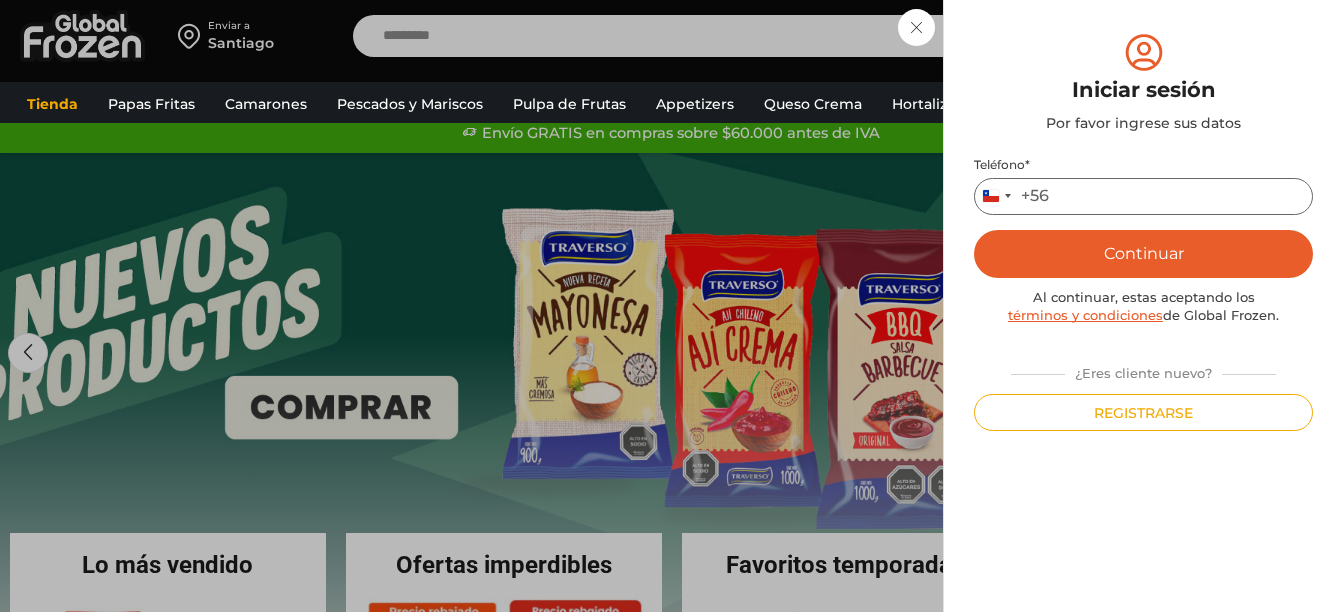 click on "Teléfono
*" at bounding box center (1143, 196) 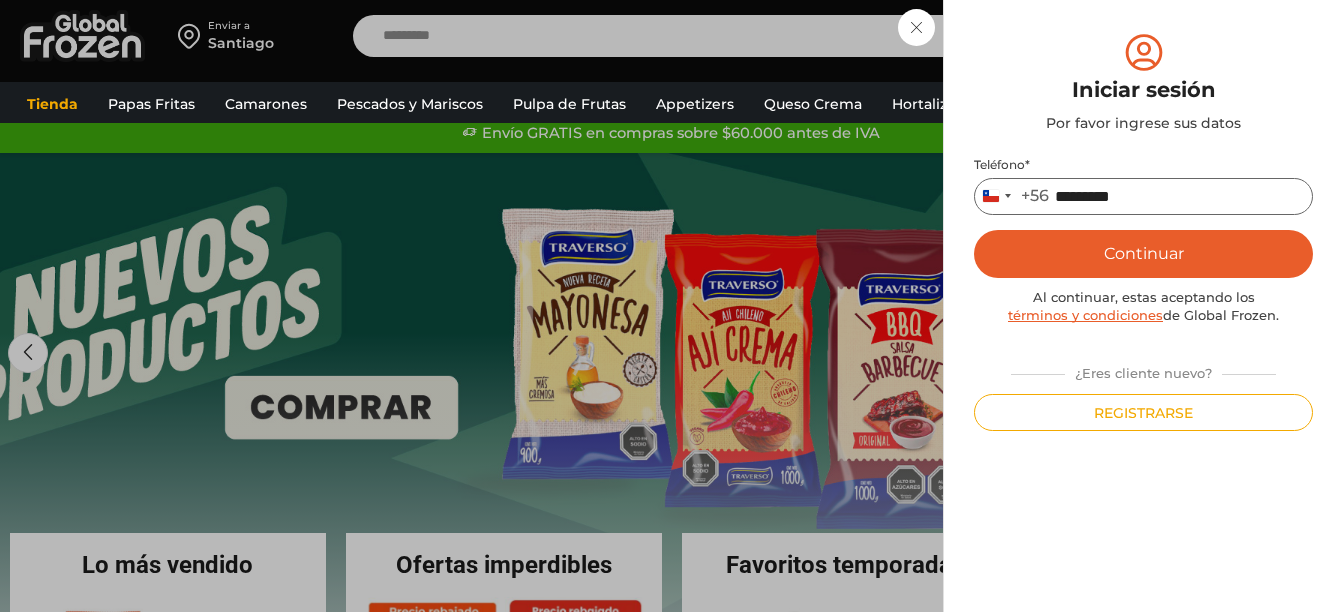 type on "*********" 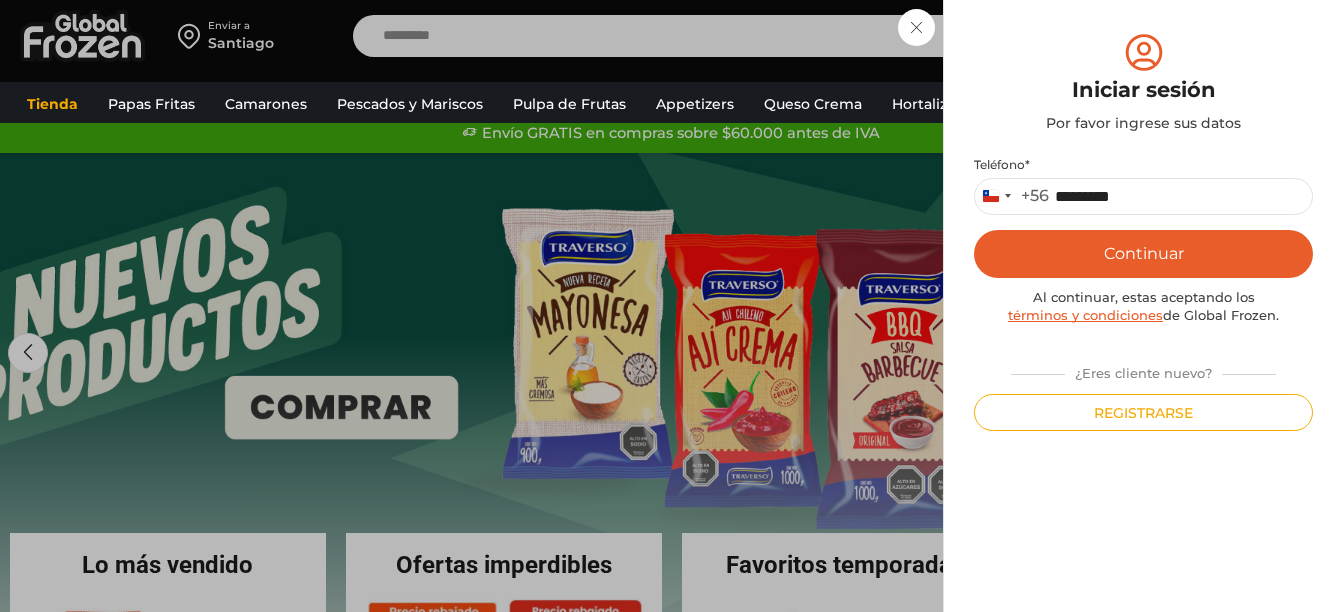 click on "Continuar" at bounding box center (1143, 254) 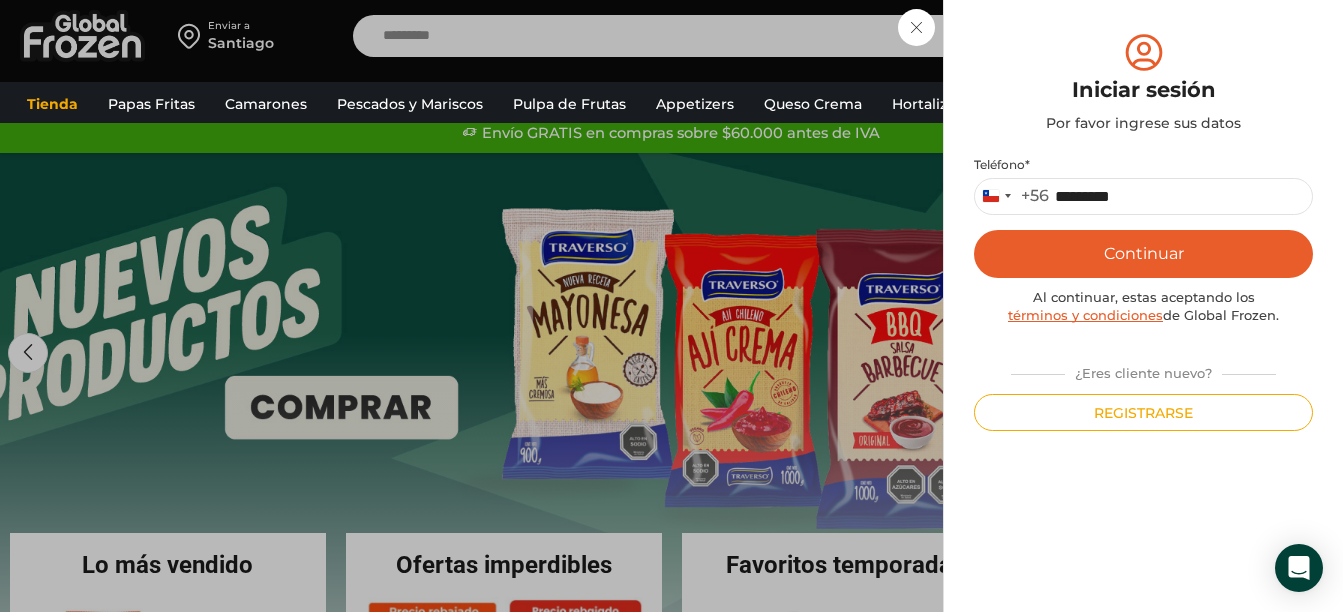 click on "Continuar" at bounding box center (1143, 254) 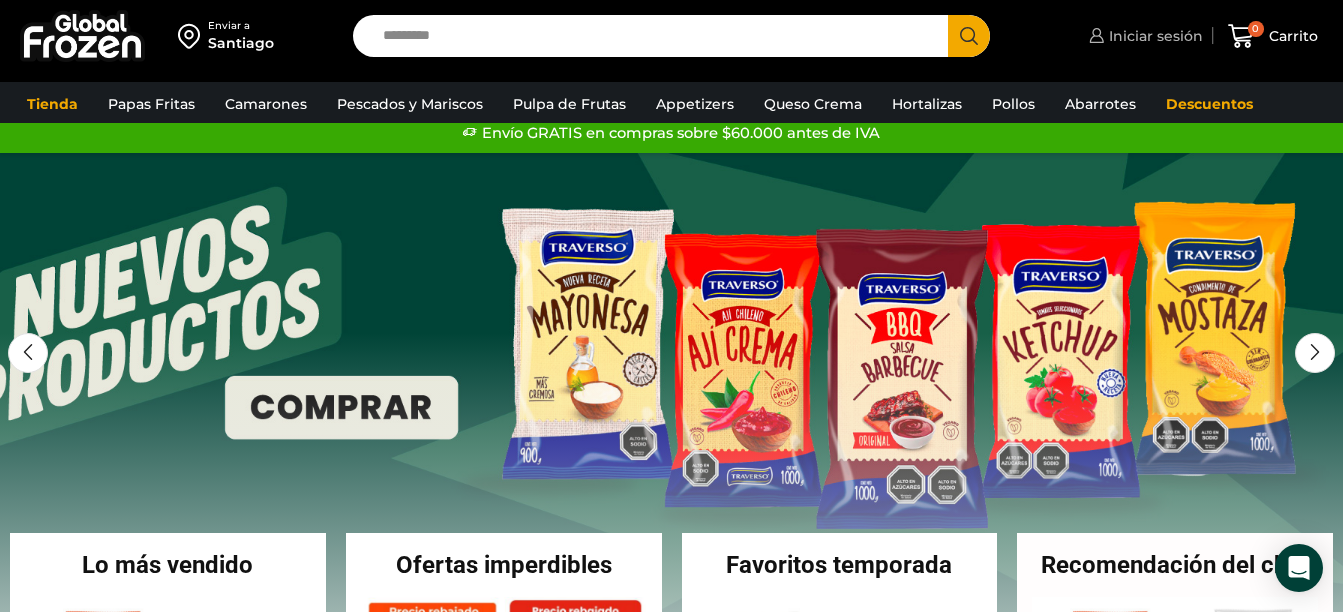 click on "Iniciar sesión" at bounding box center (1153, 36) 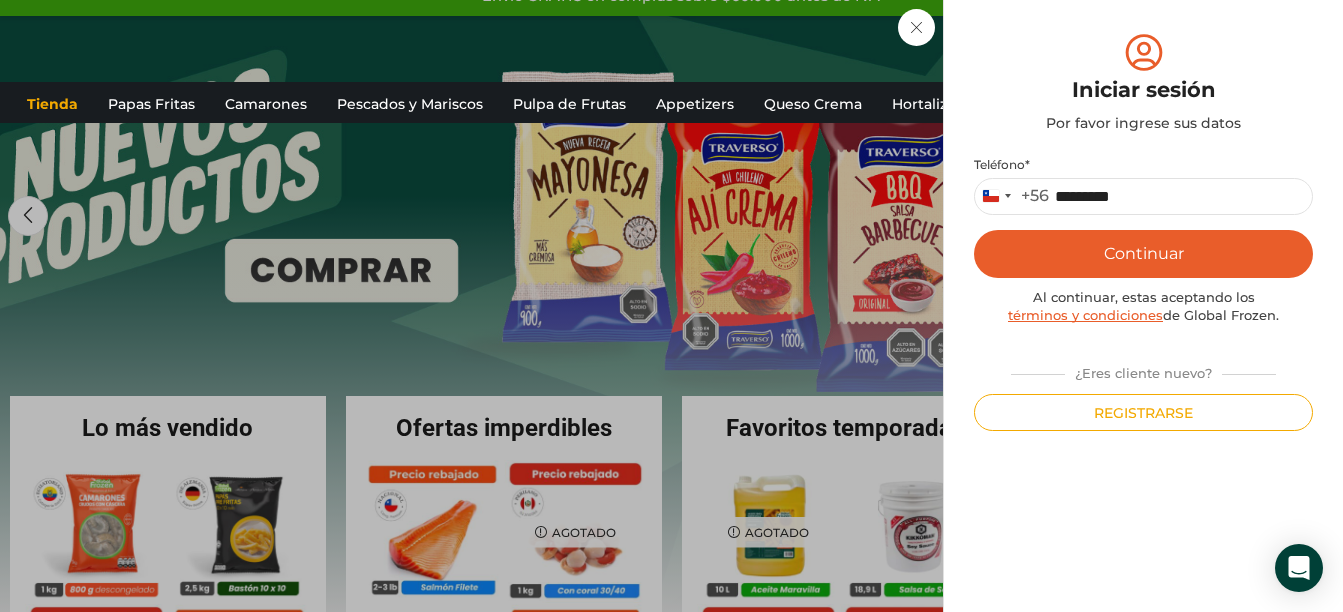 scroll, scrollTop: 0, scrollLeft: 0, axis: both 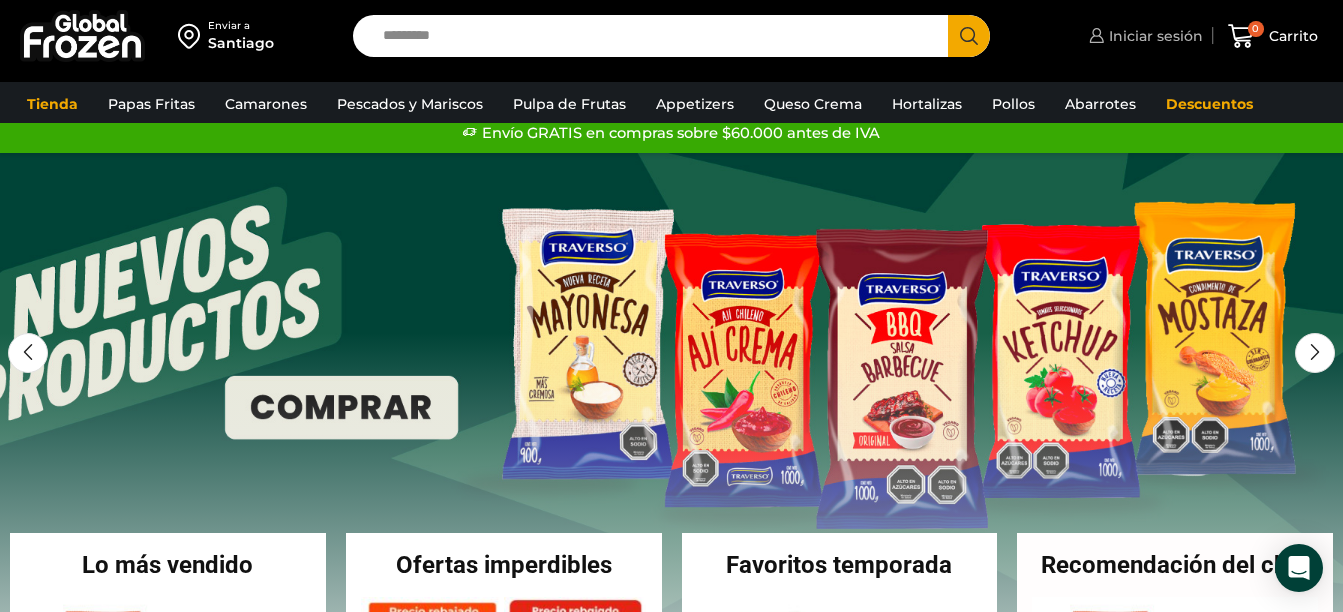 drag, startPoint x: 0, startPoint y: 0, endPoint x: 1132, endPoint y: 33, distance: 1132.481 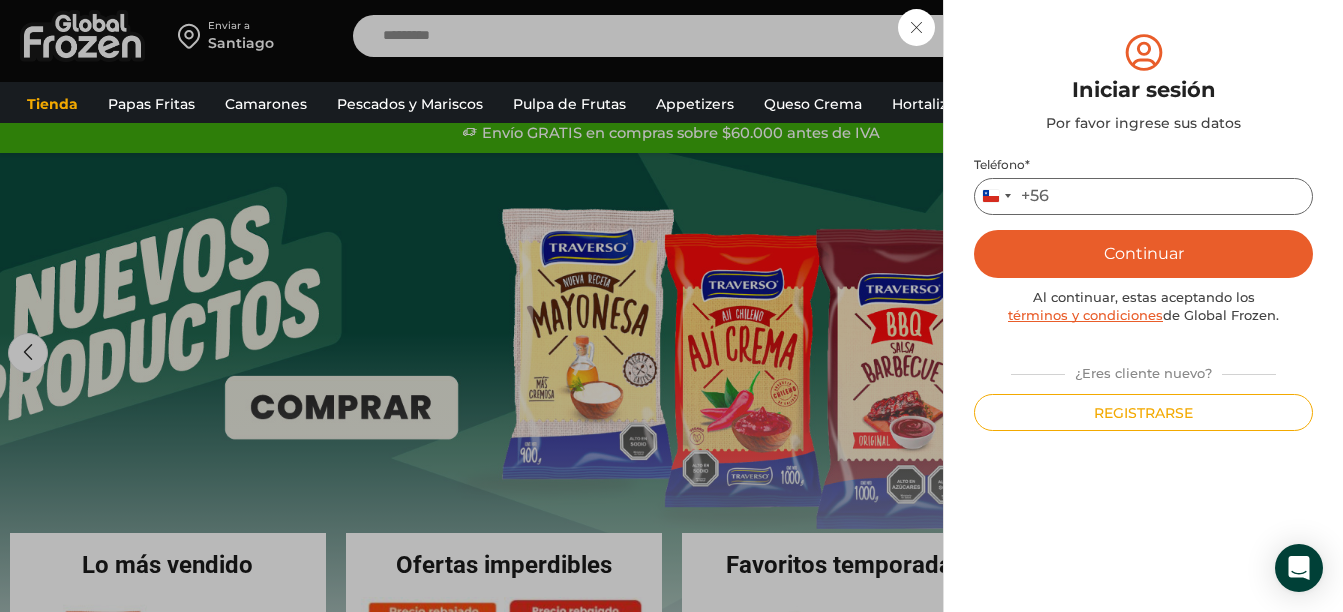 click on "Teléfono
*" at bounding box center [1143, 196] 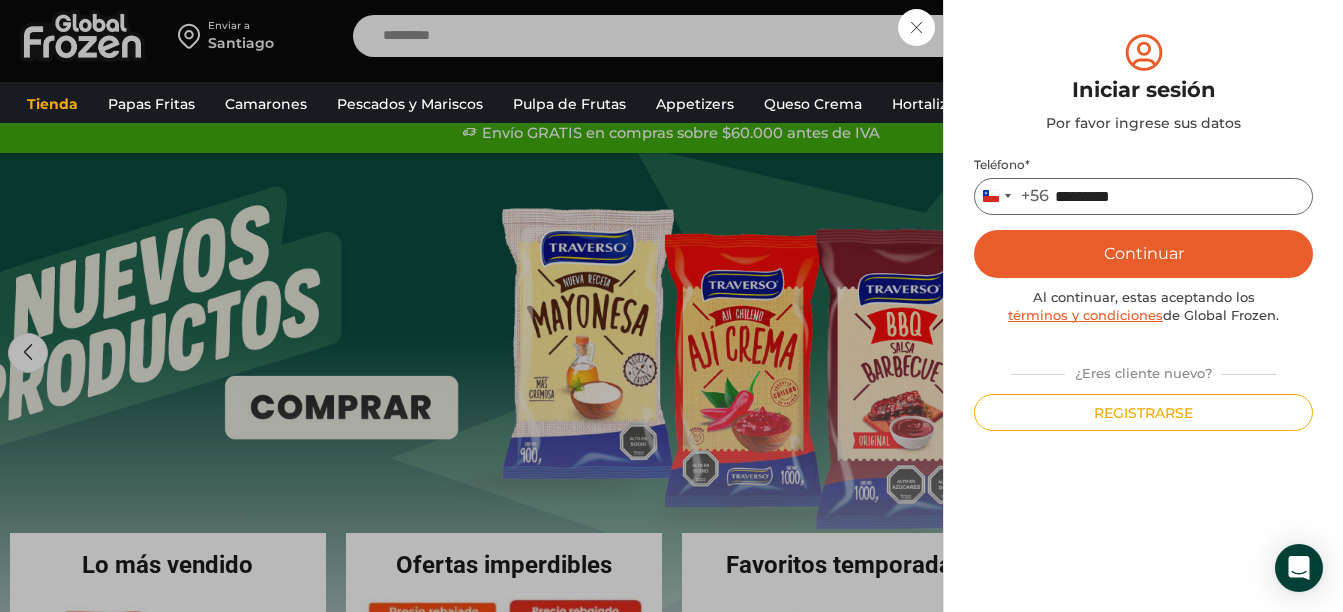 type on "*********" 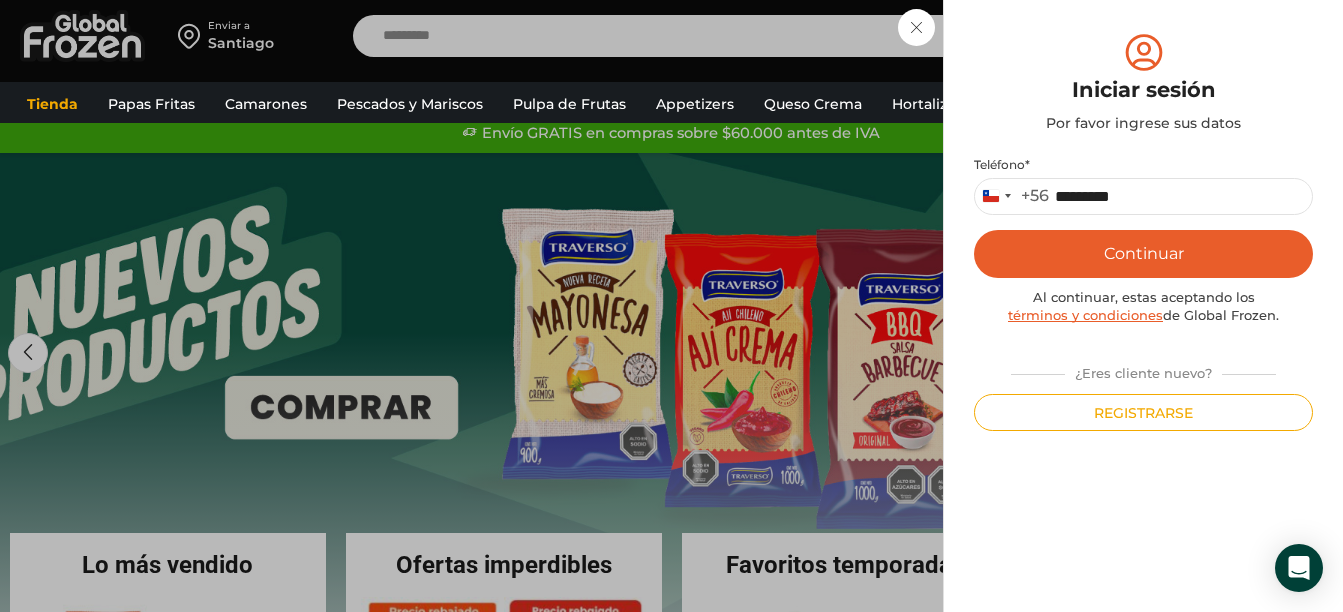 click on "Continuar" at bounding box center [1143, 254] 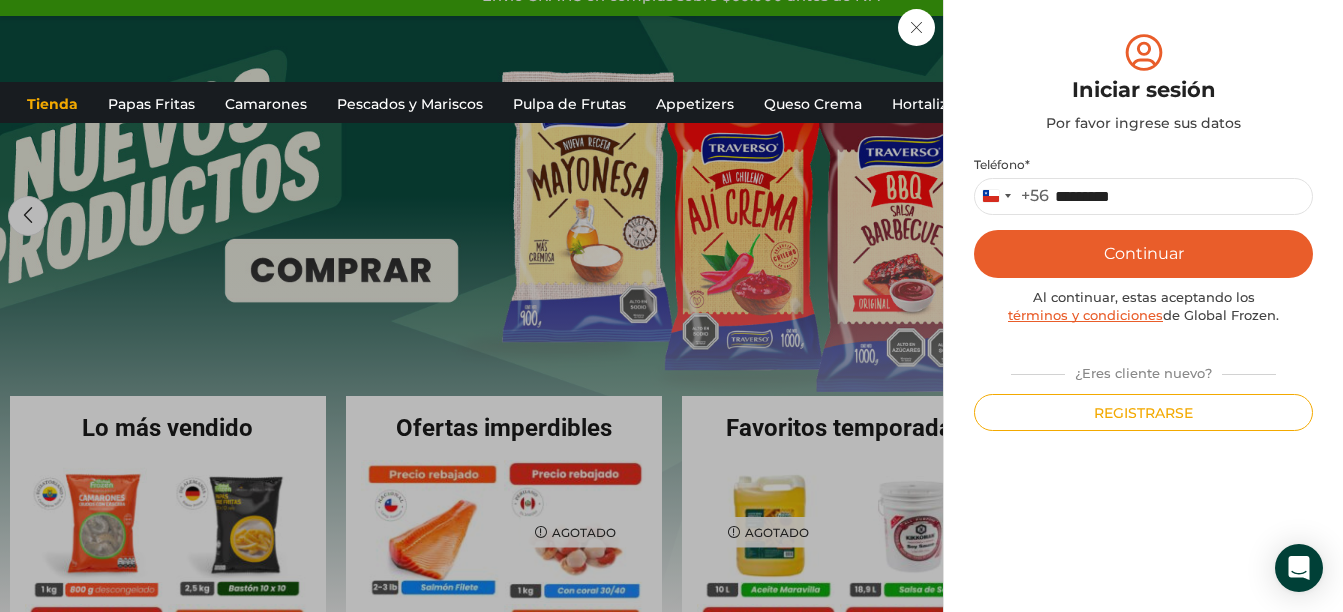 scroll, scrollTop: 300, scrollLeft: 0, axis: vertical 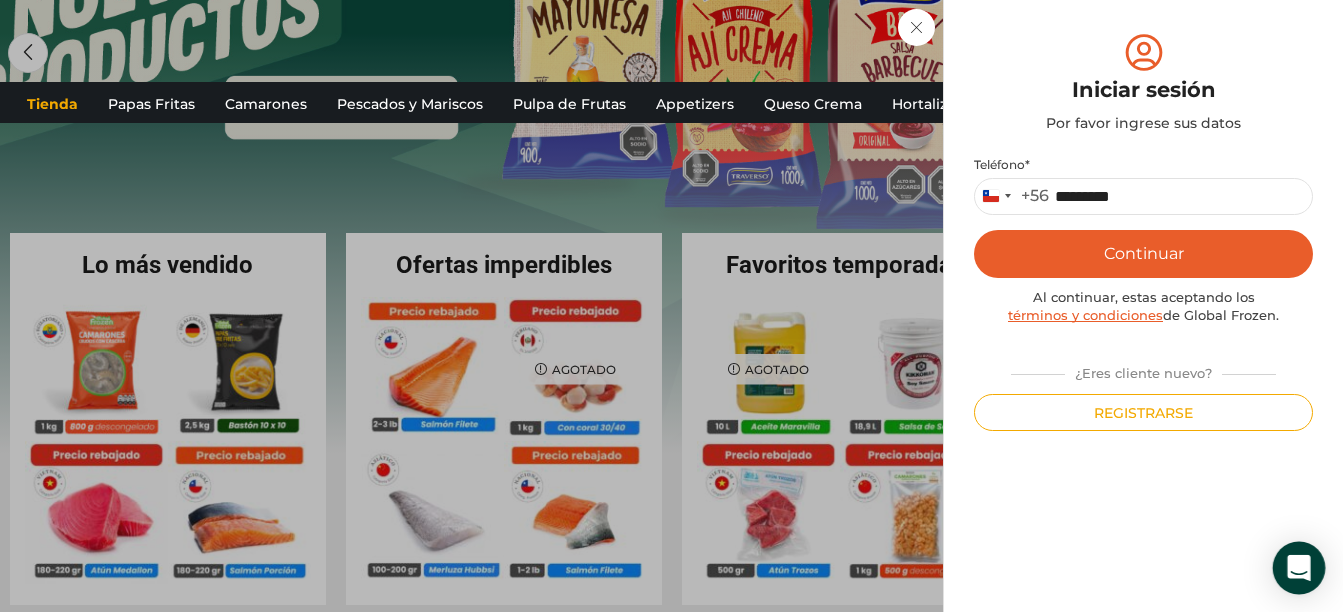 click 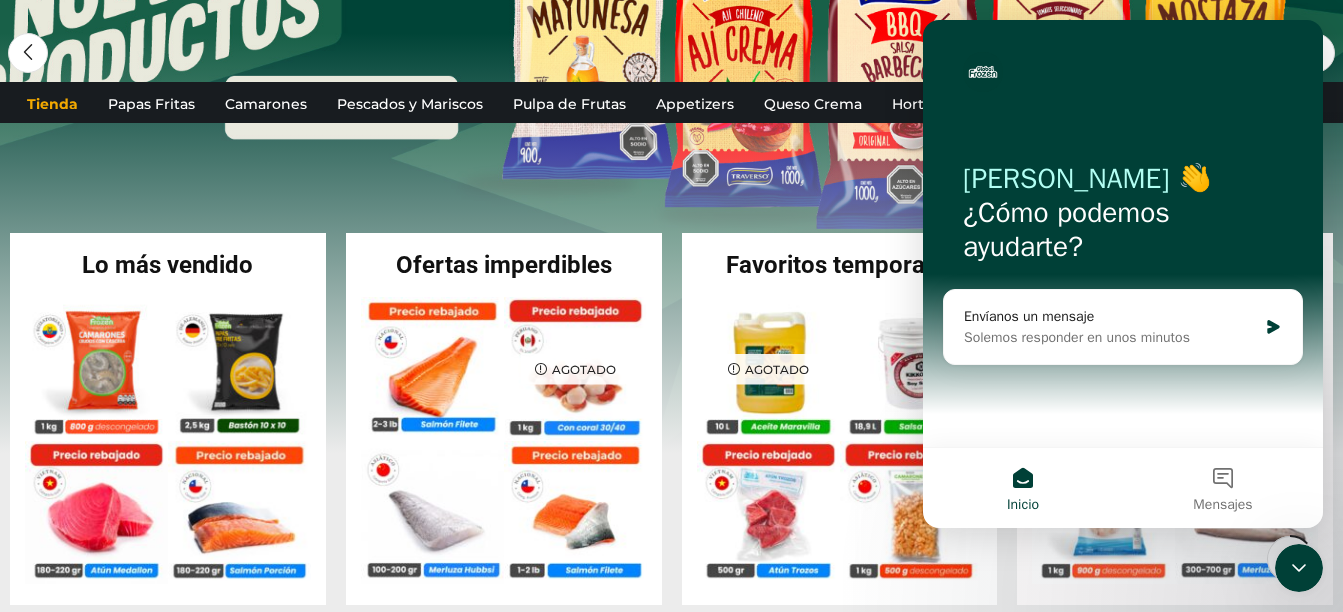 scroll, scrollTop: 0, scrollLeft: 0, axis: both 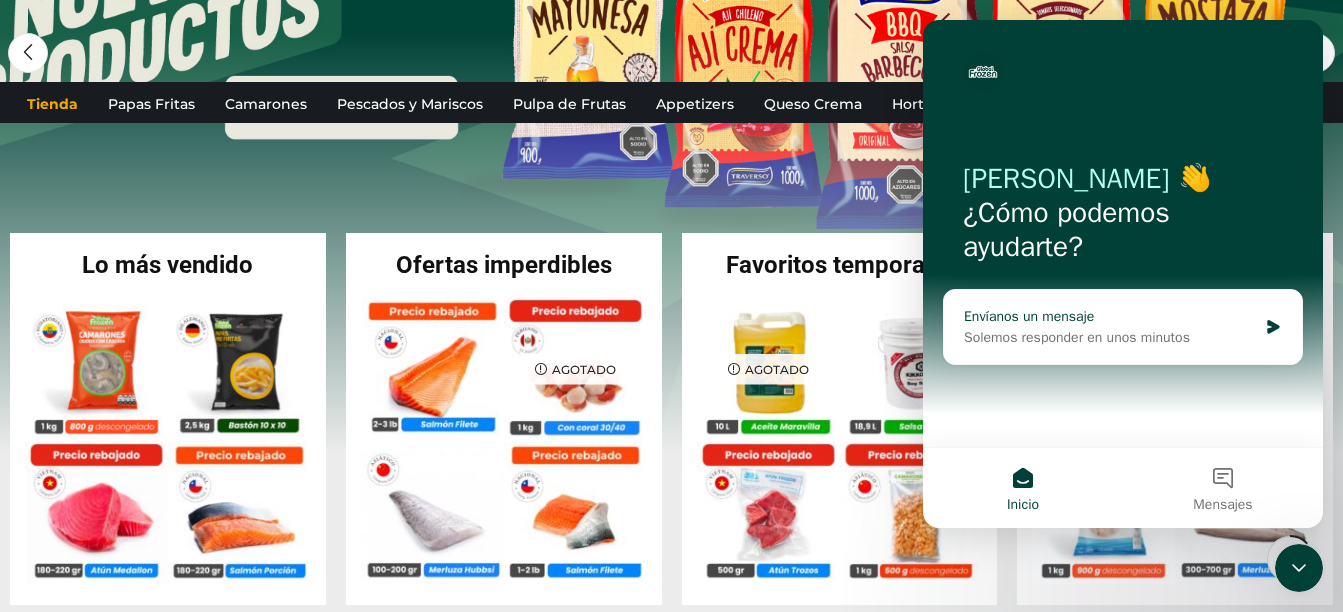click 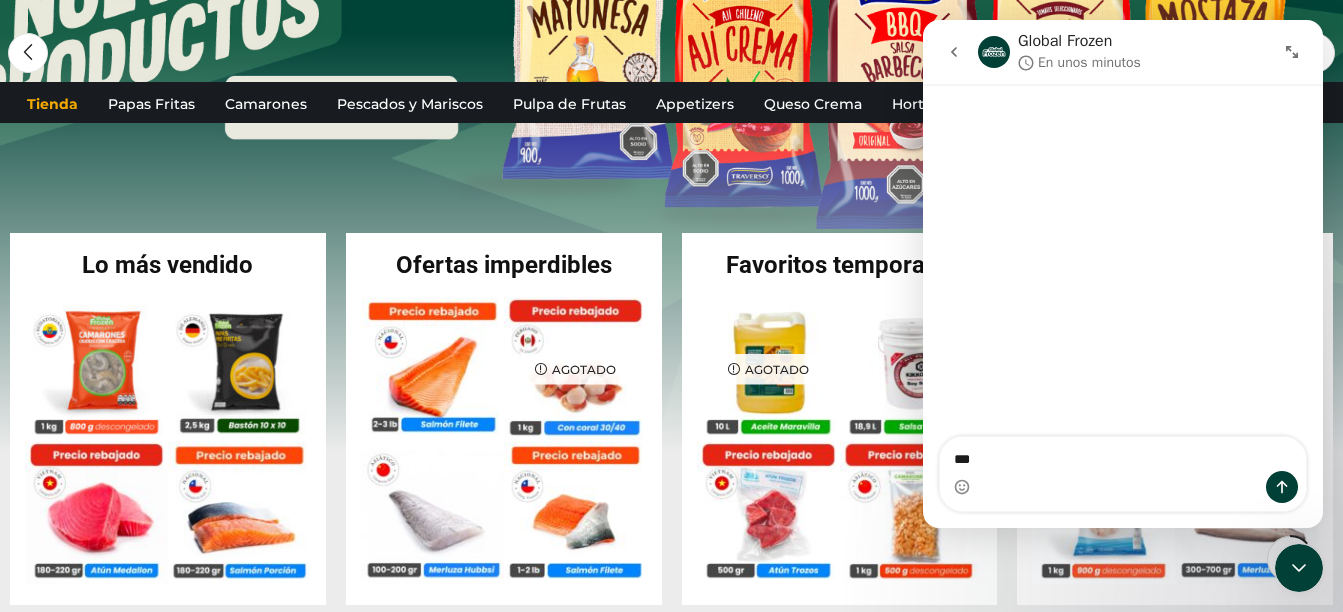 type on "****" 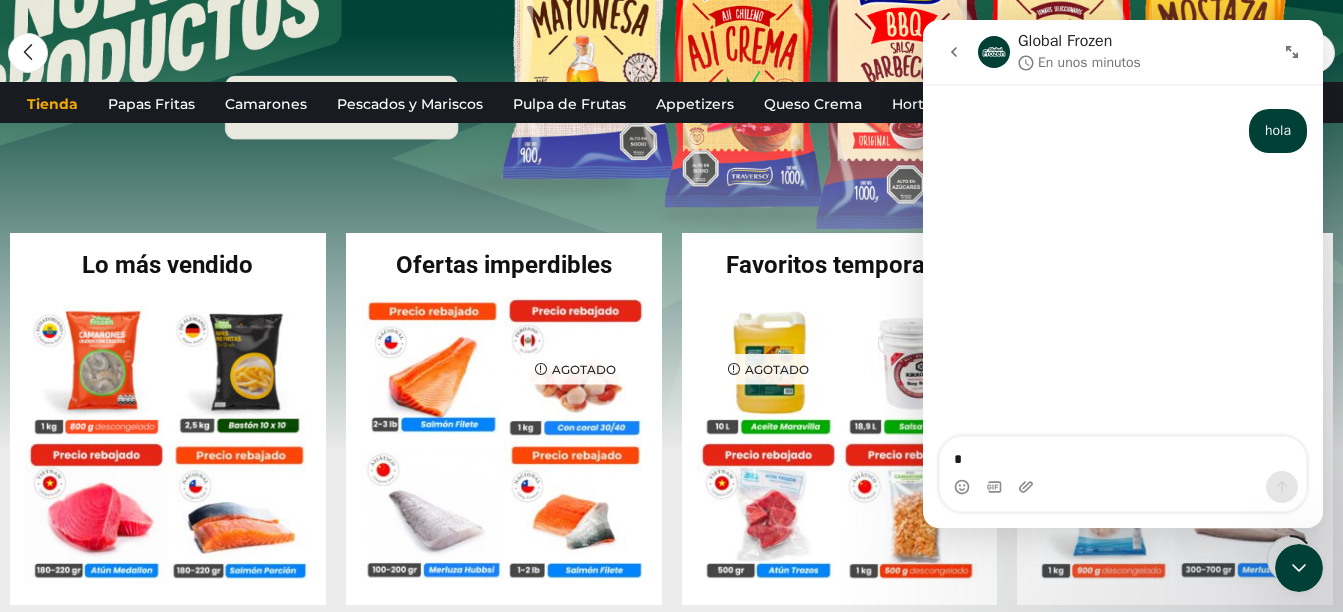 type on "*" 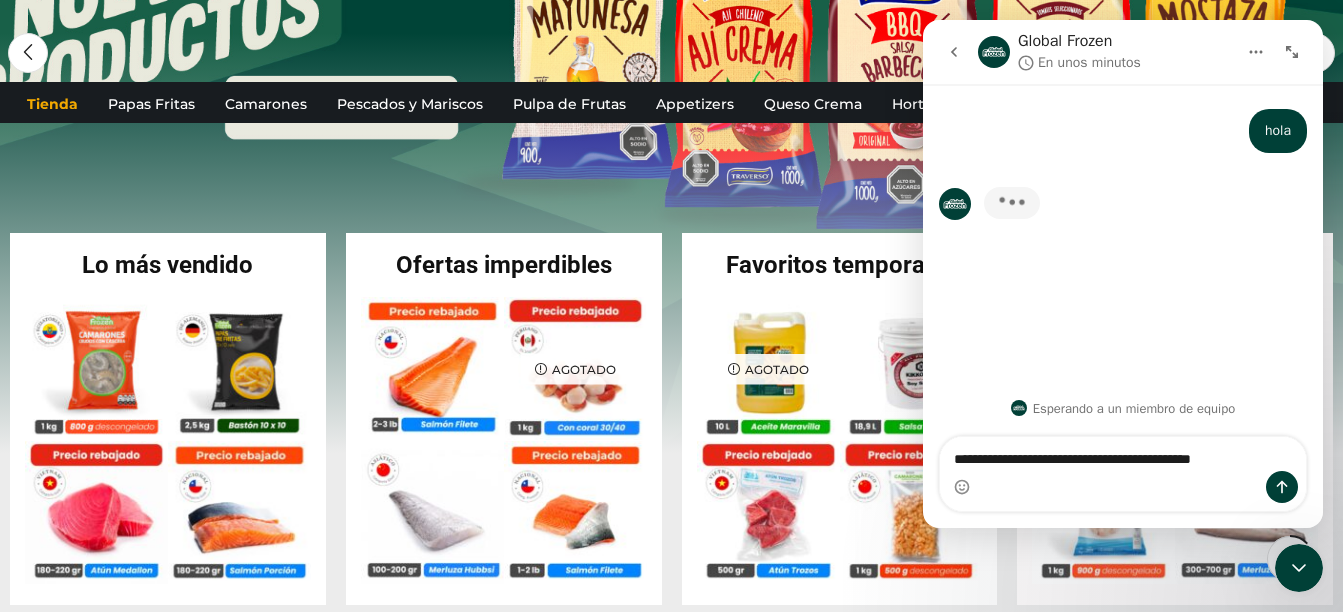 type on "**********" 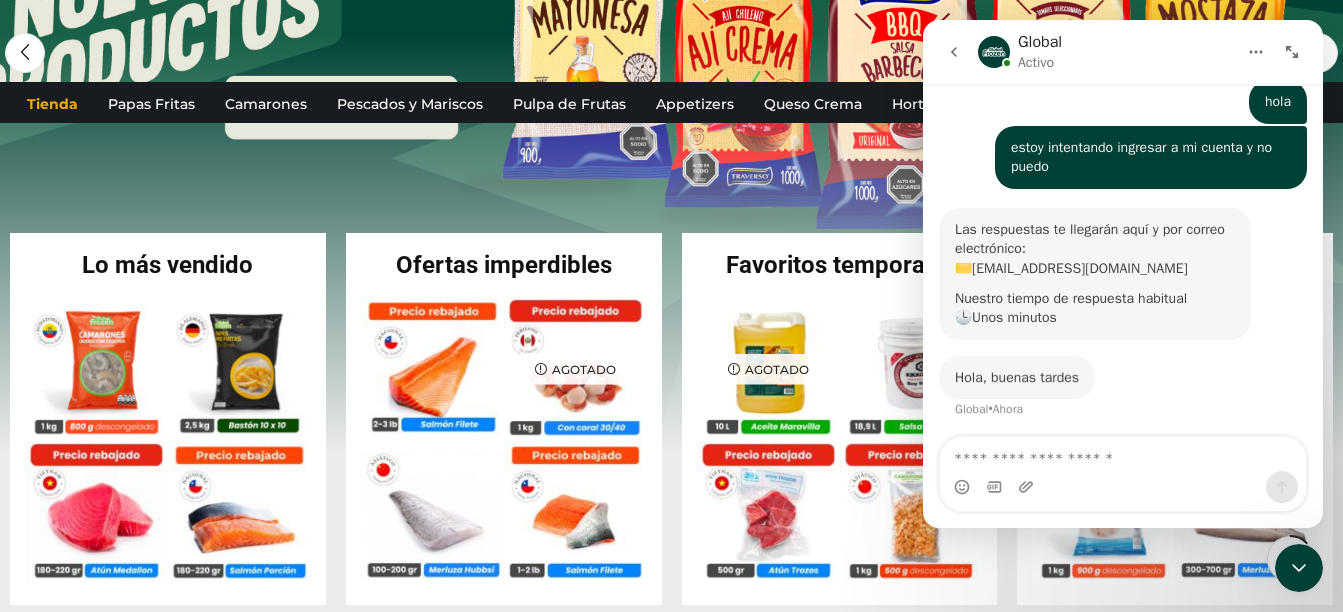 type 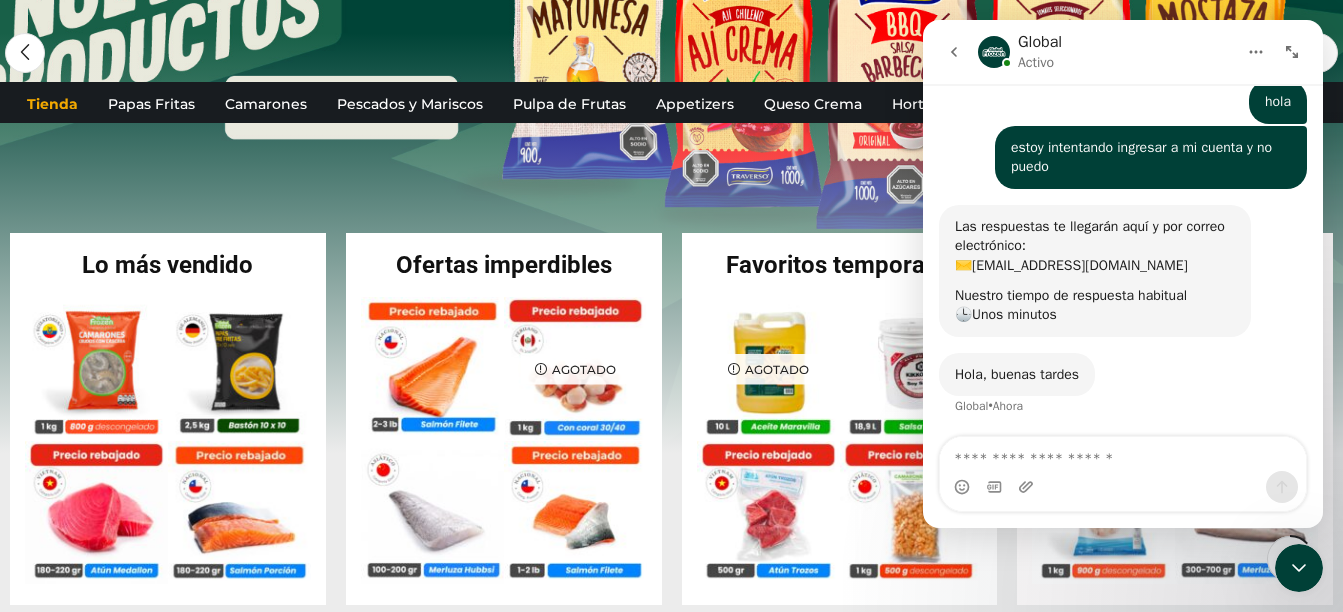 scroll, scrollTop: 30, scrollLeft: 0, axis: vertical 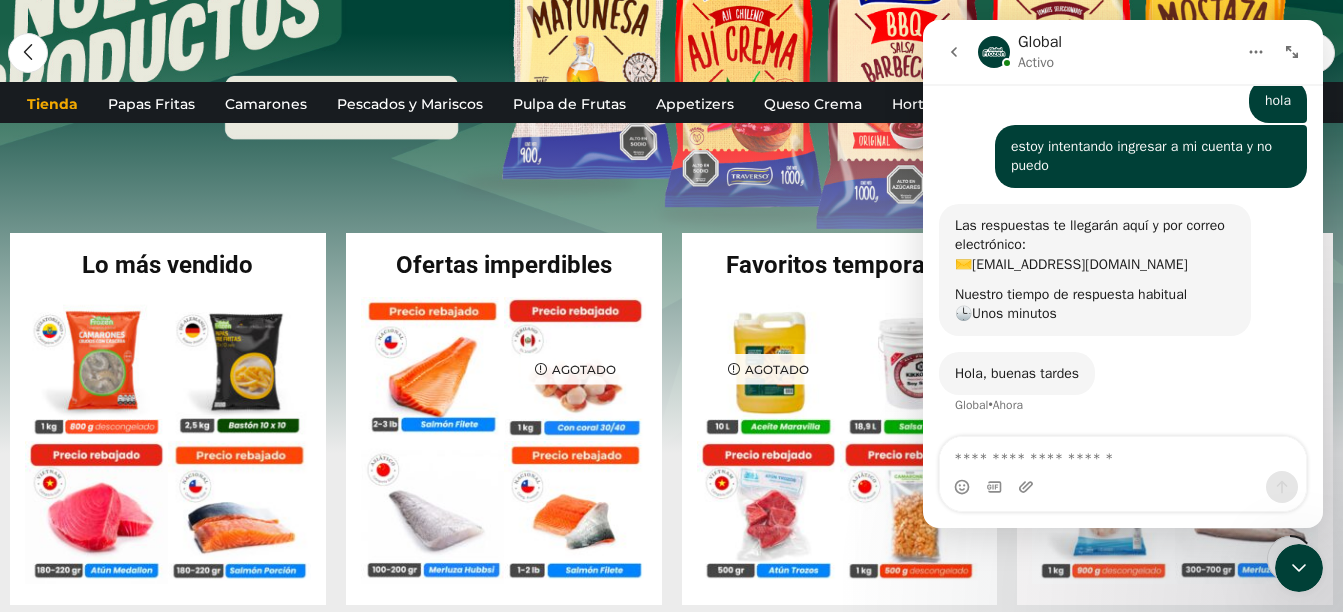 click at bounding box center [1256, 52] 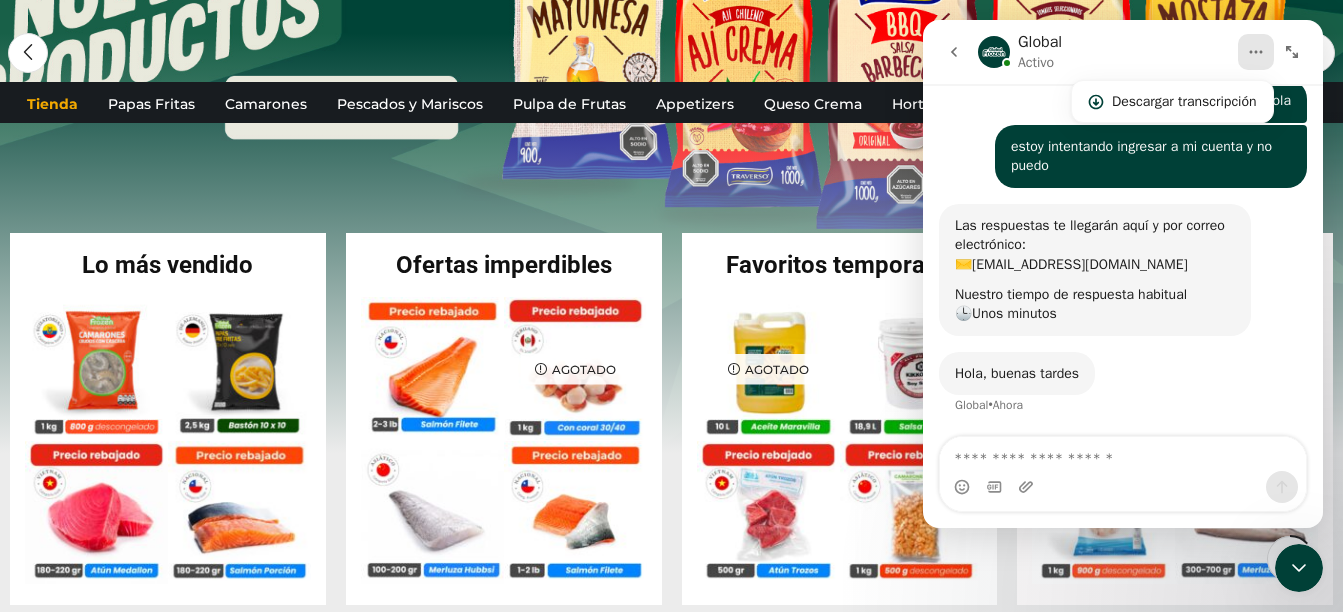 click 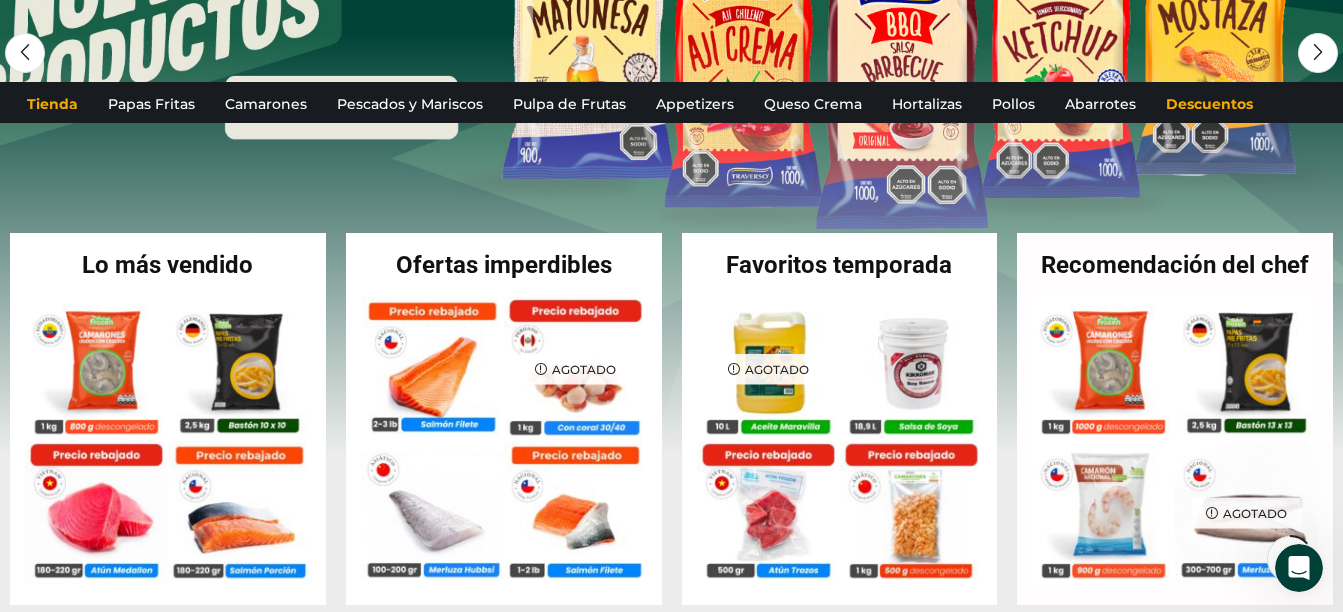 scroll, scrollTop: 0, scrollLeft: 0, axis: both 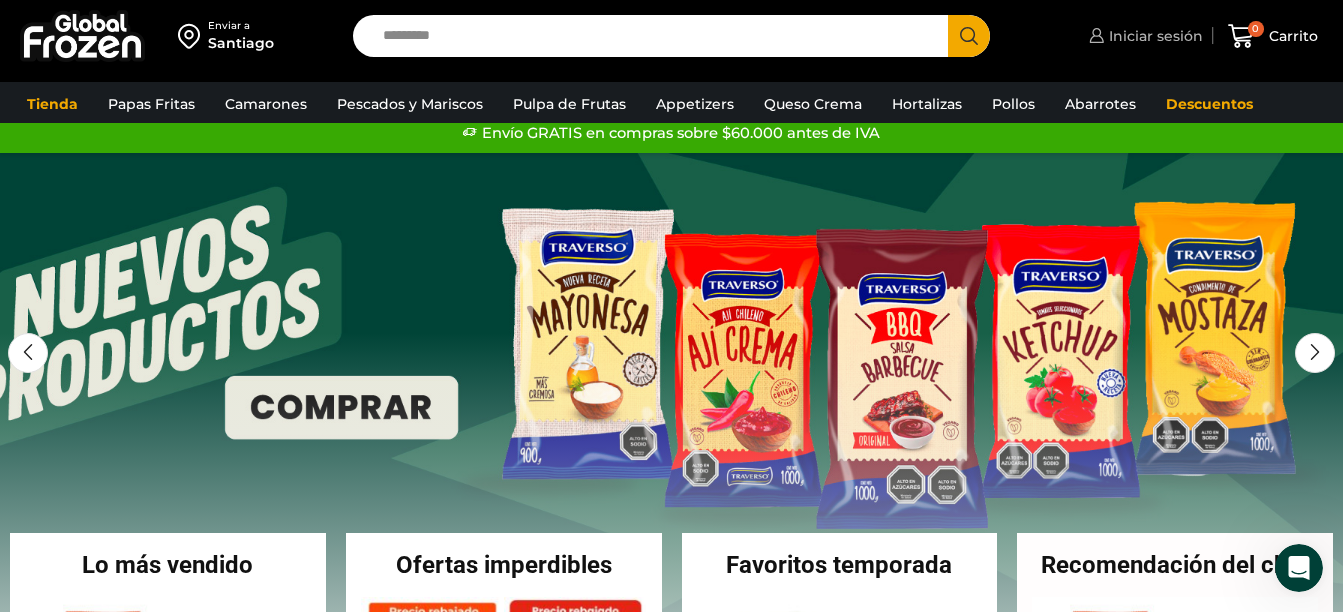 click on "Iniciar sesión" at bounding box center (1153, 36) 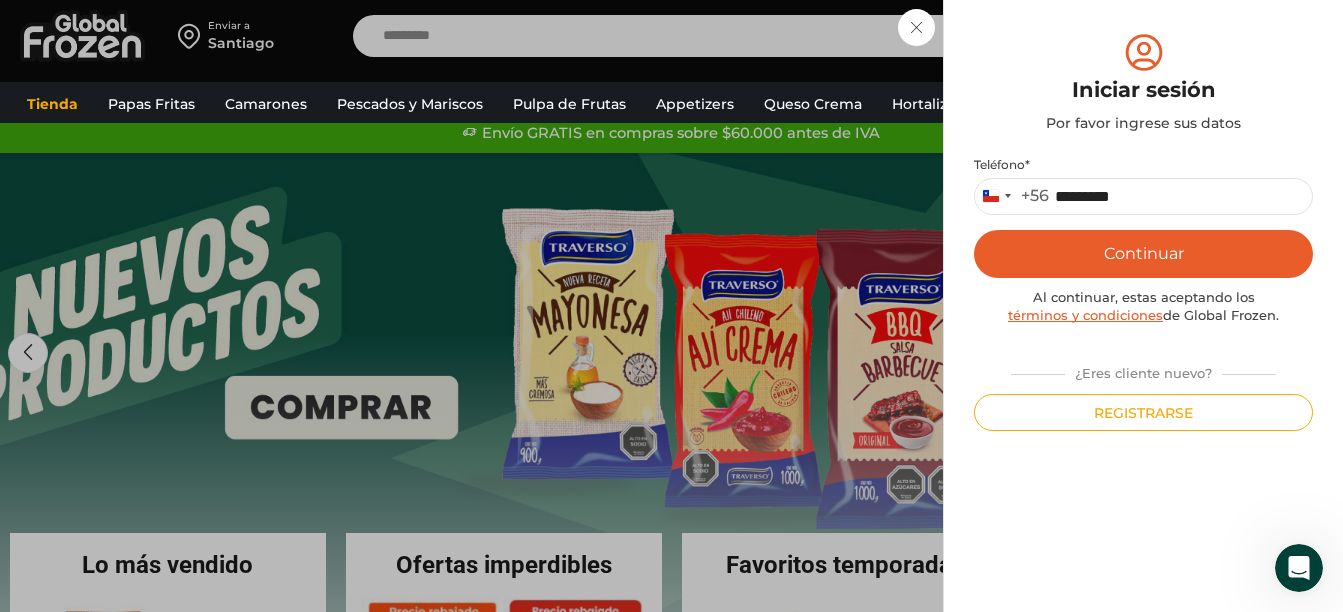 click on "Continuar" at bounding box center [1143, 254] 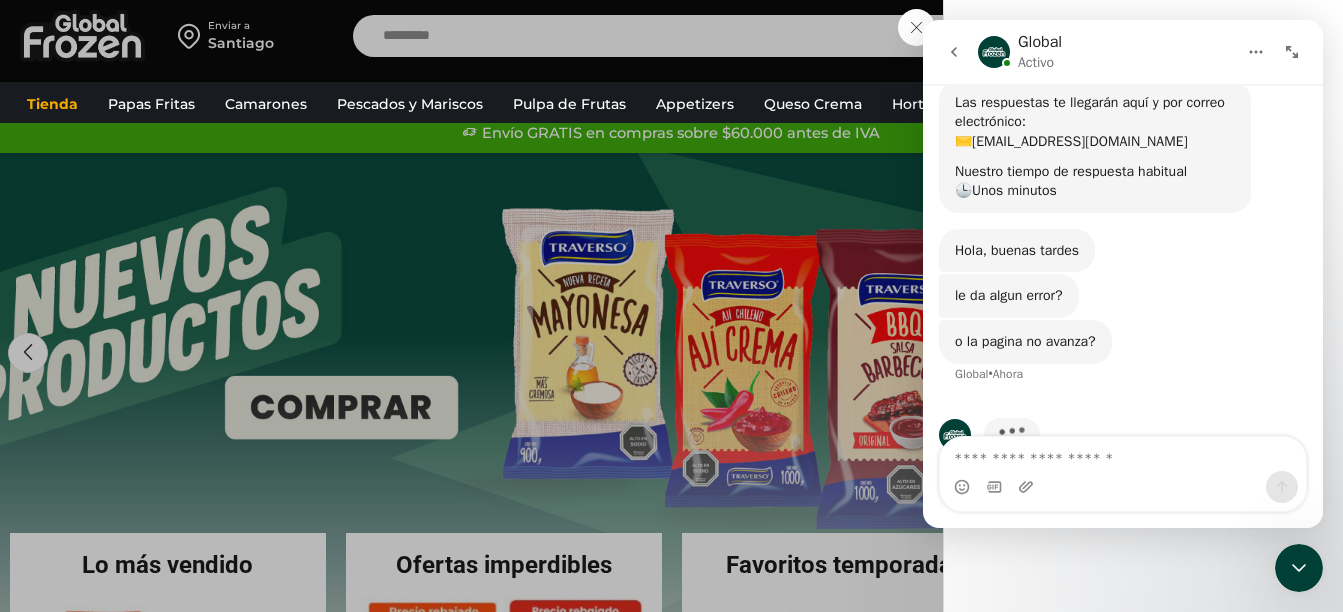 scroll, scrollTop: 199, scrollLeft: 0, axis: vertical 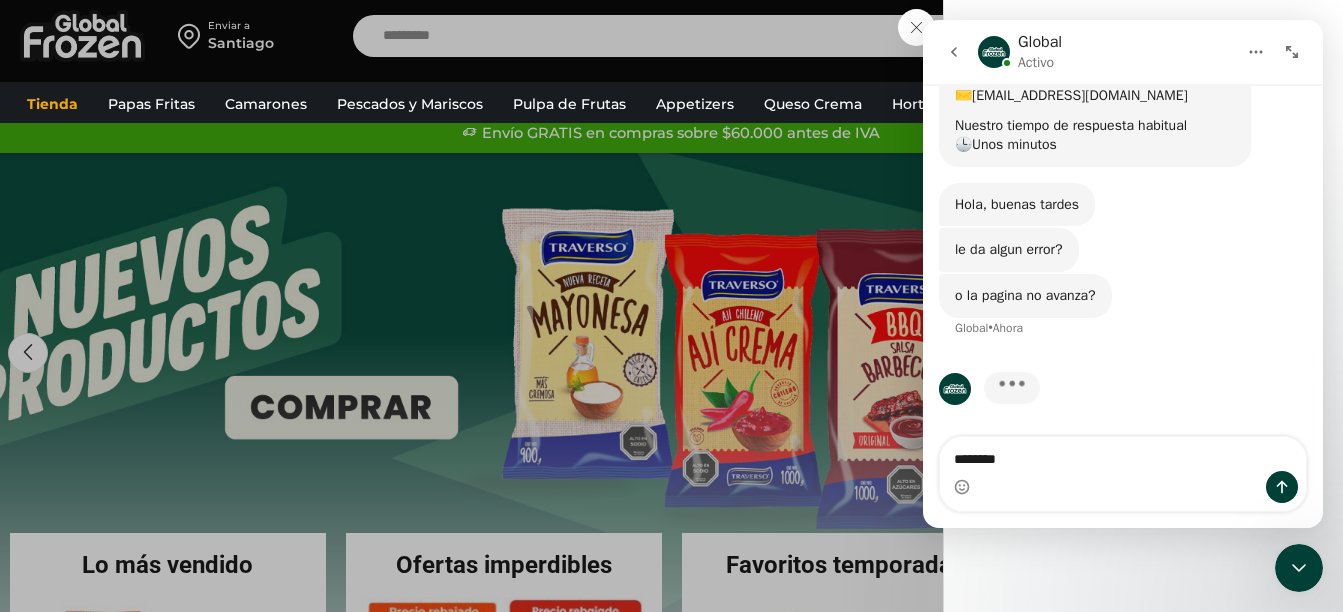 type on "*********" 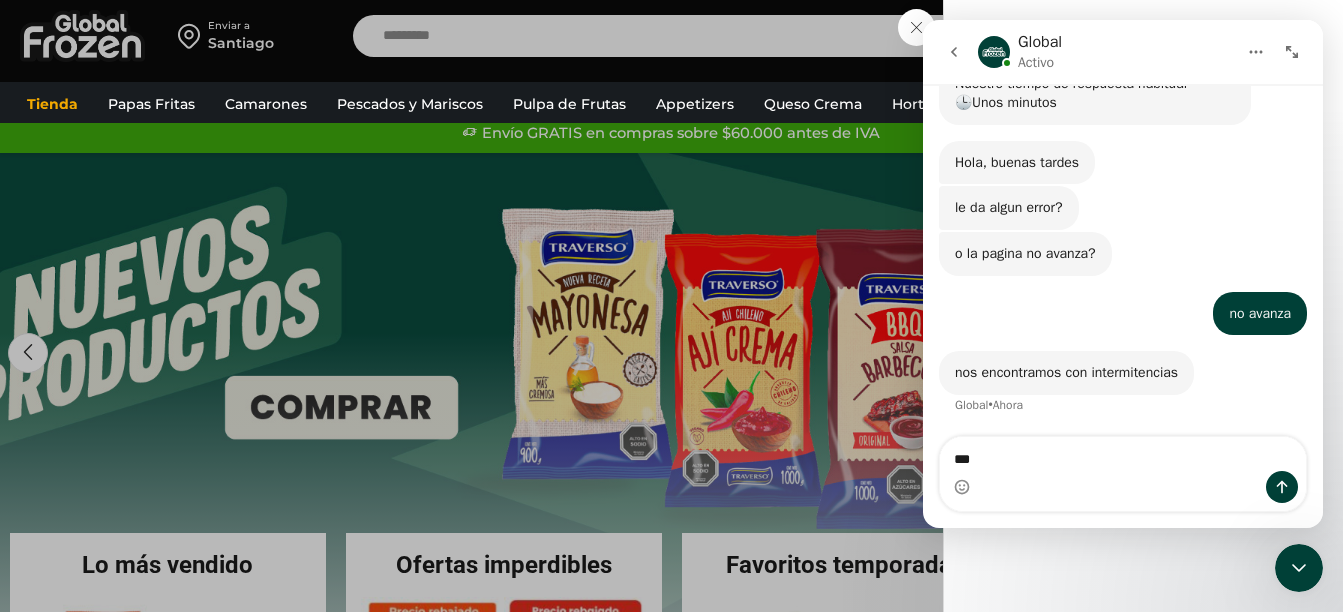 scroll, scrollTop: 241, scrollLeft: 0, axis: vertical 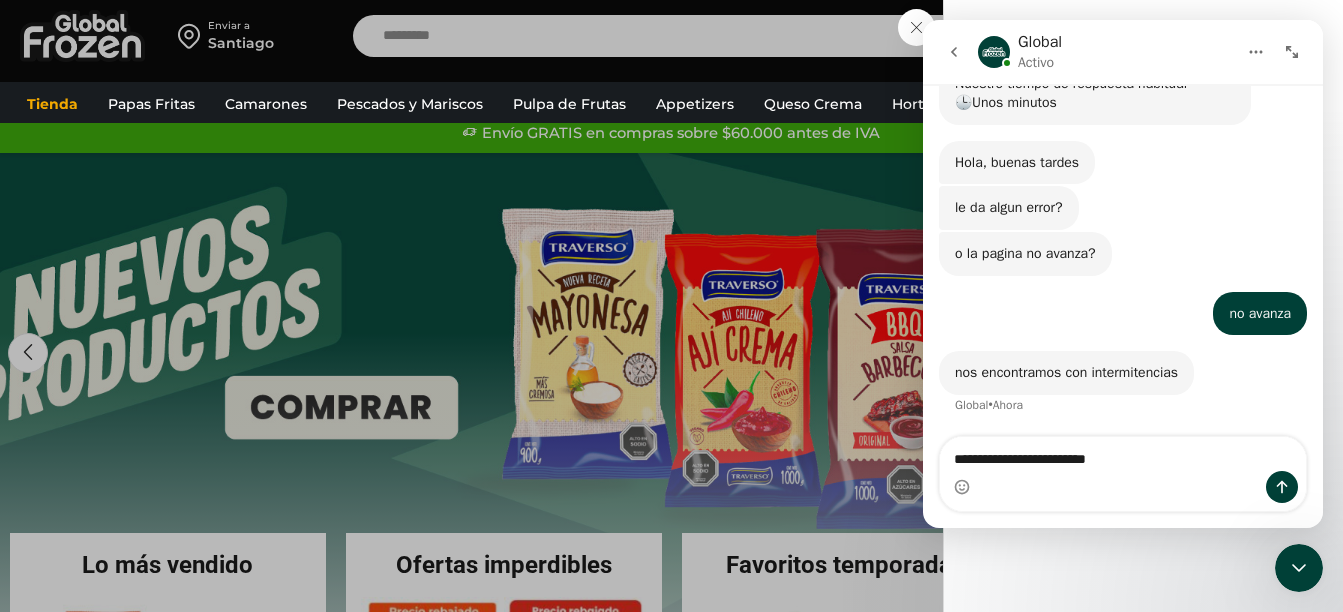 type on "**********" 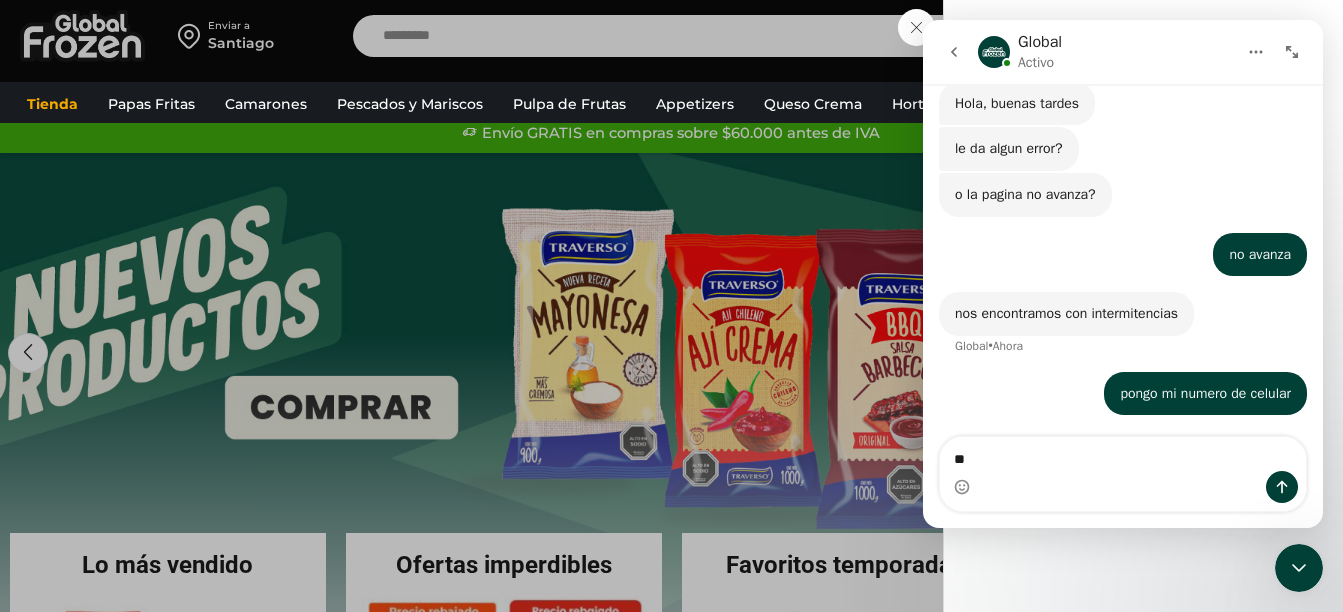 scroll, scrollTop: 377, scrollLeft: 0, axis: vertical 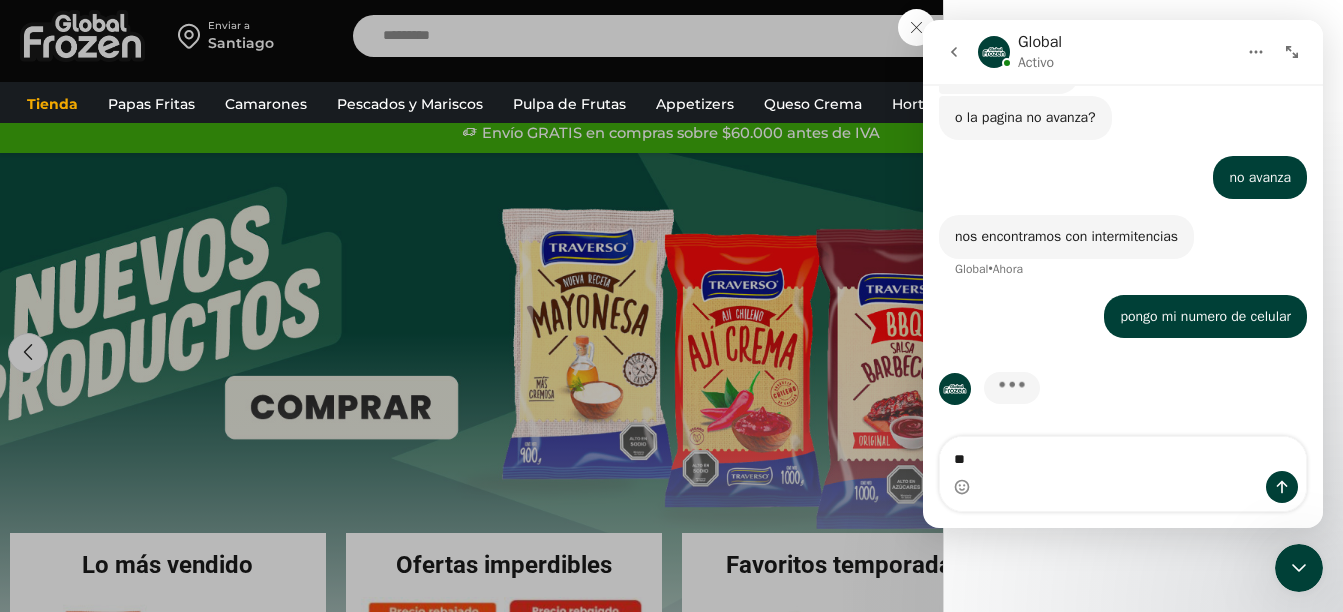 type on "*" 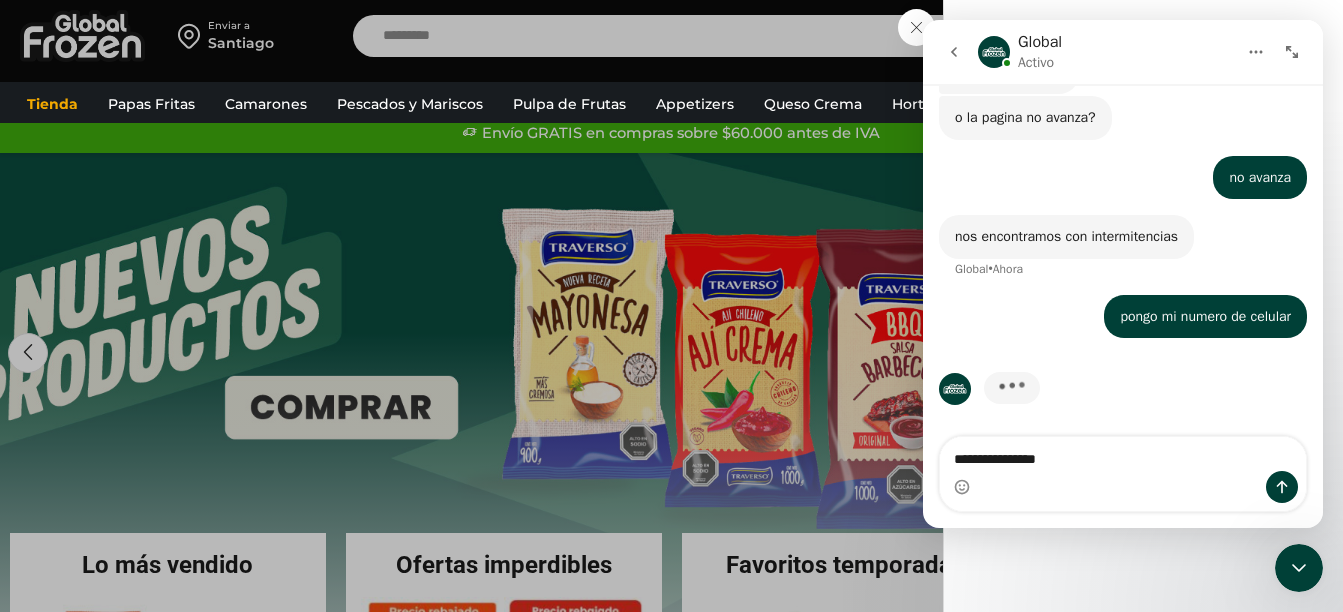 type on "**********" 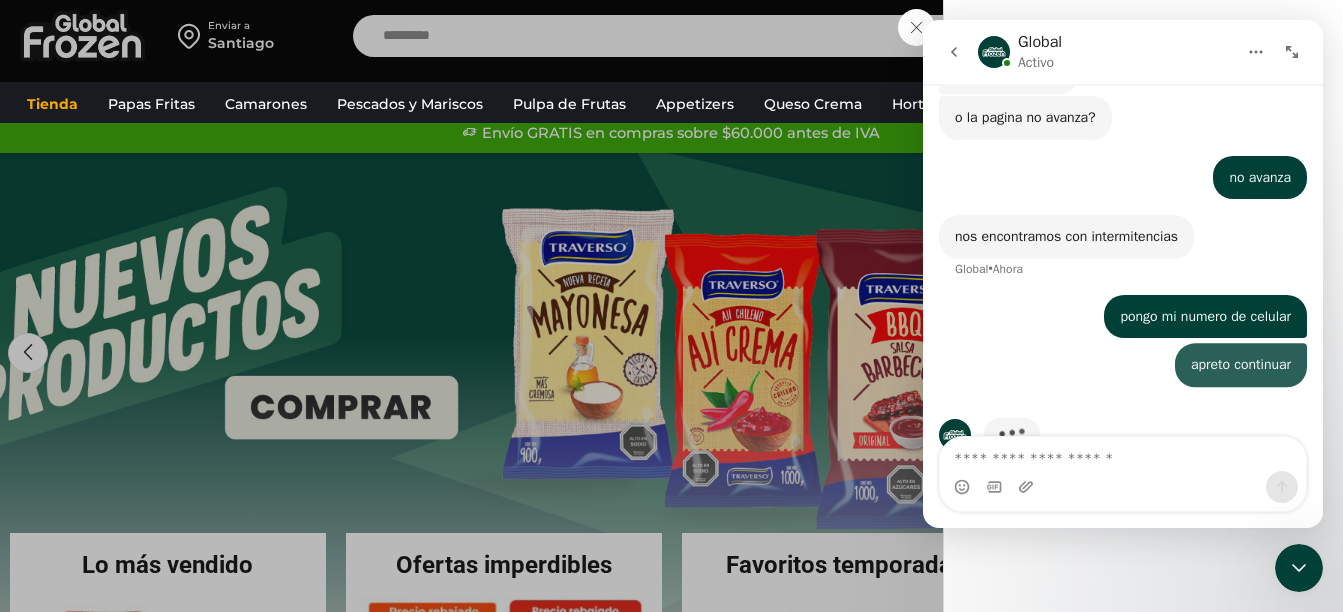 scroll, scrollTop: 423, scrollLeft: 0, axis: vertical 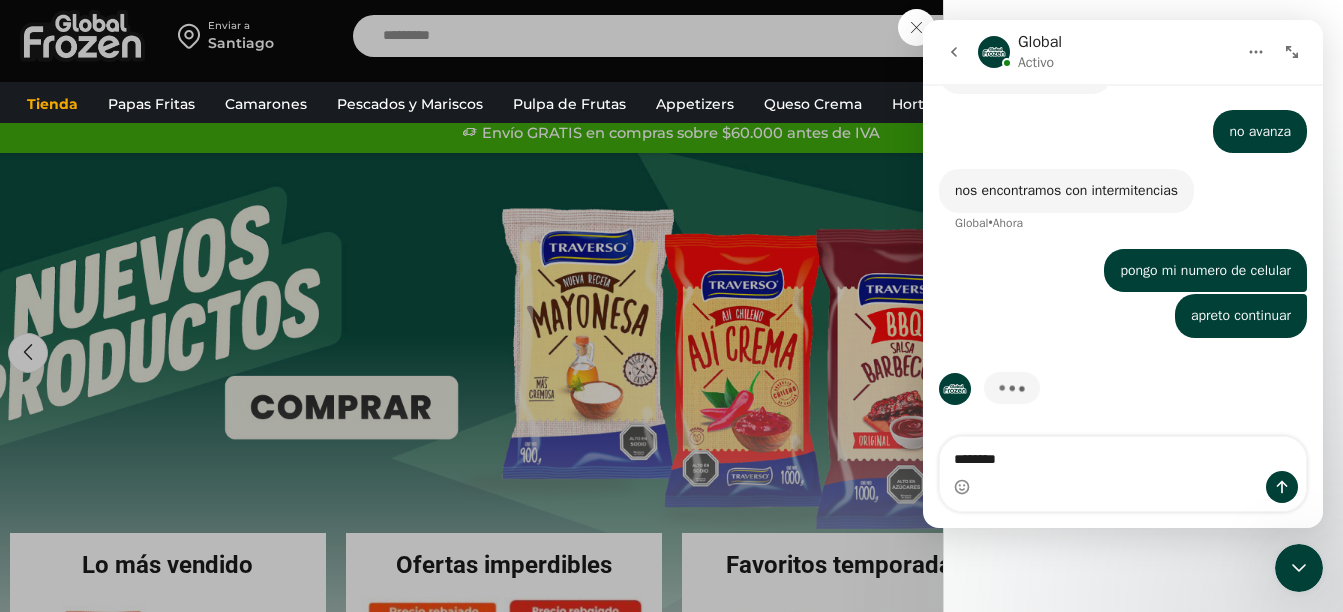 type on "*********" 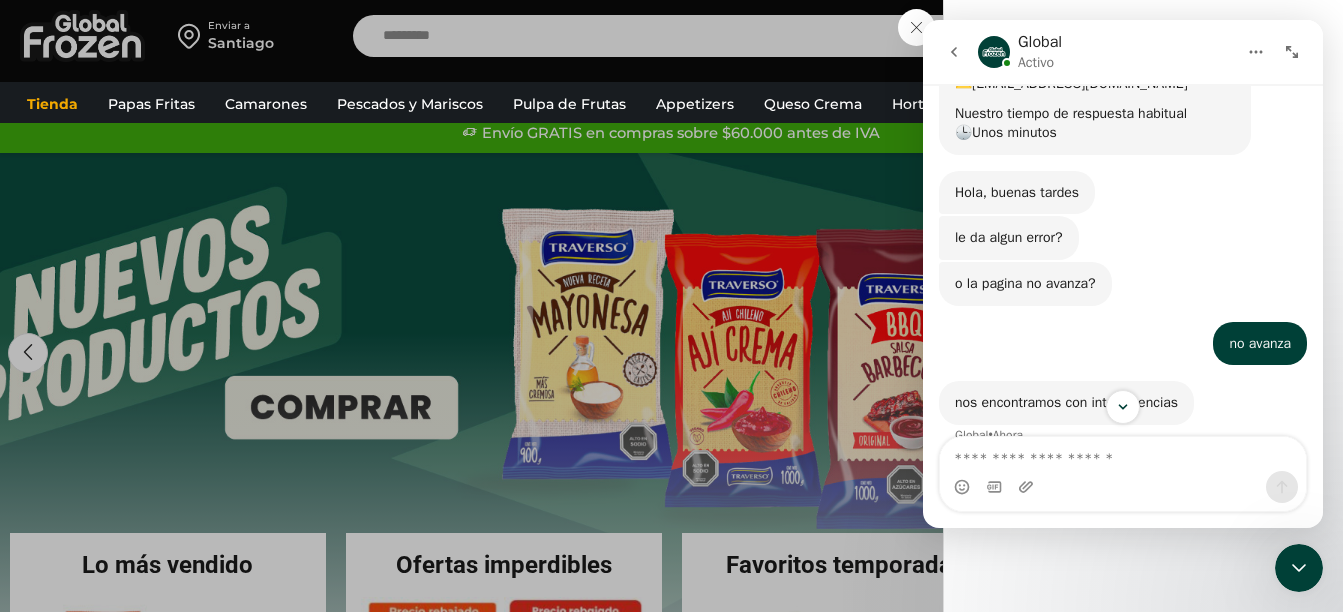 scroll, scrollTop: 169, scrollLeft: 0, axis: vertical 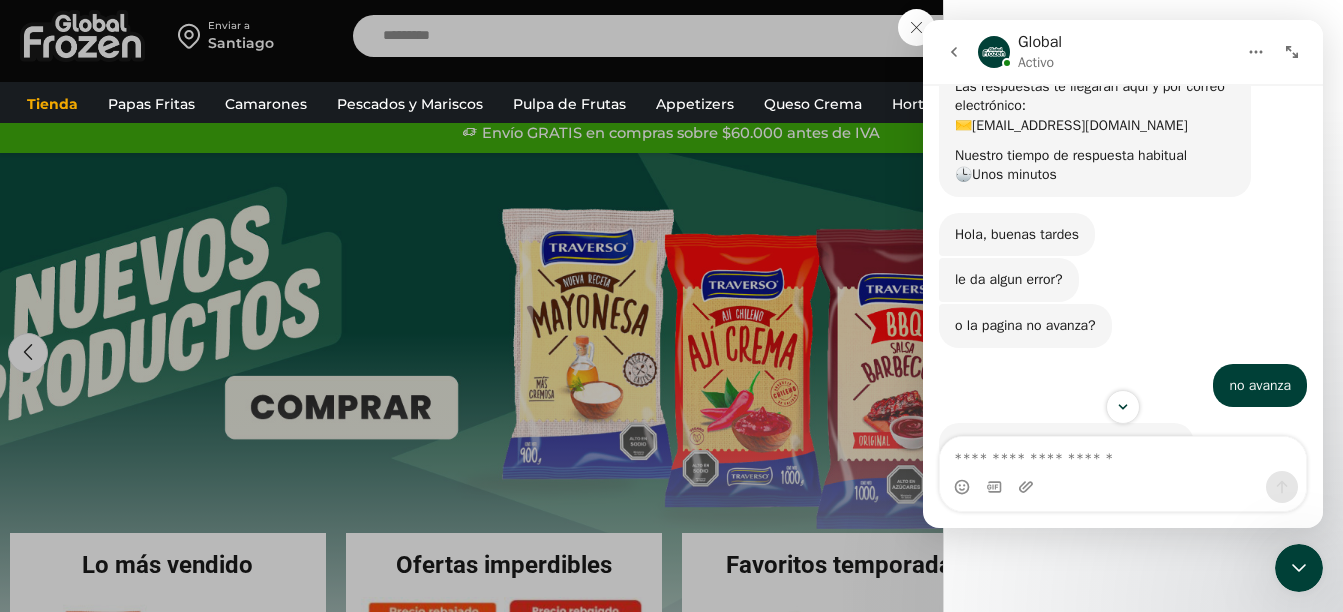 click on "Iniciar sesión
Mi cuenta
Login
Register
Iniciar sesión
Por favor ingrese sus datos
Iniciar sesión
Se envió un mensaje de WhatsApp con el código de verificación a tu teléfono
* ." at bounding box center [1143, 36] 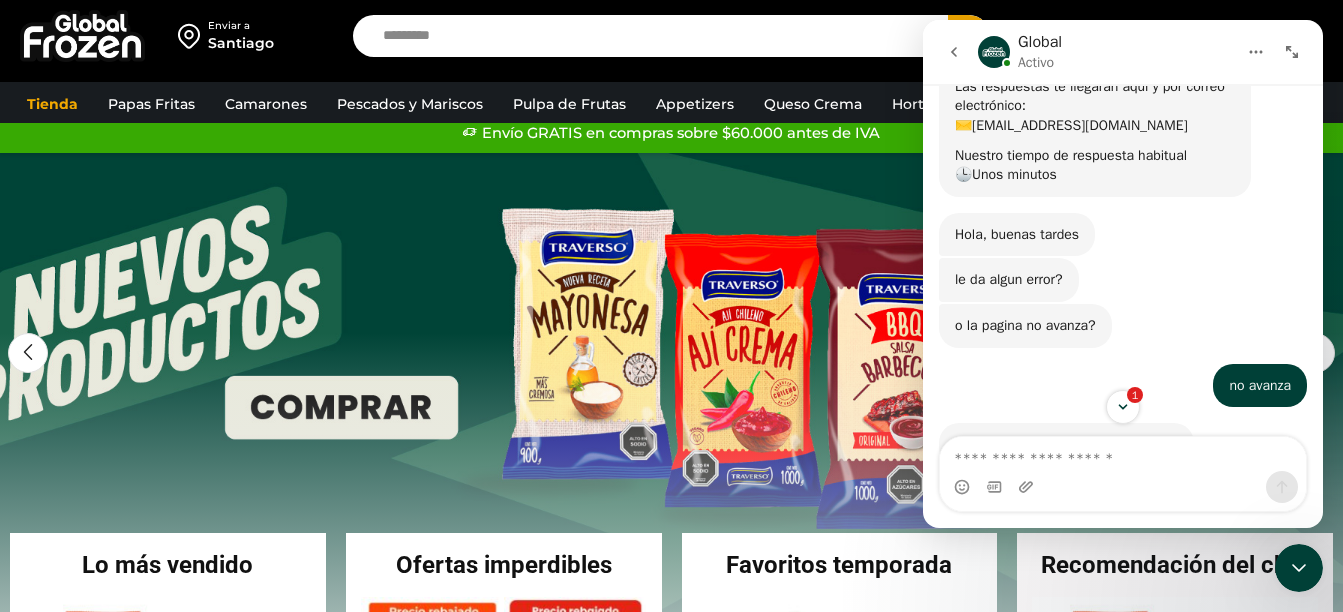 scroll, scrollTop: 484, scrollLeft: 0, axis: vertical 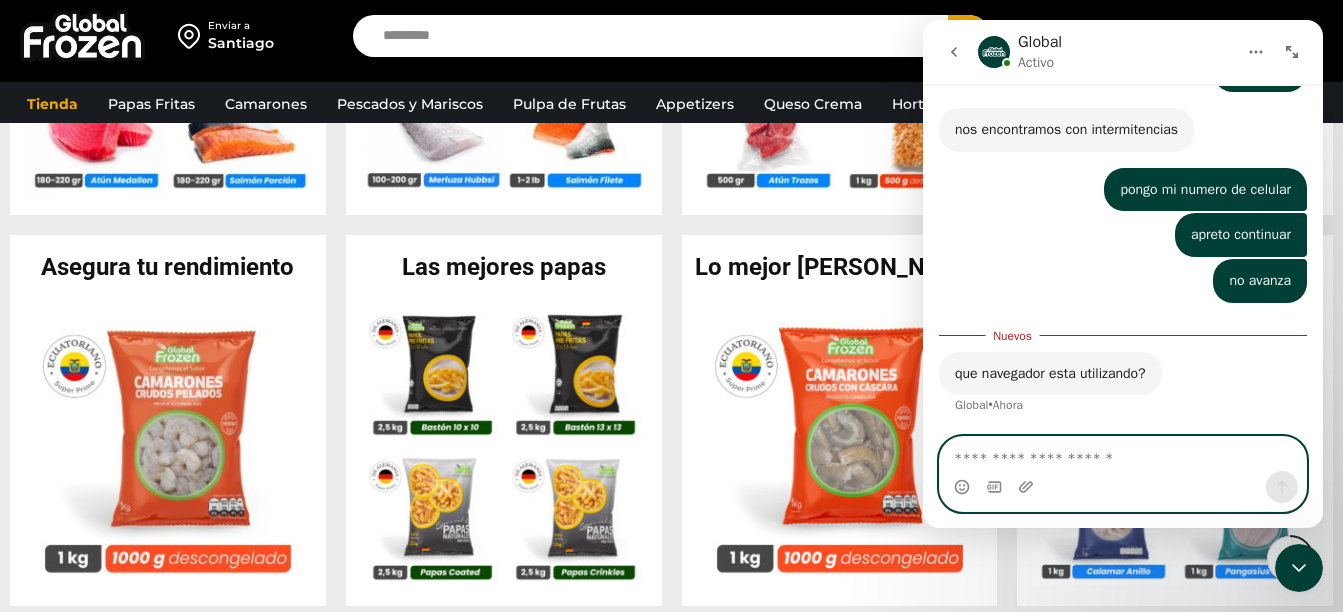 click at bounding box center (1123, 454) 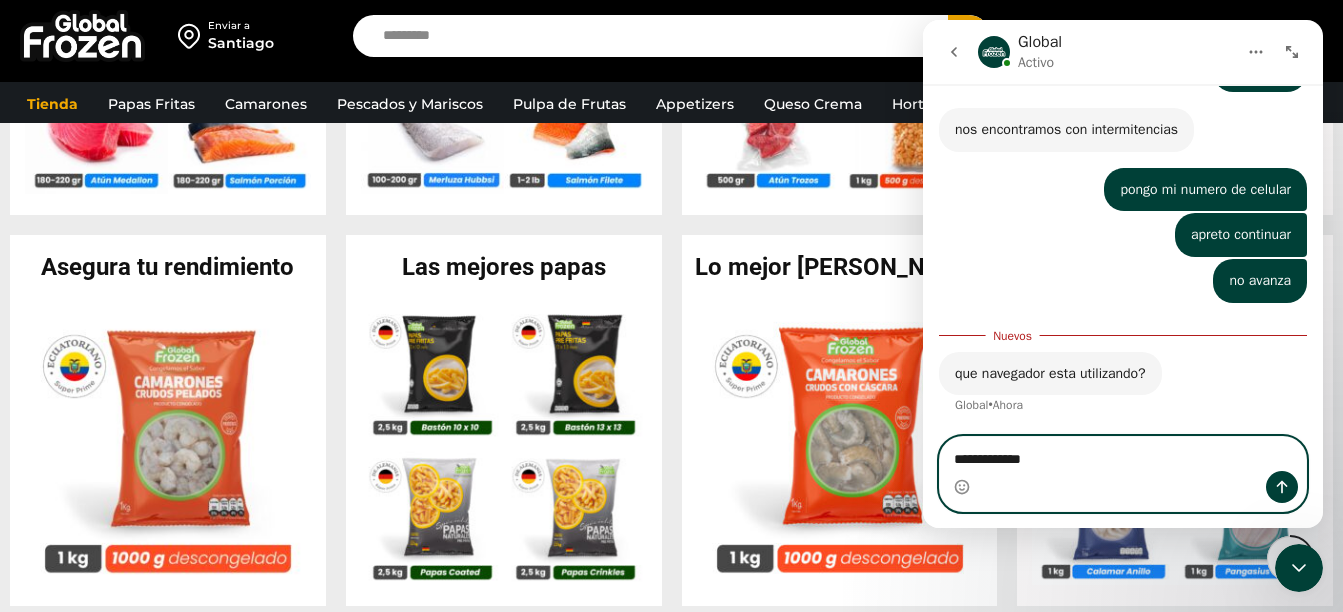 type on "**********" 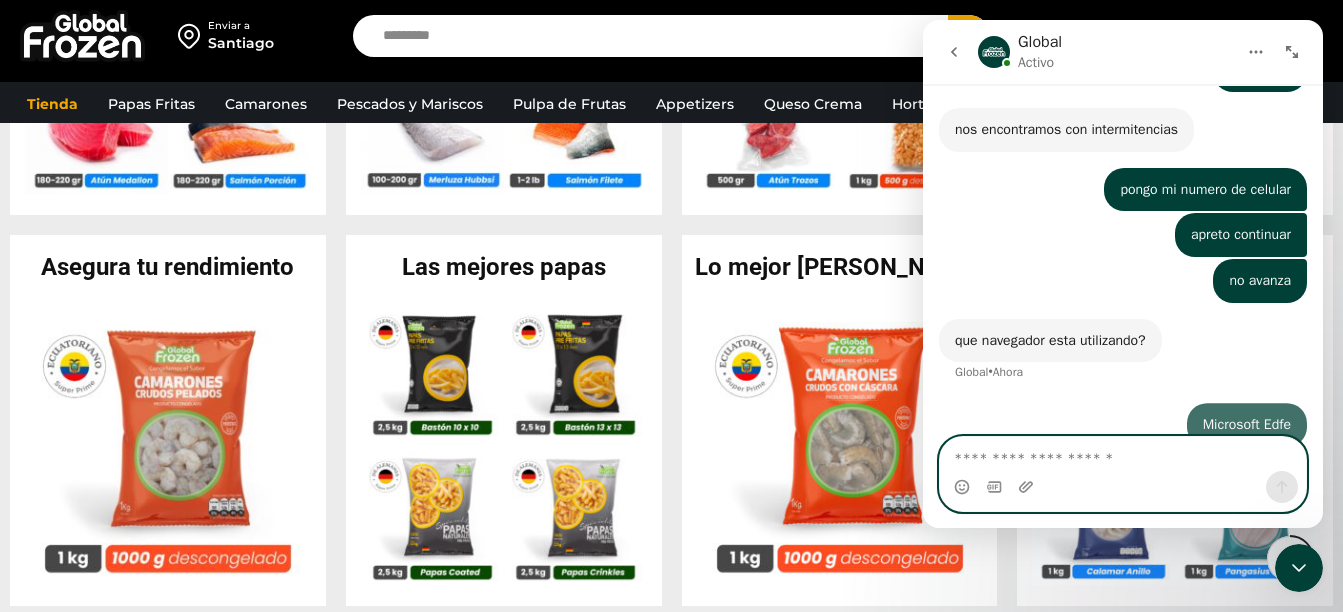 scroll, scrollTop: 511, scrollLeft: 0, axis: vertical 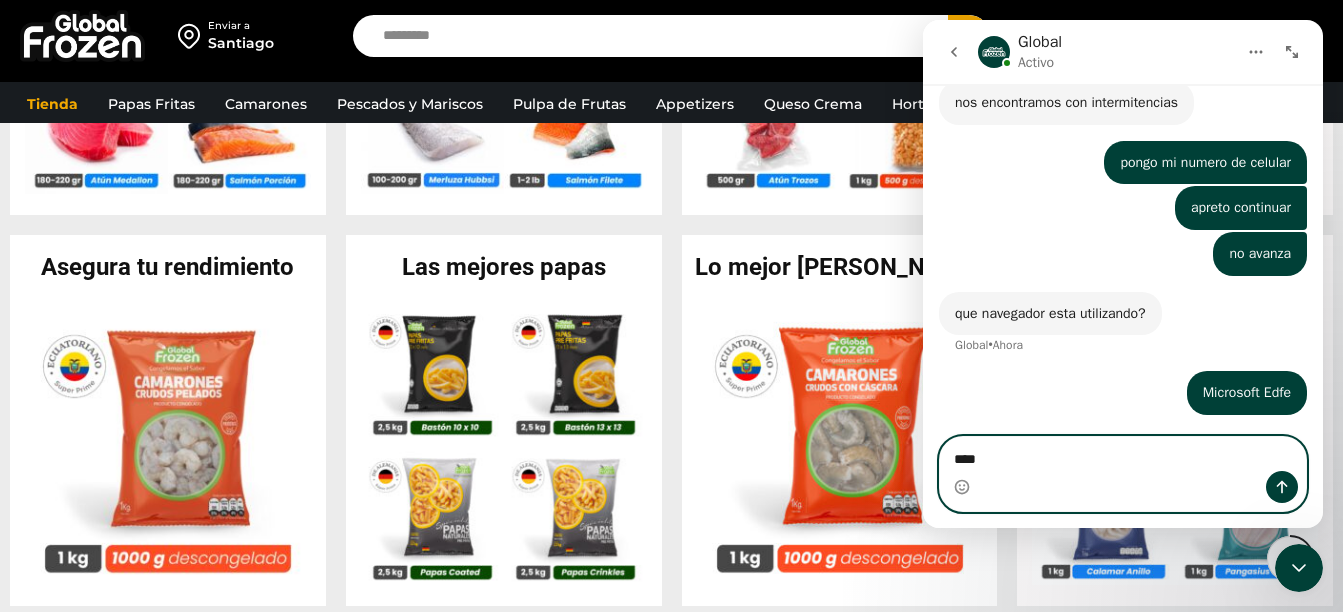 type on "*****" 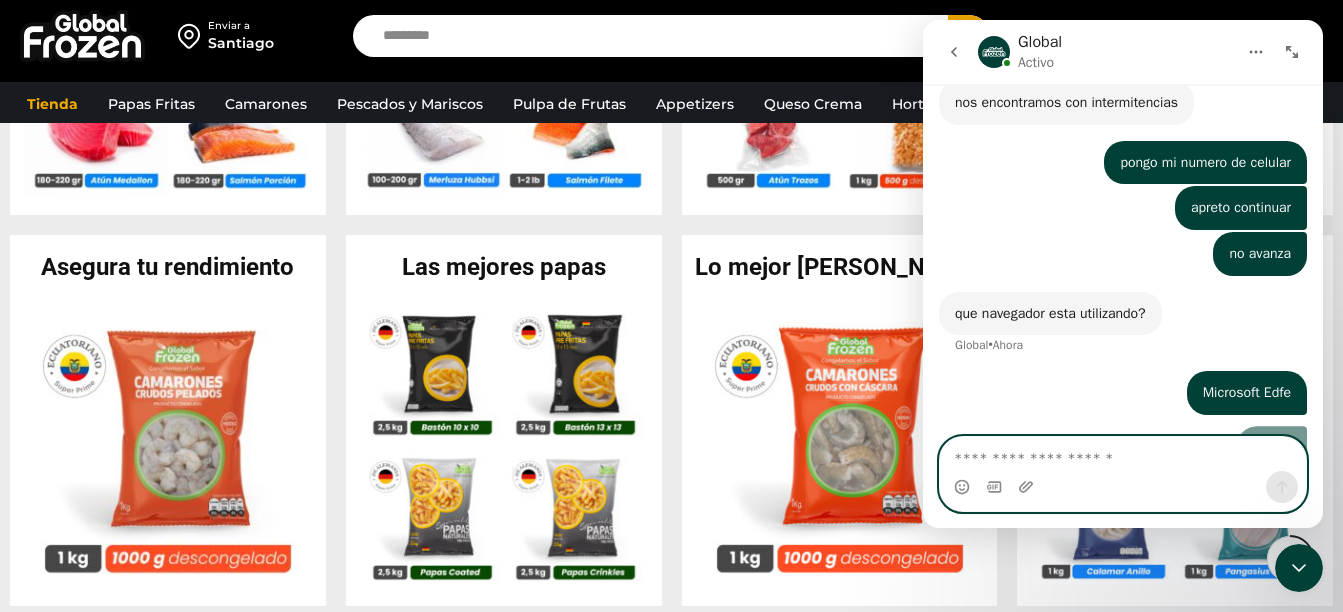 scroll, scrollTop: 556, scrollLeft: 0, axis: vertical 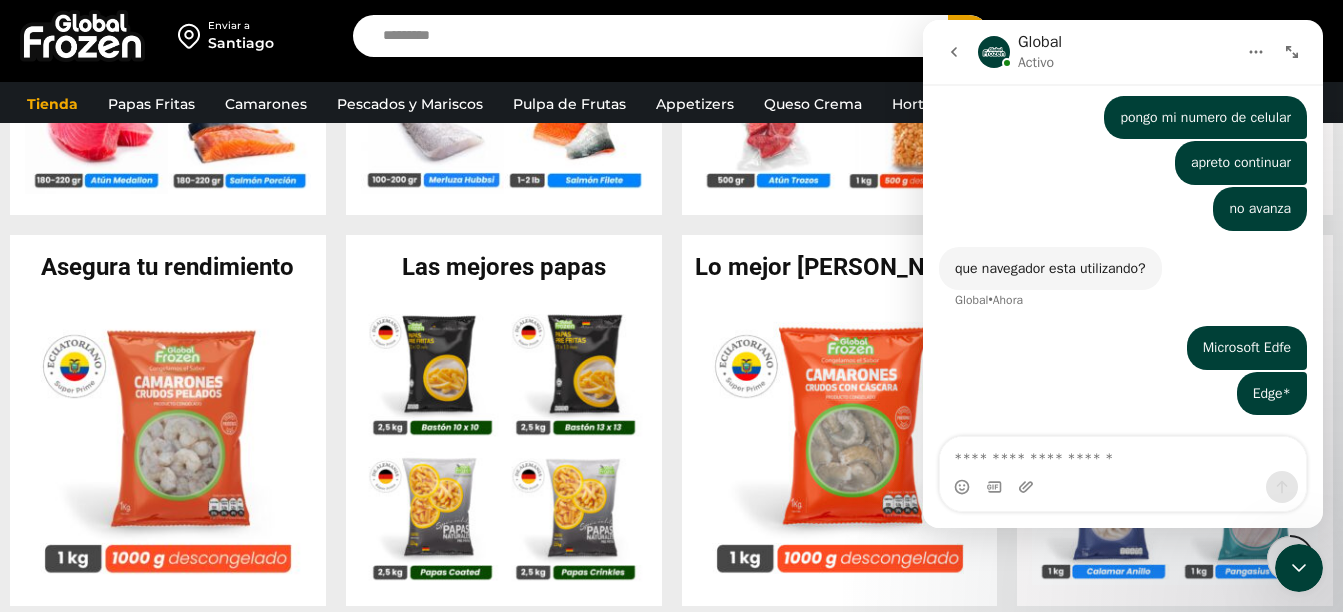 click 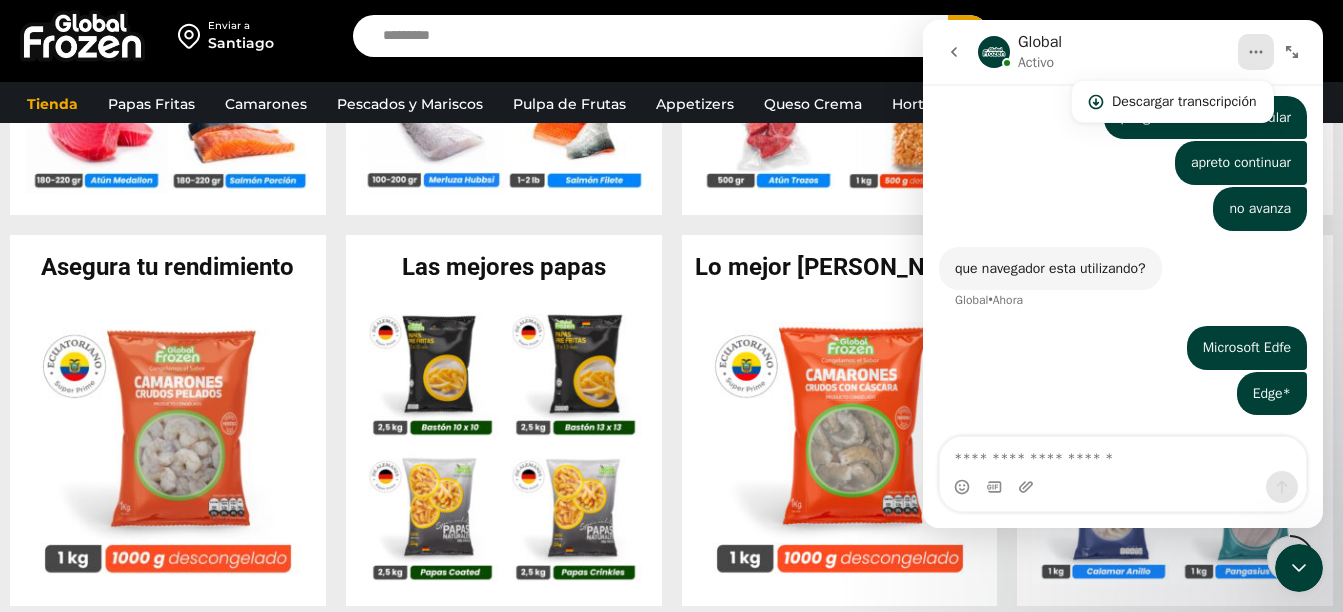 scroll, scrollTop: 633, scrollLeft: 0, axis: vertical 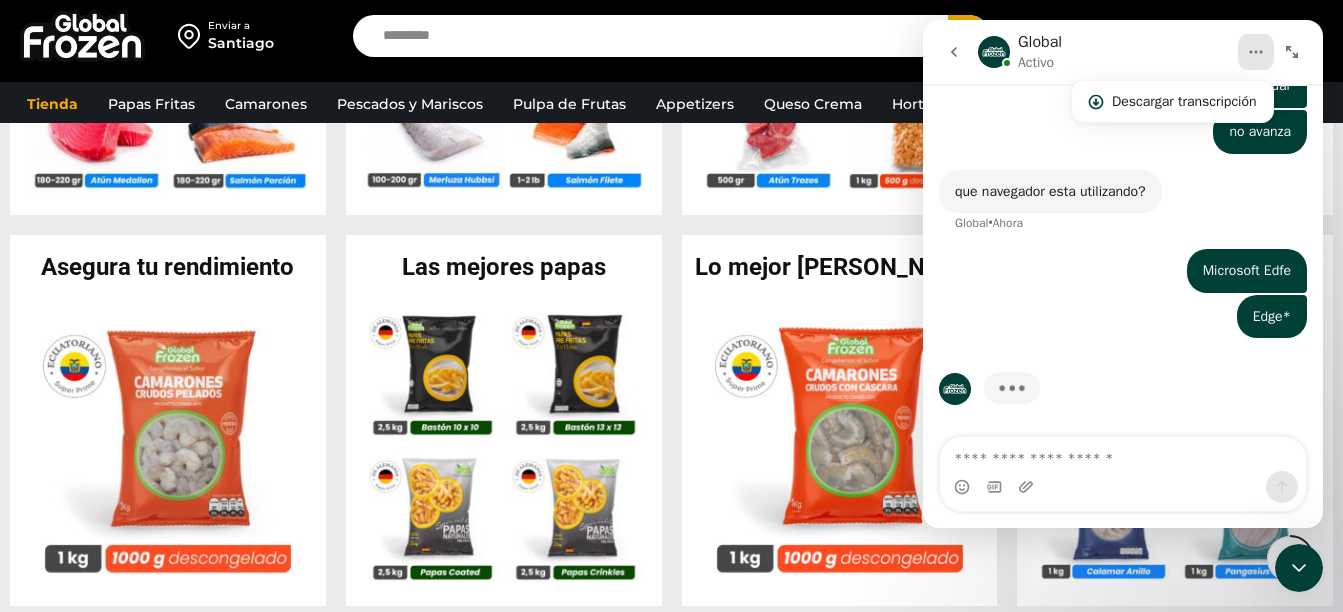 click 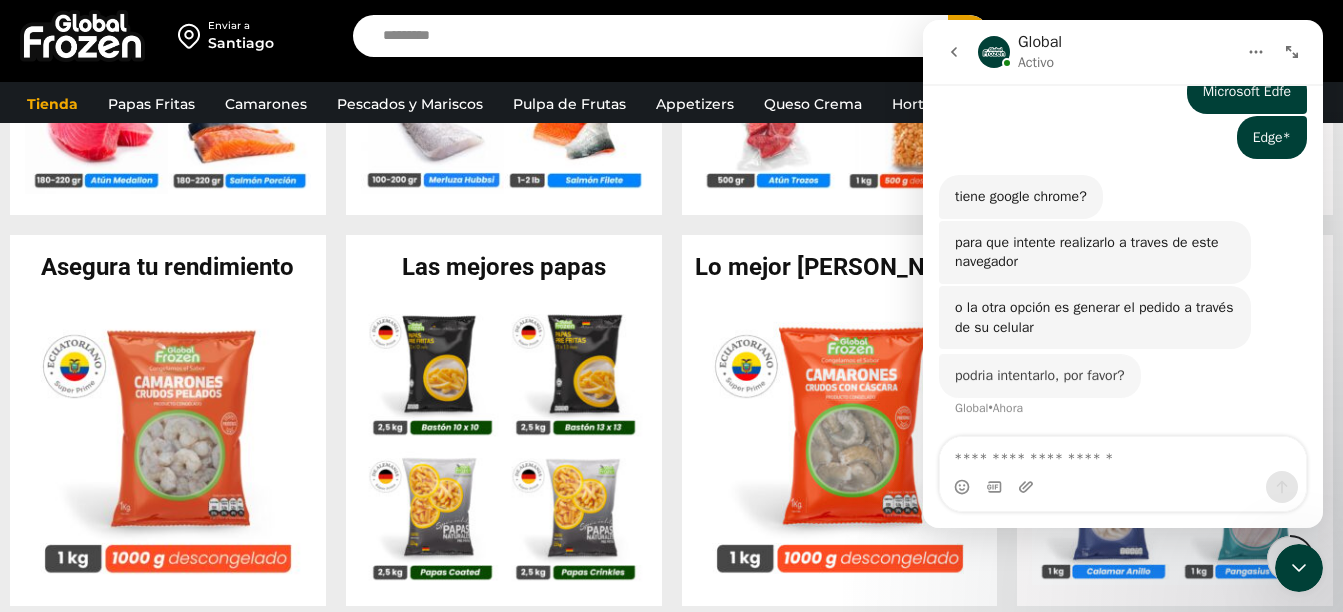 scroll, scrollTop: 792, scrollLeft: 0, axis: vertical 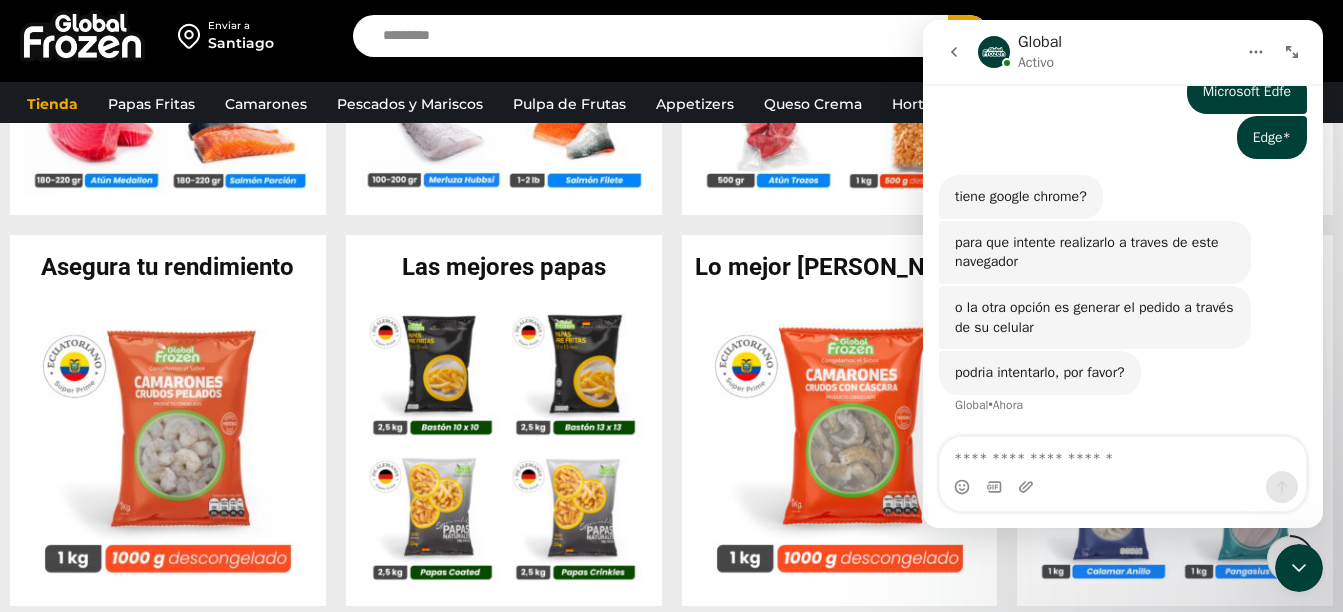 click on "WordPress WooCommerce Themes
Enviar a
Santiago
Search input
Search
Iniciar sesión" at bounding box center (671, 731) 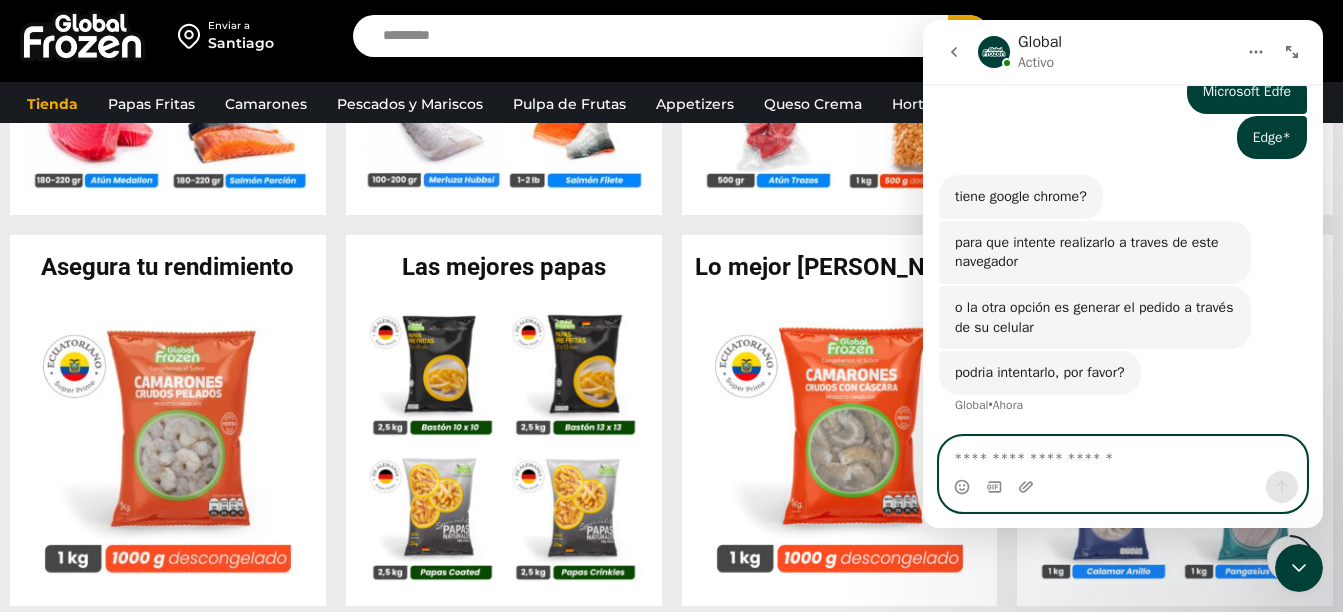 click at bounding box center [1123, 454] 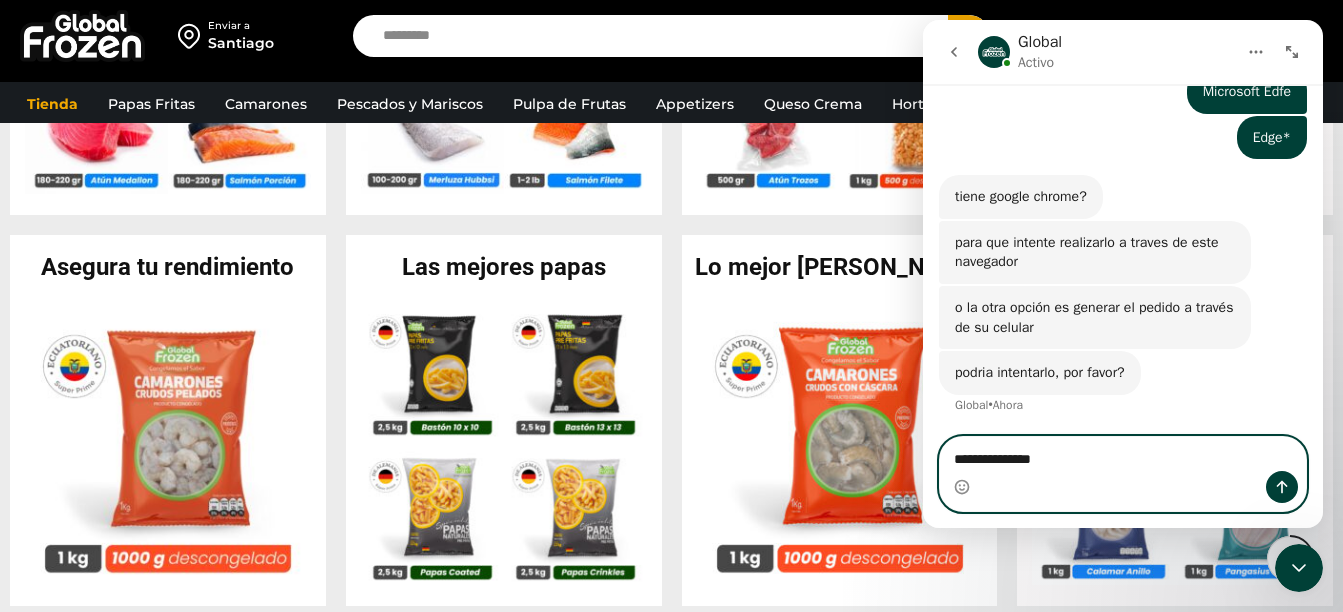 type on "**********" 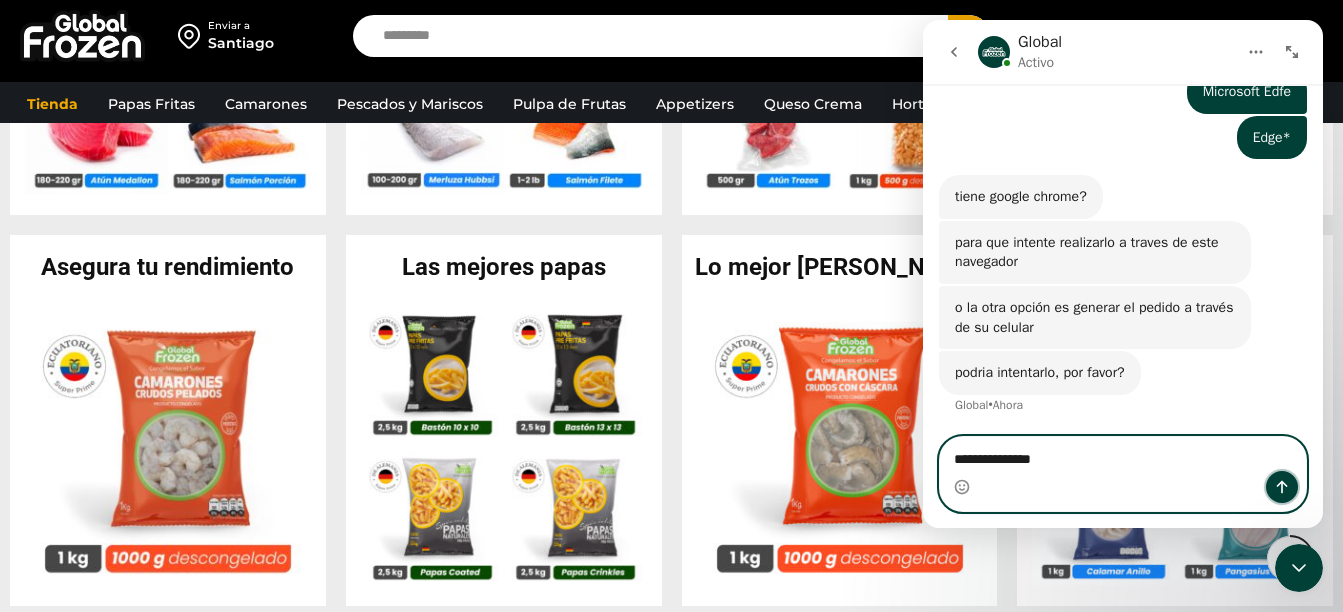 click 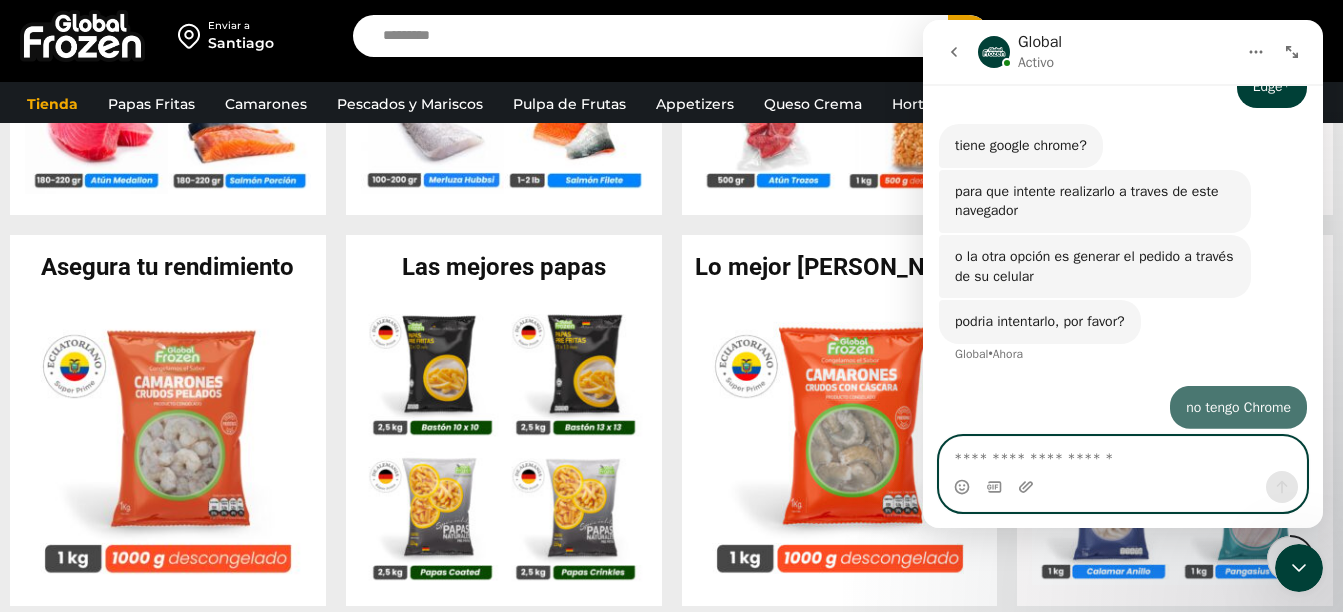 scroll, scrollTop: 851, scrollLeft: 0, axis: vertical 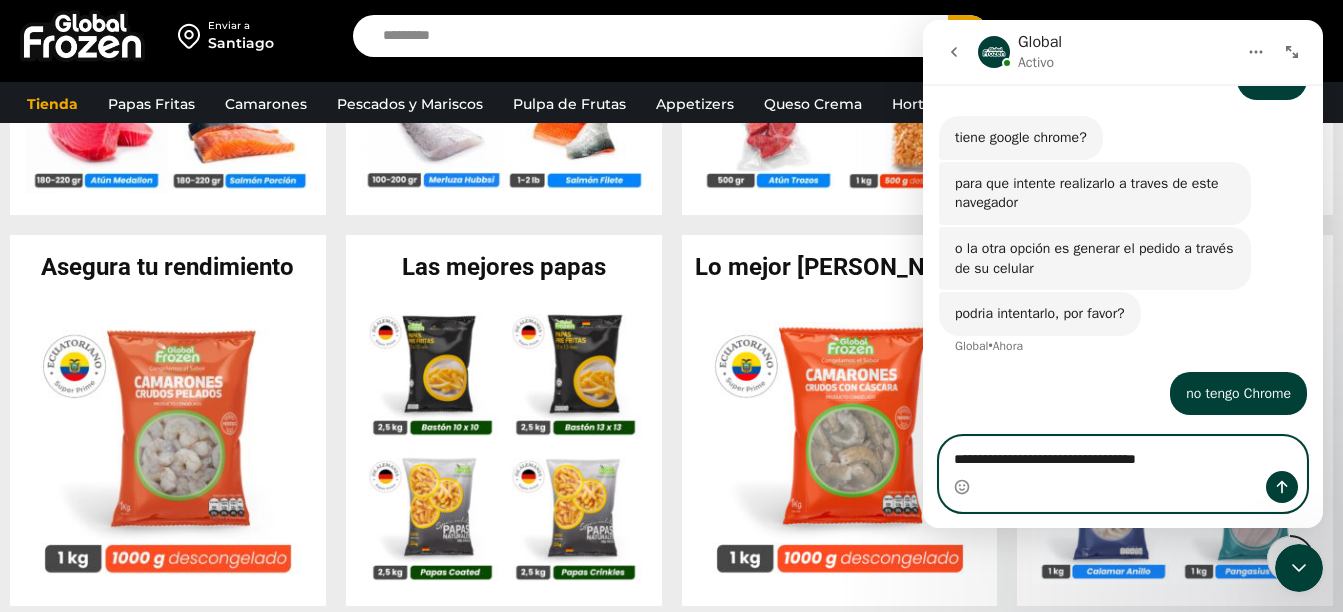 type on "**********" 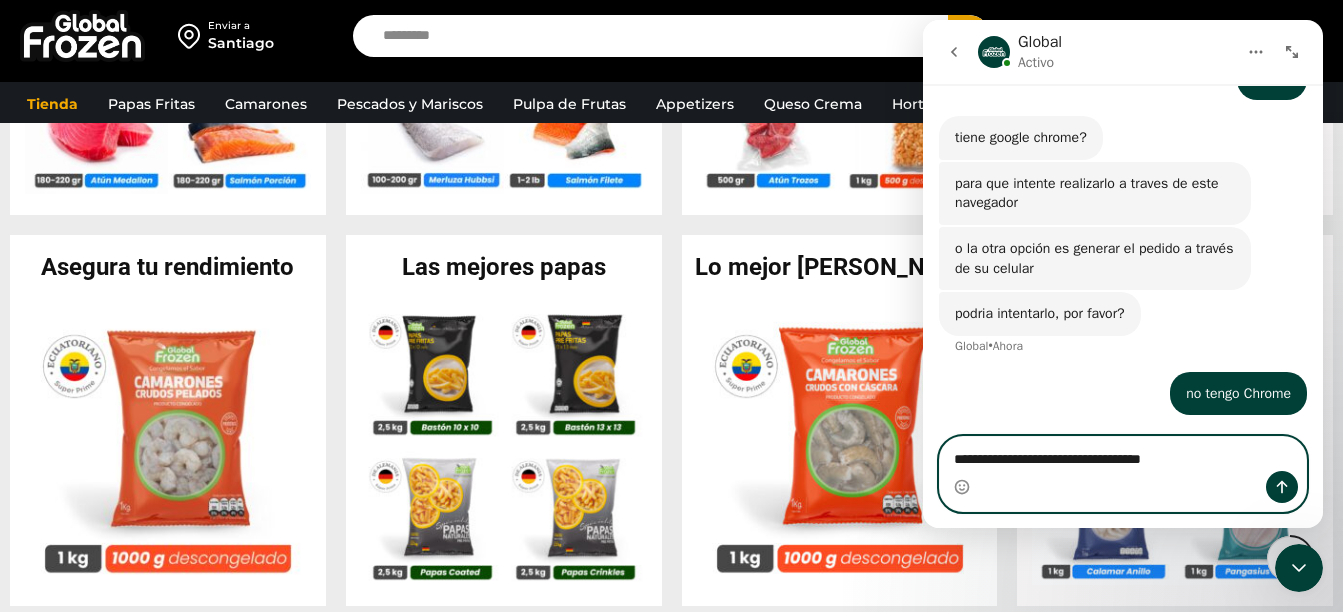 type 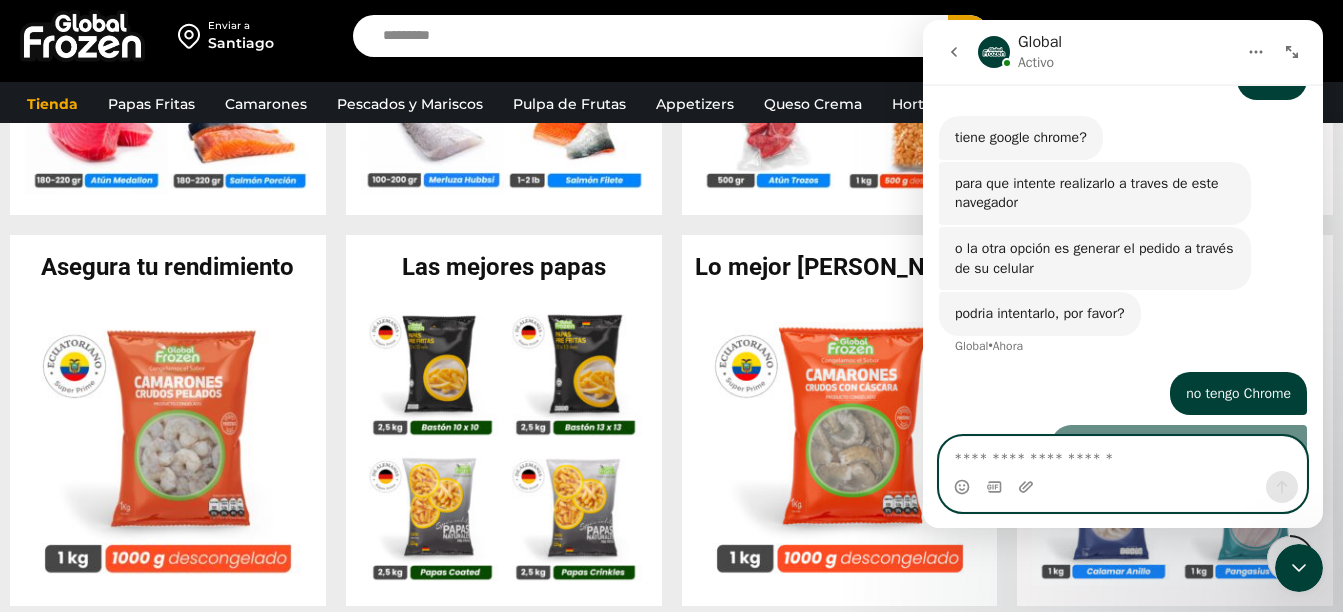 scroll, scrollTop: 897, scrollLeft: 0, axis: vertical 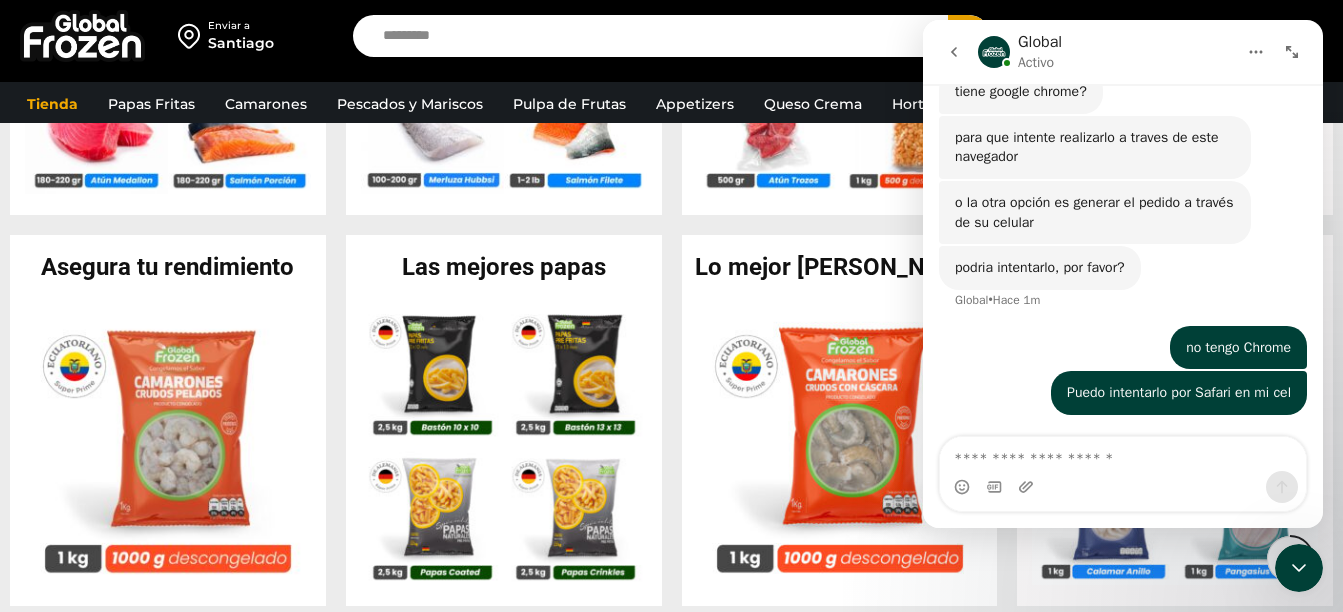 click 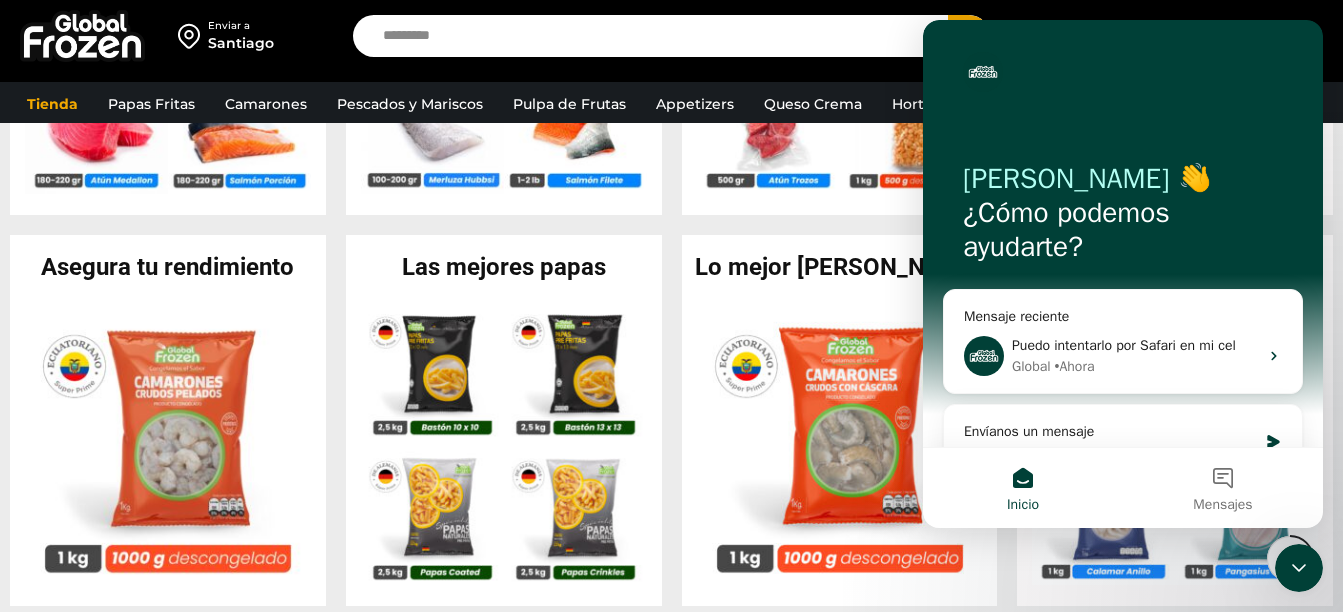 scroll, scrollTop: 0, scrollLeft: 0, axis: both 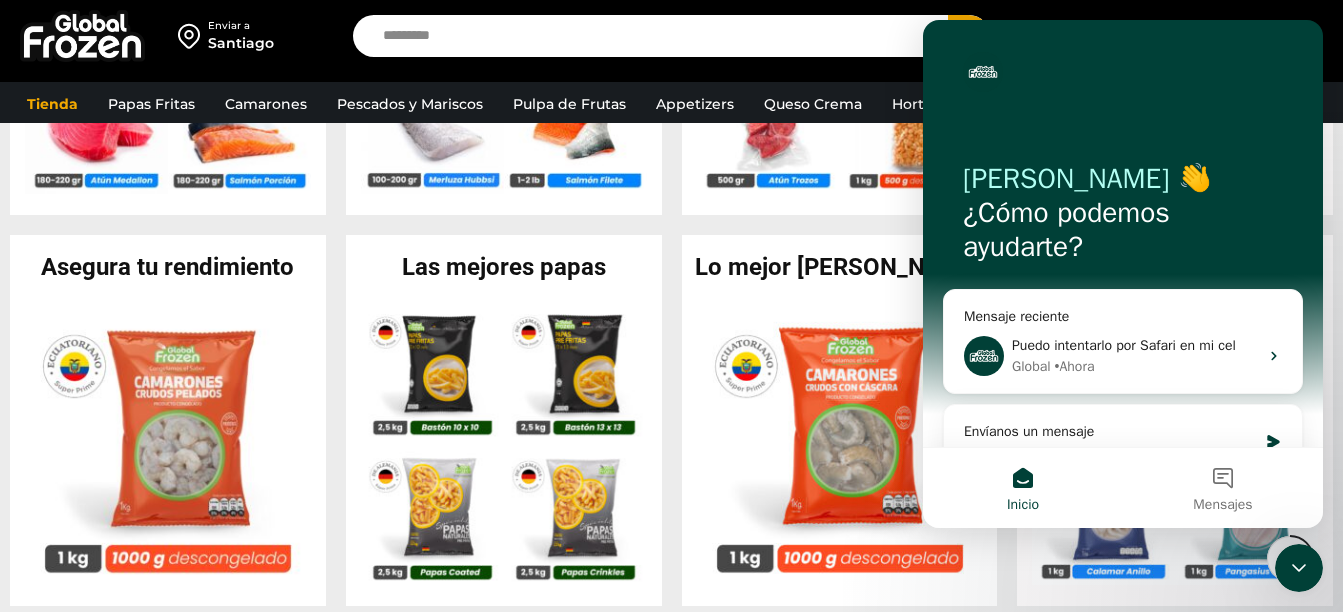 click on "WordPress WooCommerce Themes
Enviar a
Santiago
Search input
Search
Iniciar sesión" at bounding box center [671, 731] 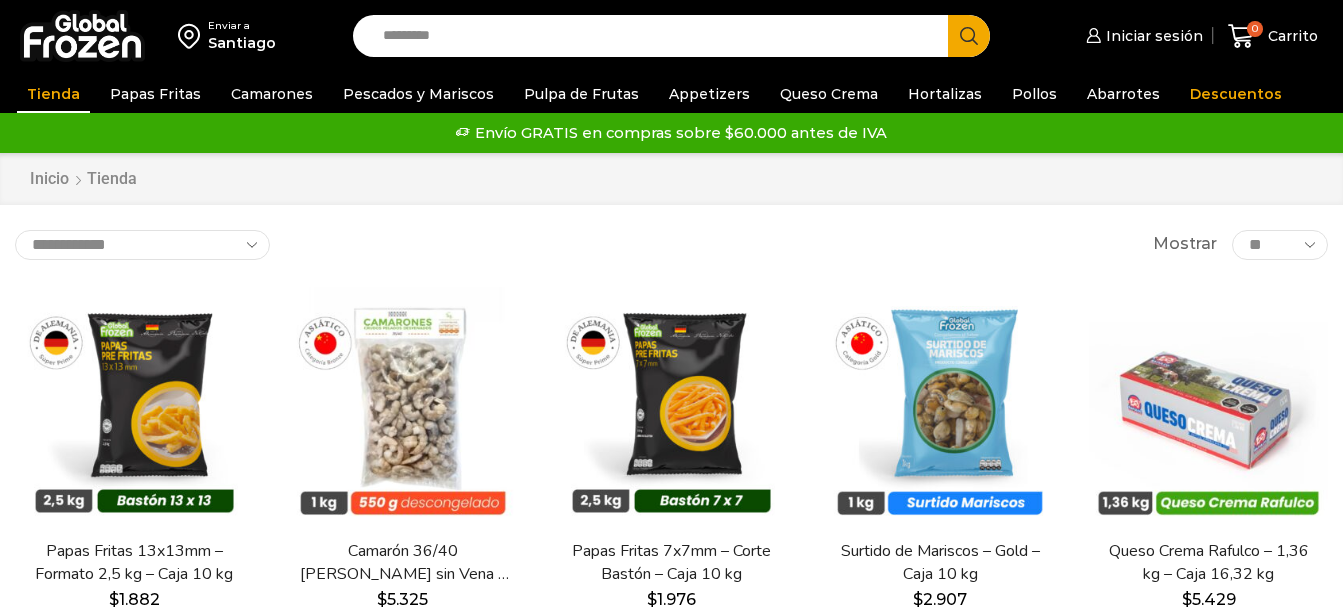 scroll, scrollTop: 0, scrollLeft: 0, axis: both 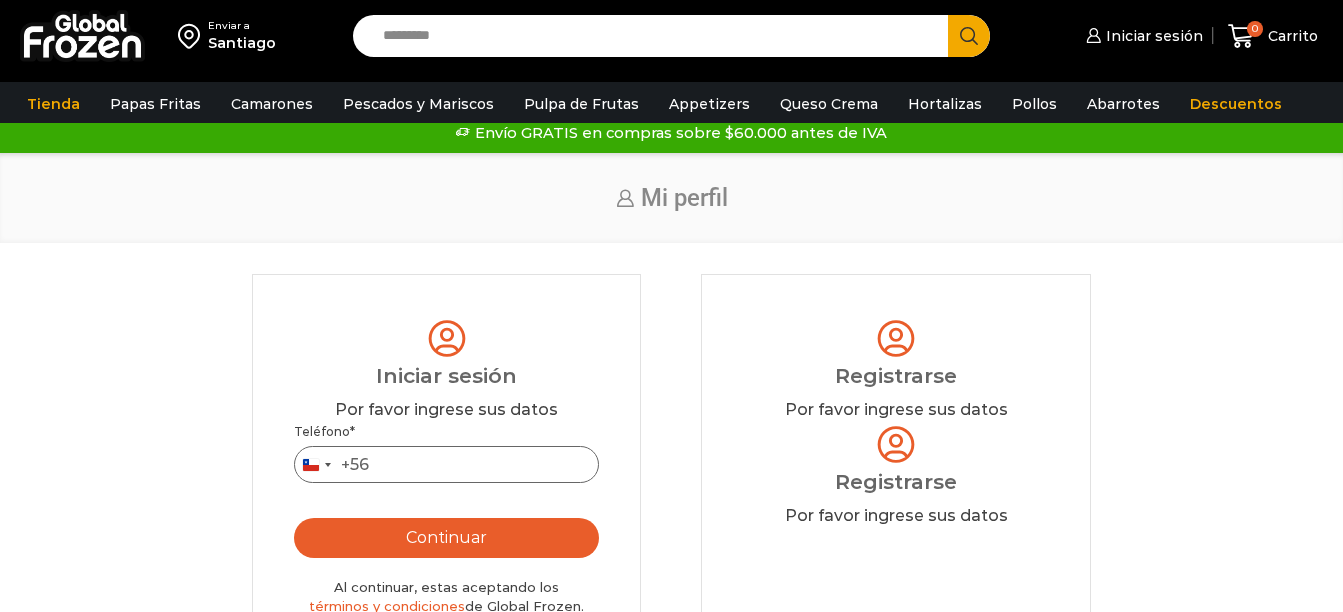 click on "Teléfono
*" at bounding box center (446, 464) 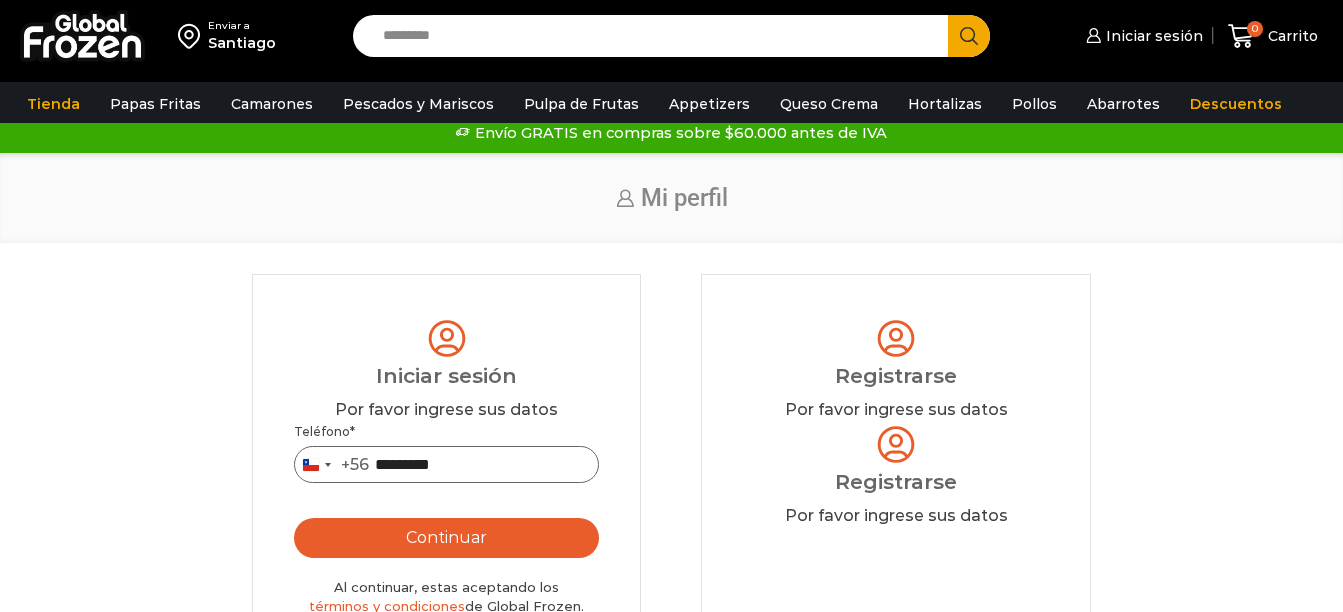 type on "*********" 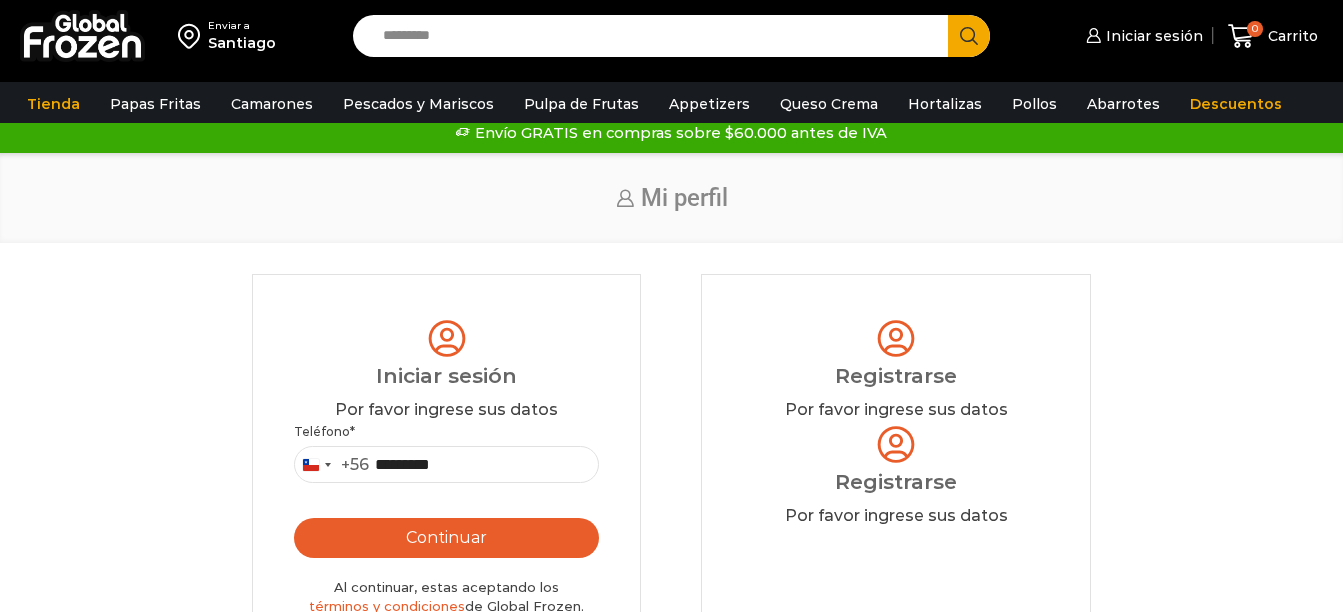 click on "Continuar" at bounding box center (446, 538) 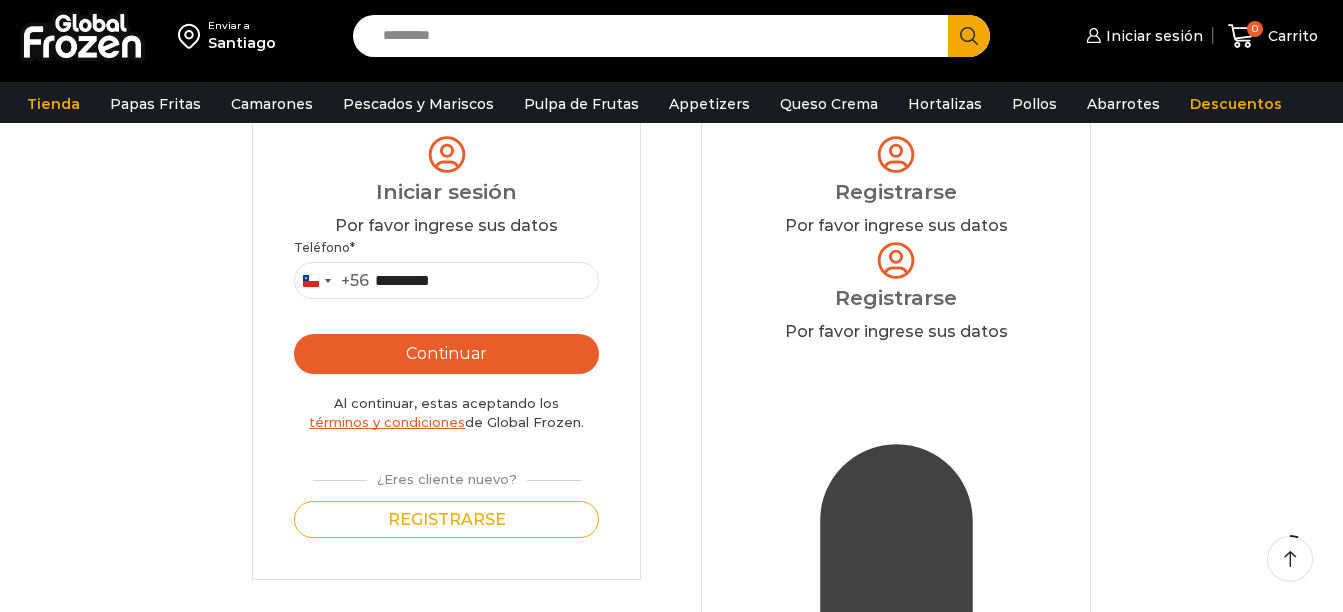 scroll, scrollTop: 200, scrollLeft: 0, axis: vertical 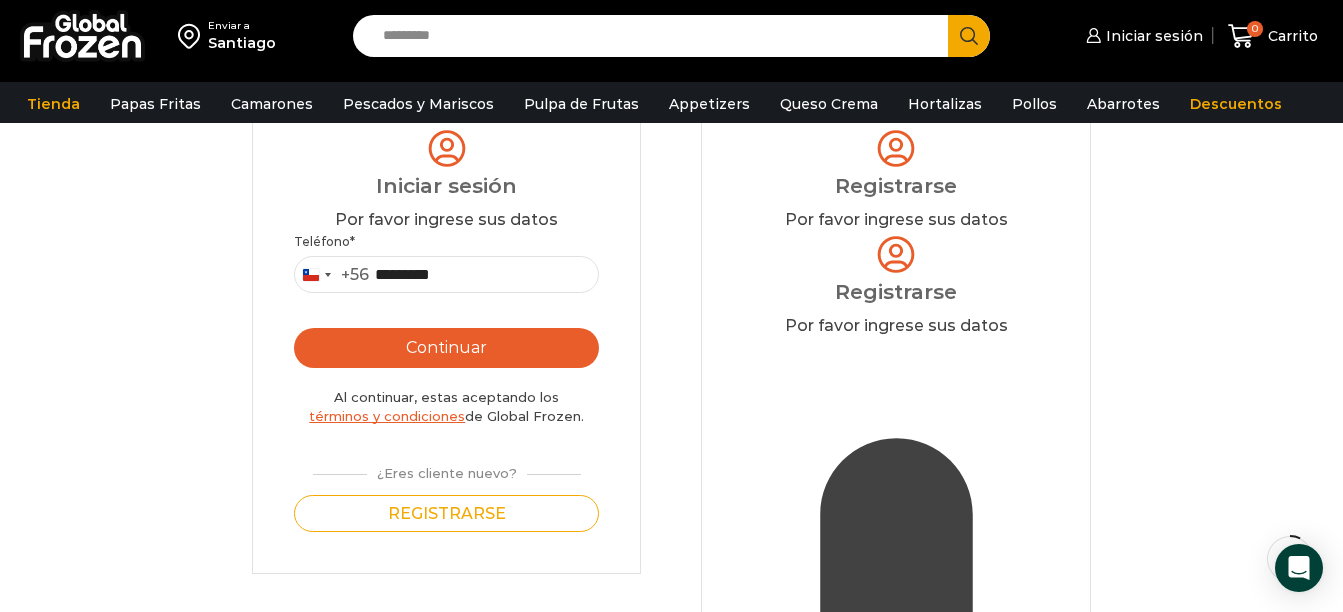 click on "Continuar" at bounding box center (446, 348) 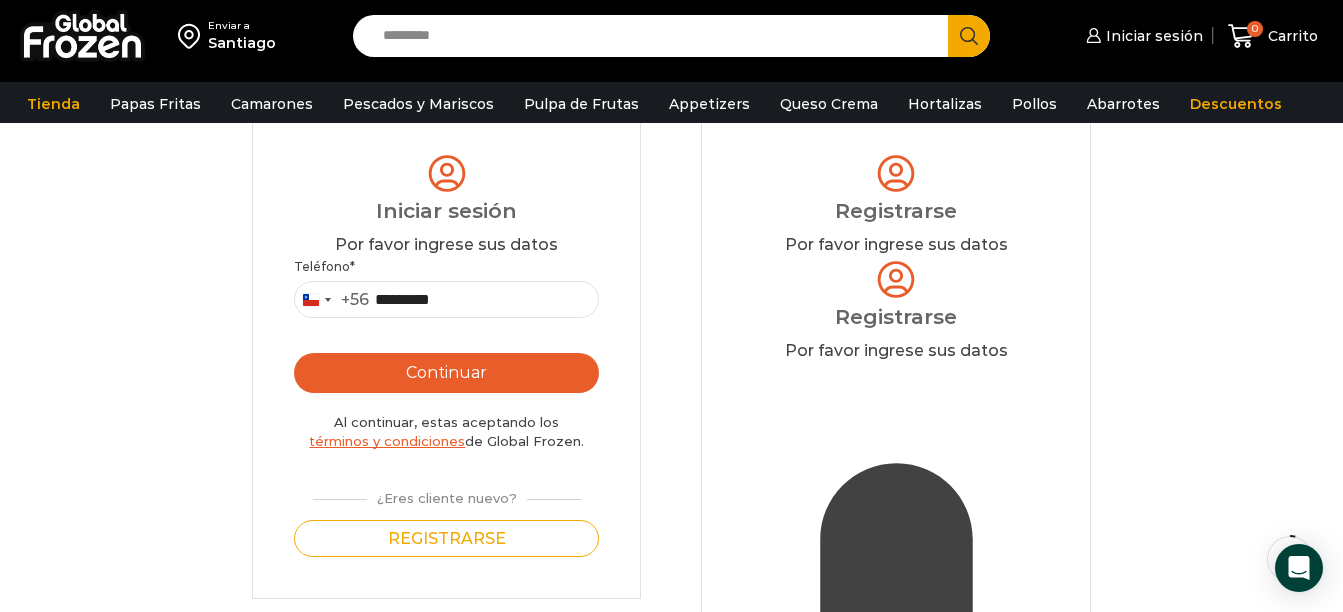 scroll, scrollTop: 200, scrollLeft: 0, axis: vertical 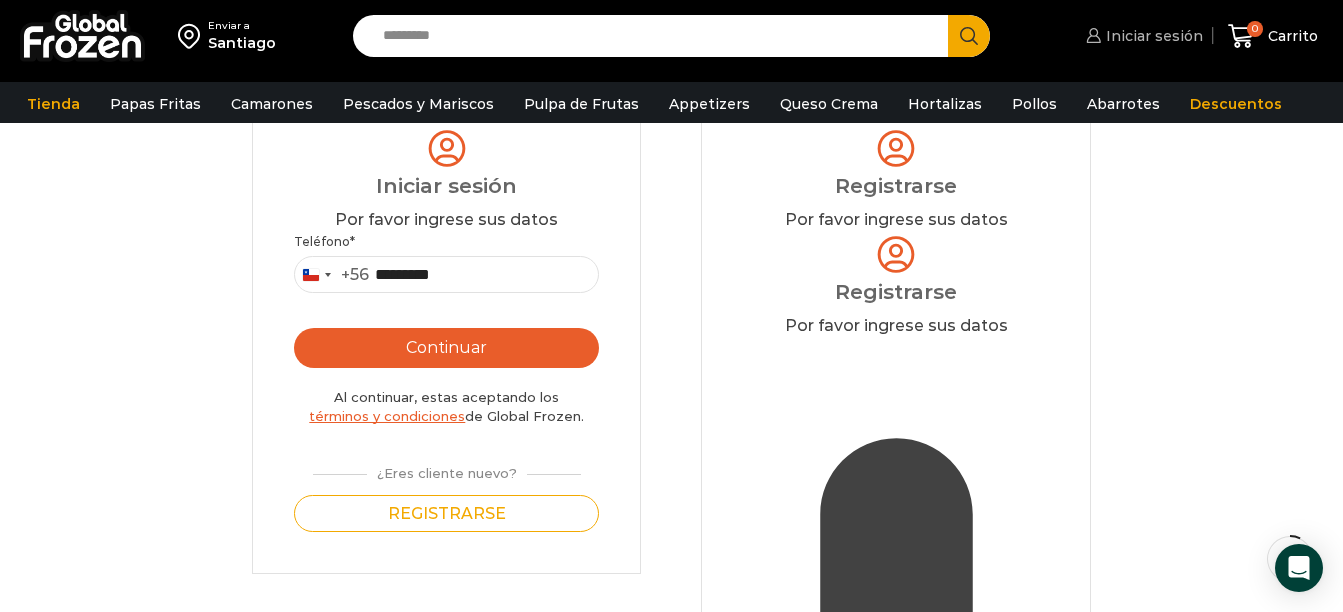 click on "Iniciar sesión" at bounding box center (1152, 36) 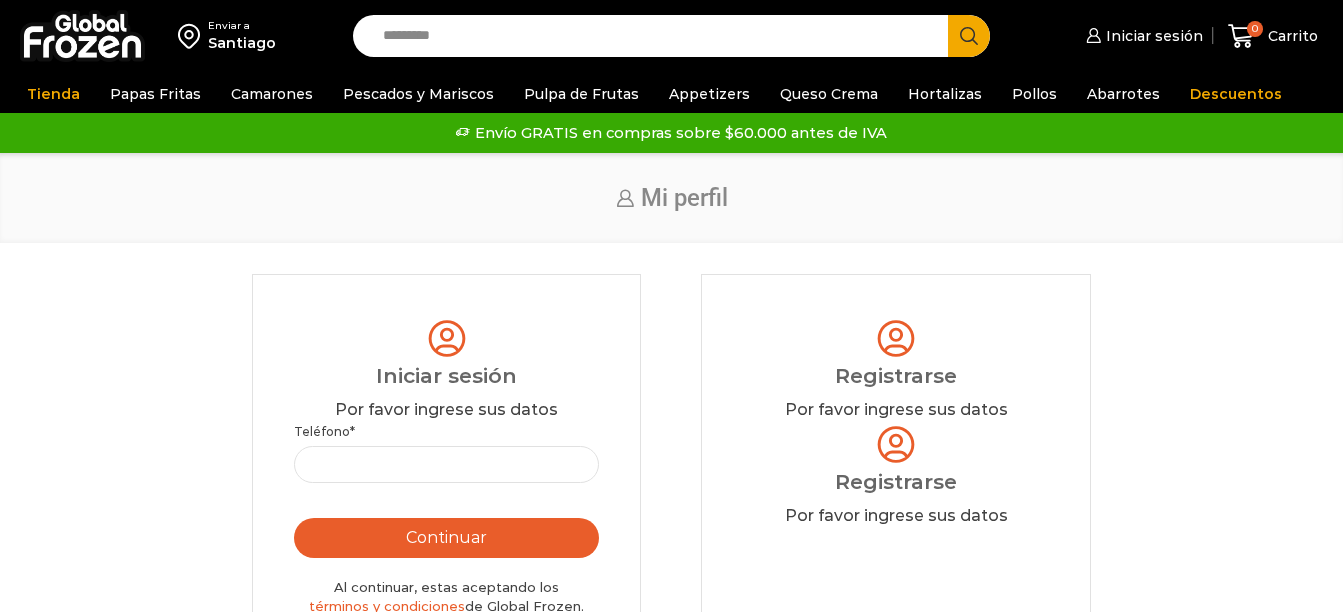 scroll, scrollTop: 0, scrollLeft: 0, axis: both 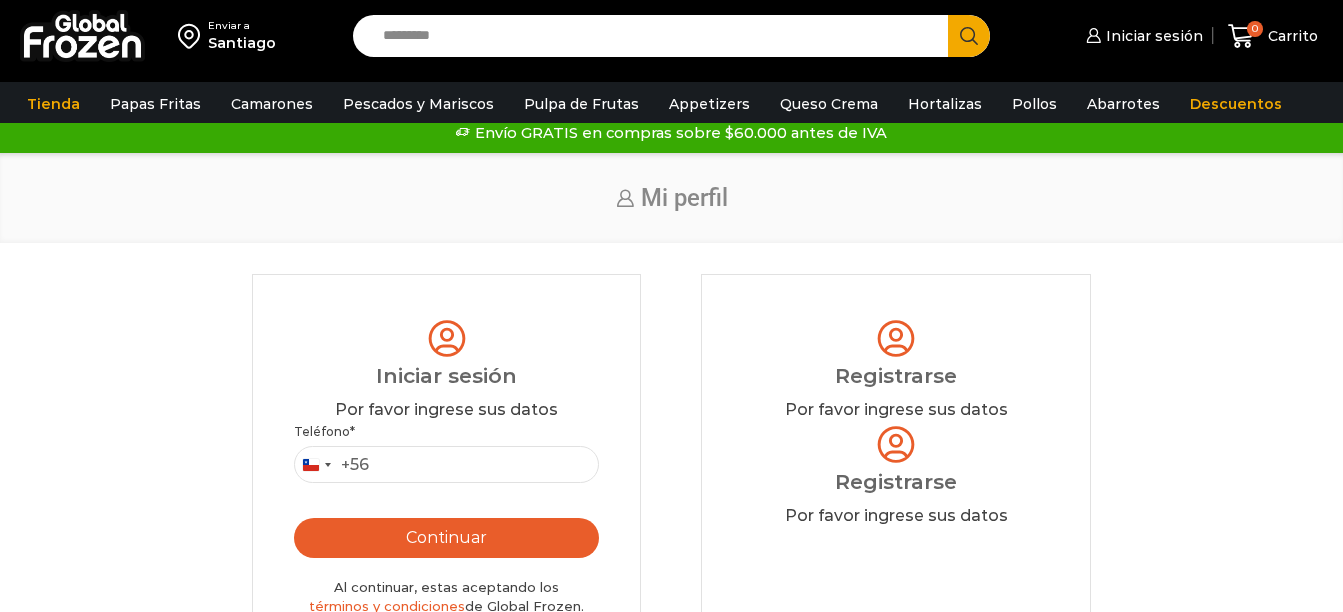 click at bounding box center (82, 36) 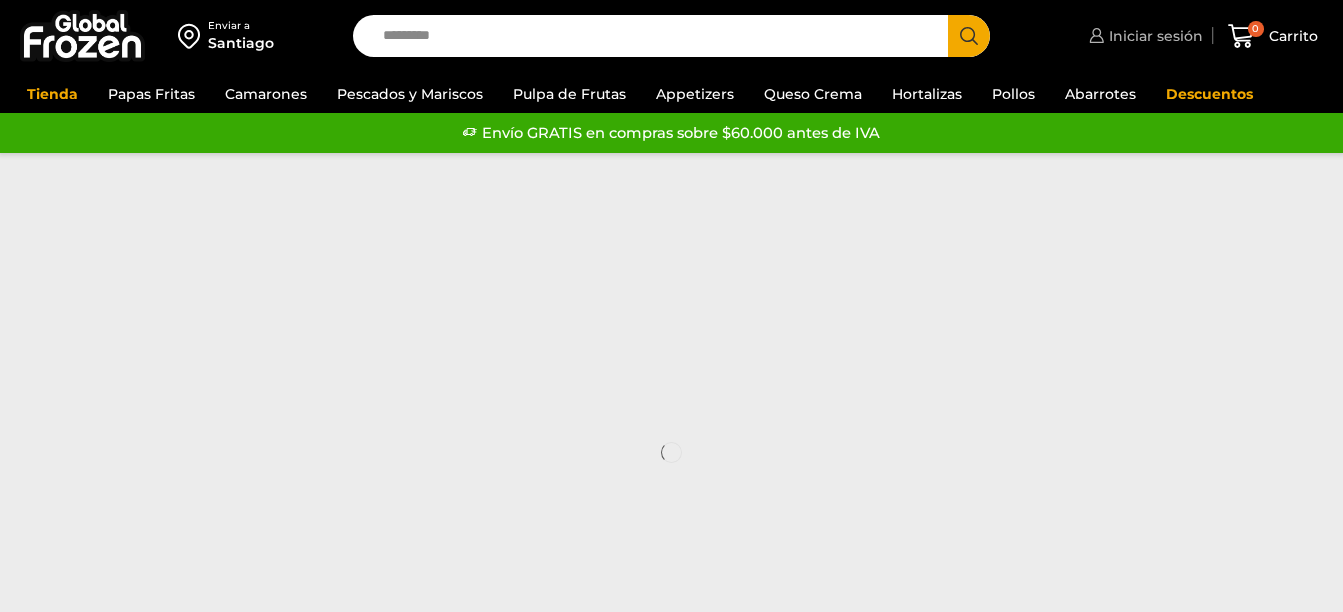 scroll, scrollTop: 0, scrollLeft: 0, axis: both 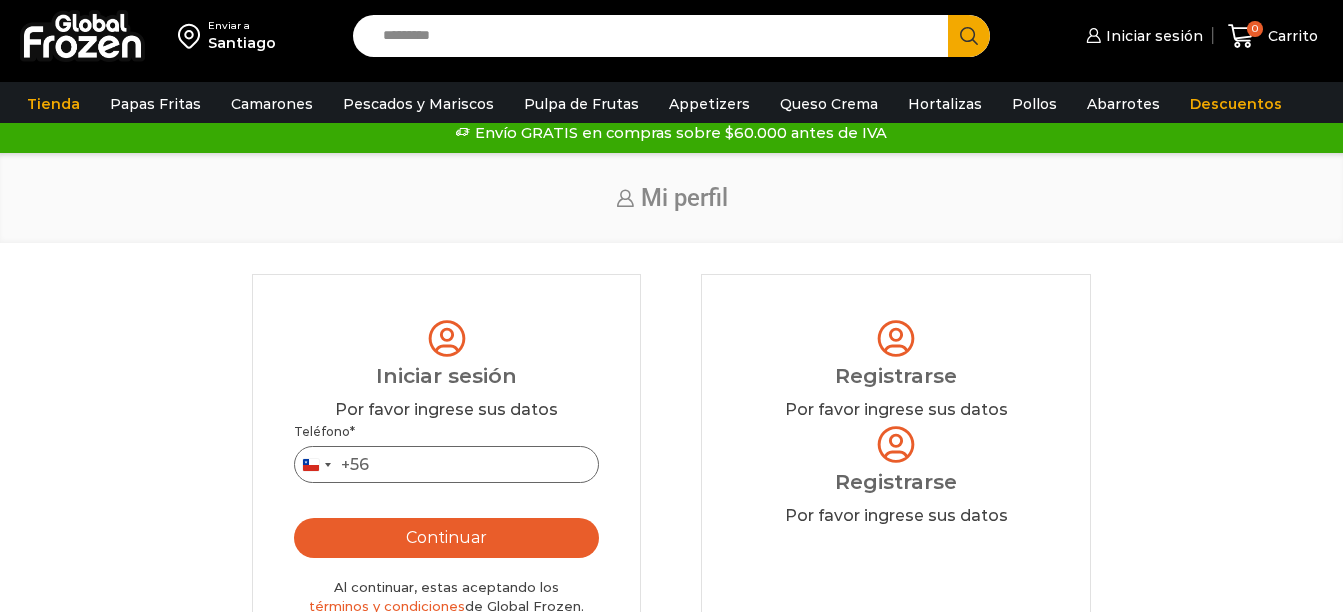click on "Teléfono
*" at bounding box center [446, 464] 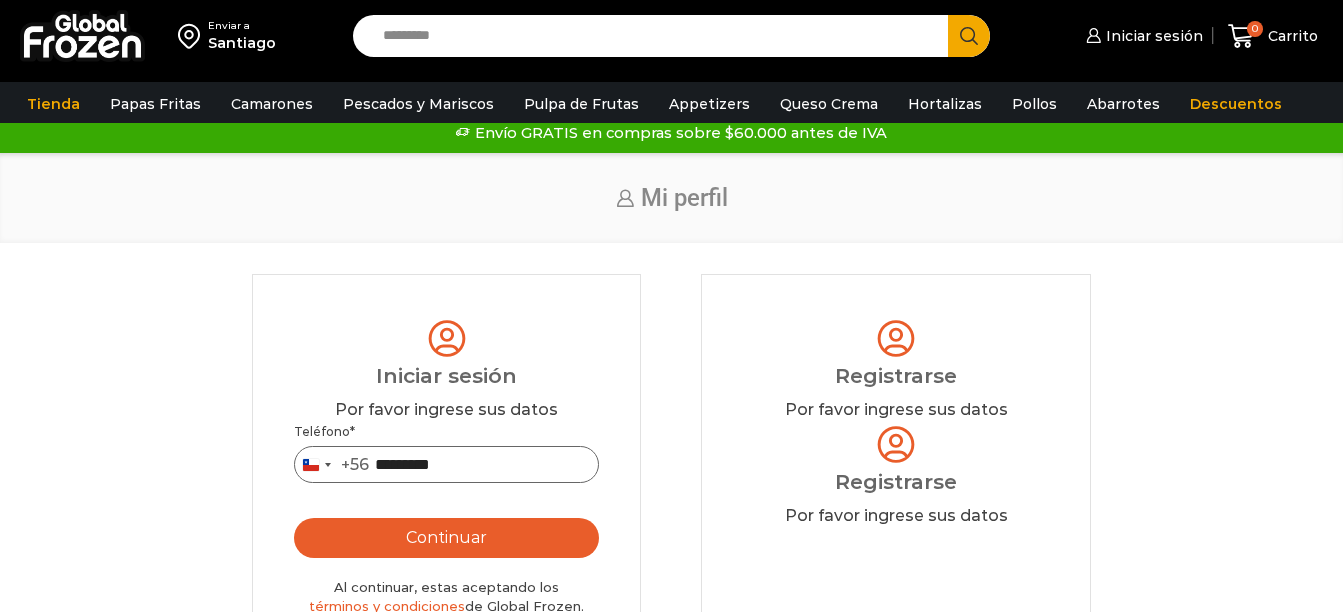 type on "*********" 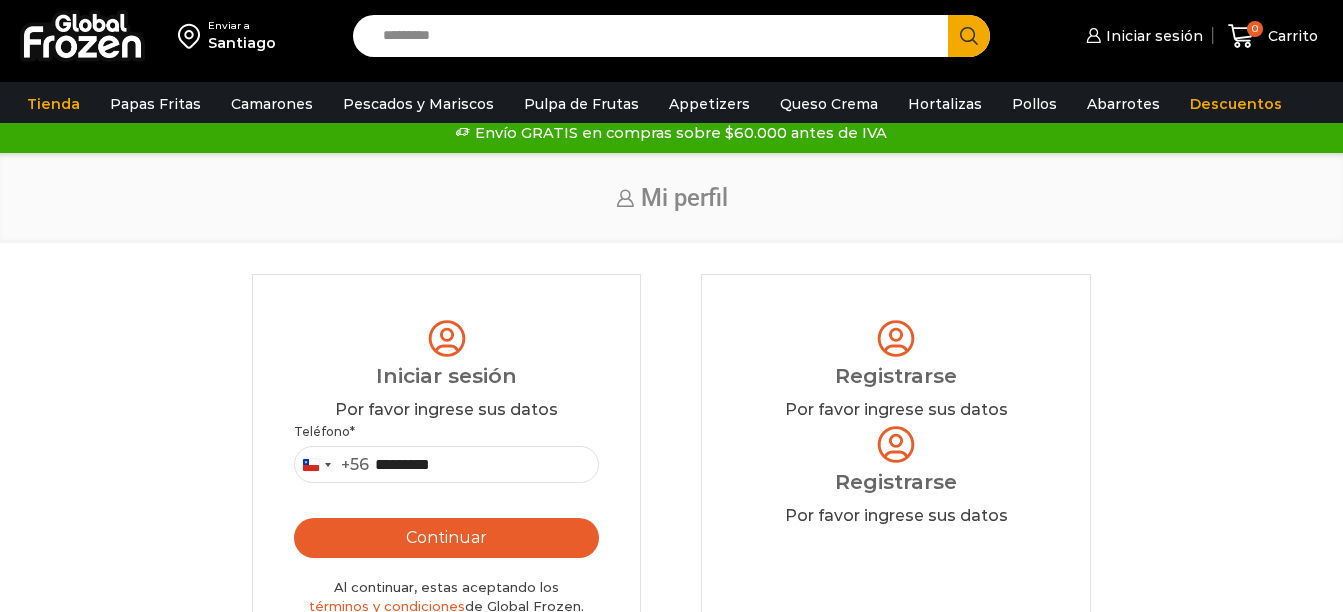 click on "Continuar" at bounding box center [446, 538] 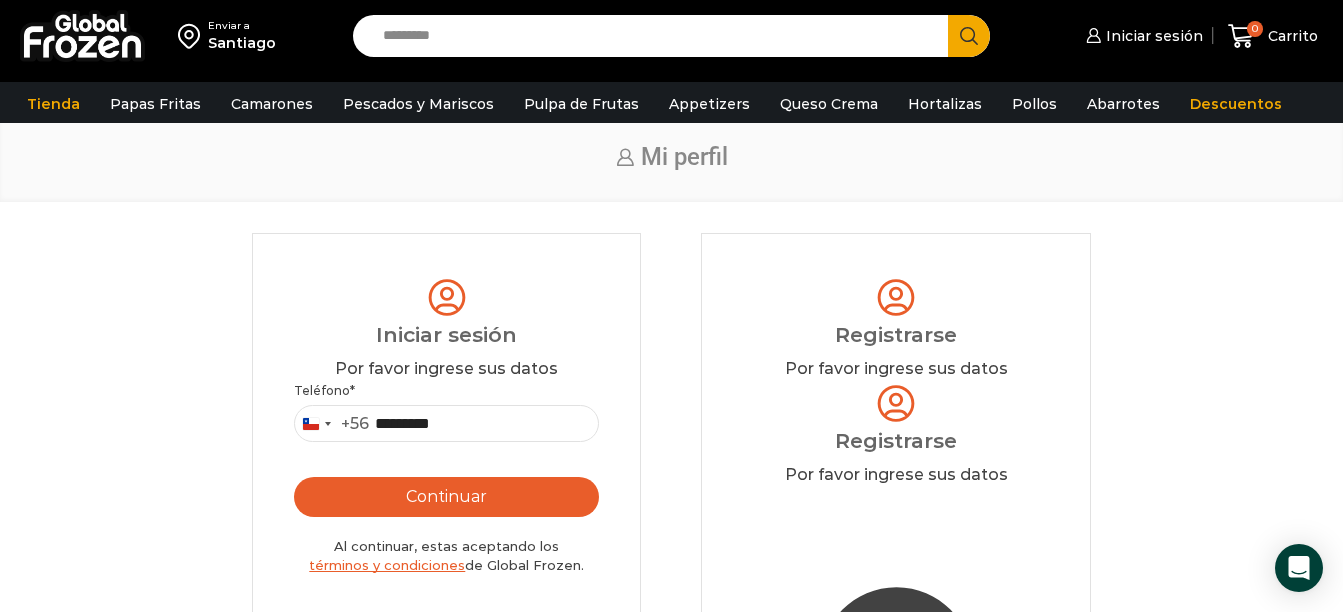 scroll, scrollTop: 0, scrollLeft: 0, axis: both 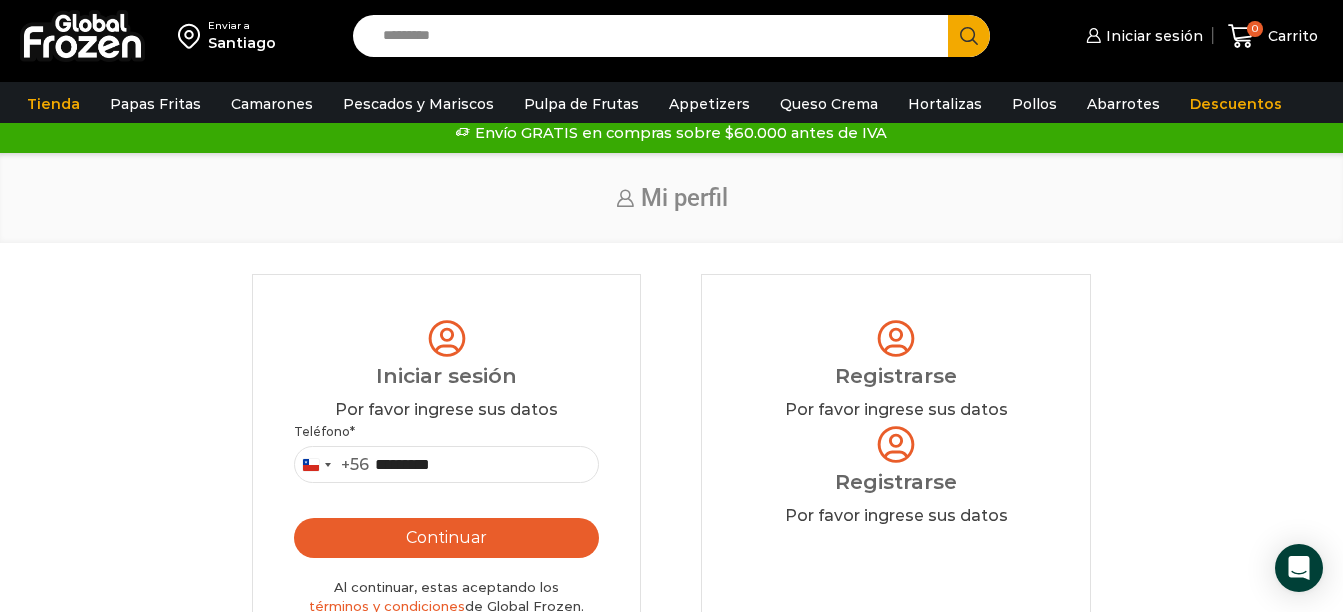 click on "Login
Iniciar sesión
Por favor ingrese sus datos
Iniciar sesión
Se envió un mensaje de WhatsApp con el código de verificación a tu teléfono
Teléfono
*
Chile +56 +56 Argentina +54 Chile +56 *********
Continuar
Al continuar, estas aceptando los
términos y condiciones  de Global Frozen.
¿Eres cliente nuevo?
Registrarse
Ingresar
¿No recibiste el código?
Solicitar nuevo código .
← Volver al paso anterior
Nombre de usuario o dirección de correo electrónico  * Required
Contraseña  * Required
Remember me
*" at bounding box center (671, 1561) 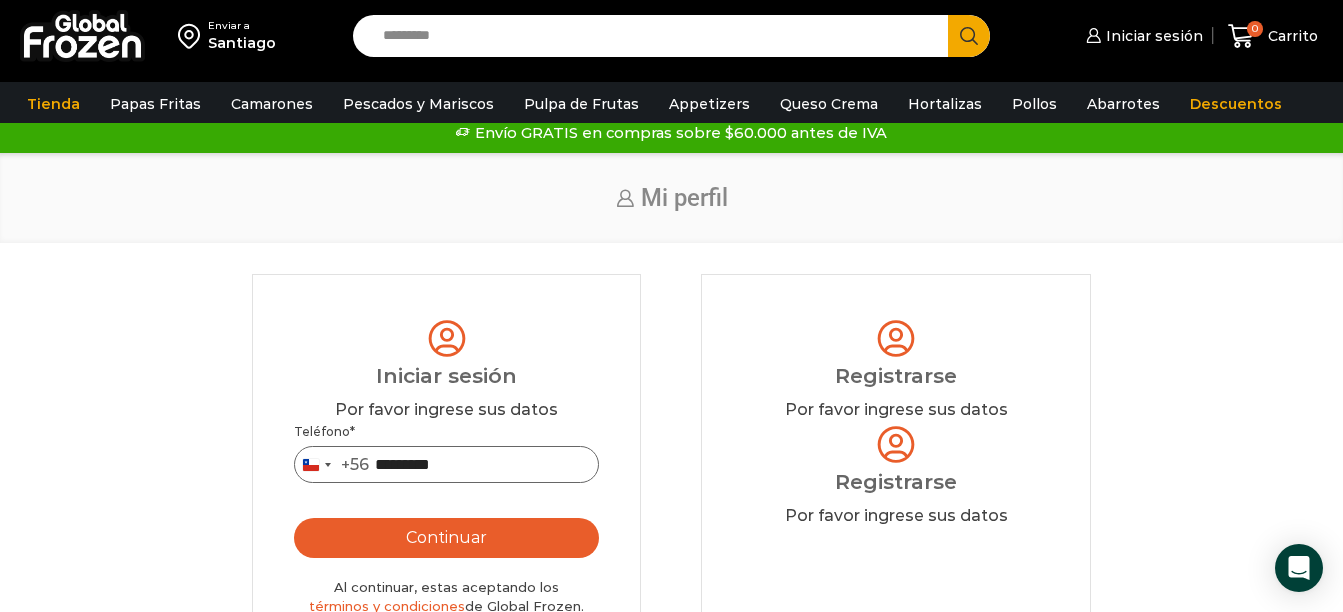 click on "*********" at bounding box center (446, 464) 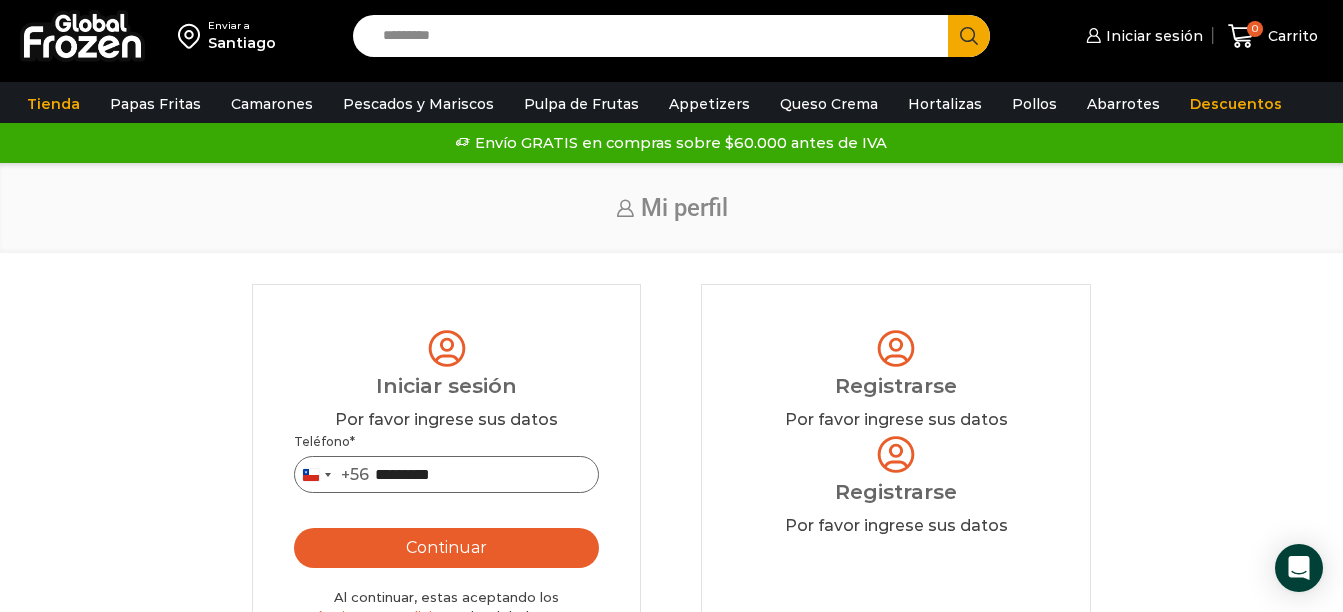 scroll, scrollTop: 100, scrollLeft: 0, axis: vertical 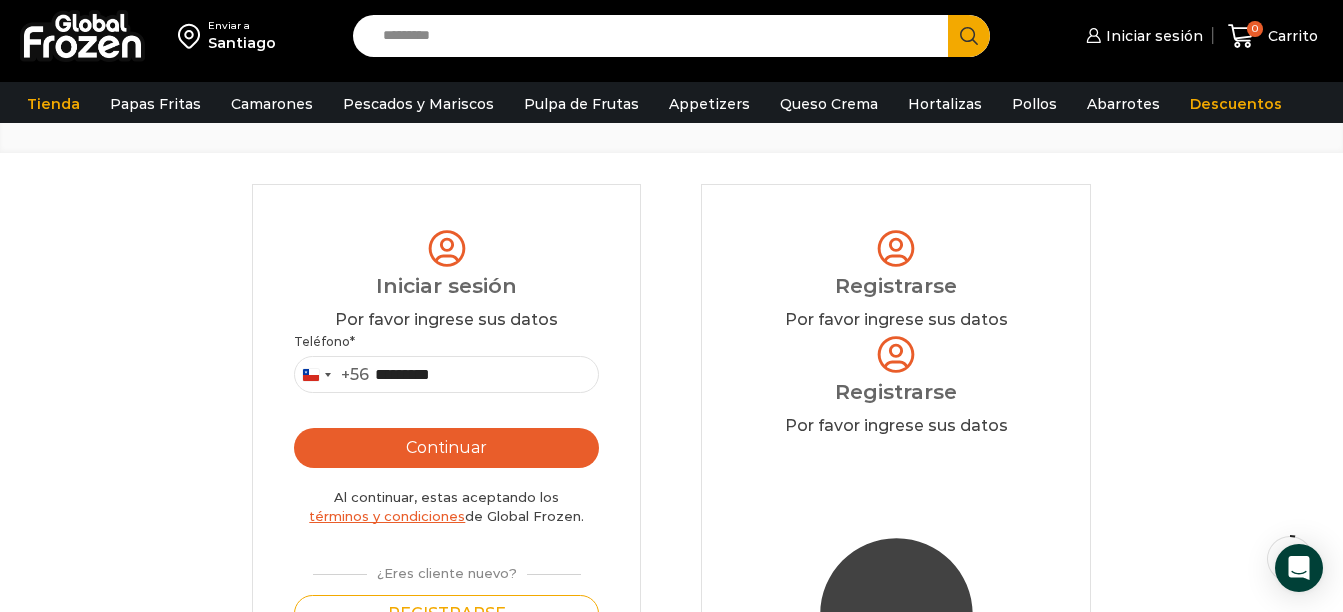 click on "Continuar" at bounding box center (446, 448) 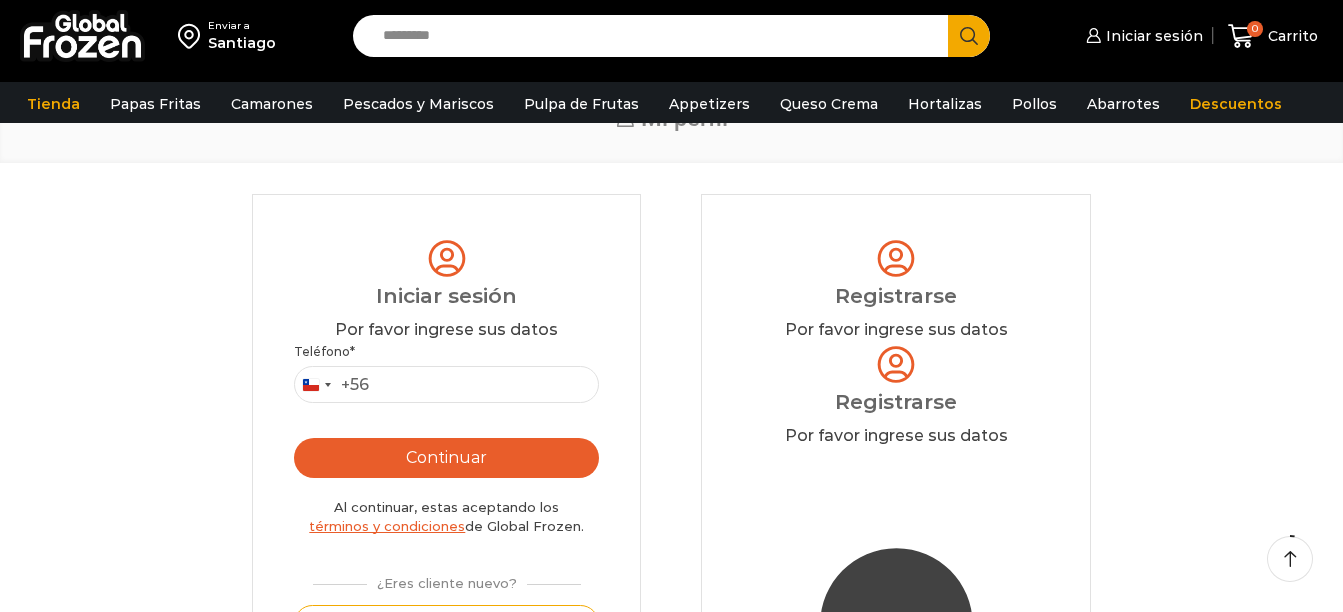 scroll, scrollTop: 90, scrollLeft: 0, axis: vertical 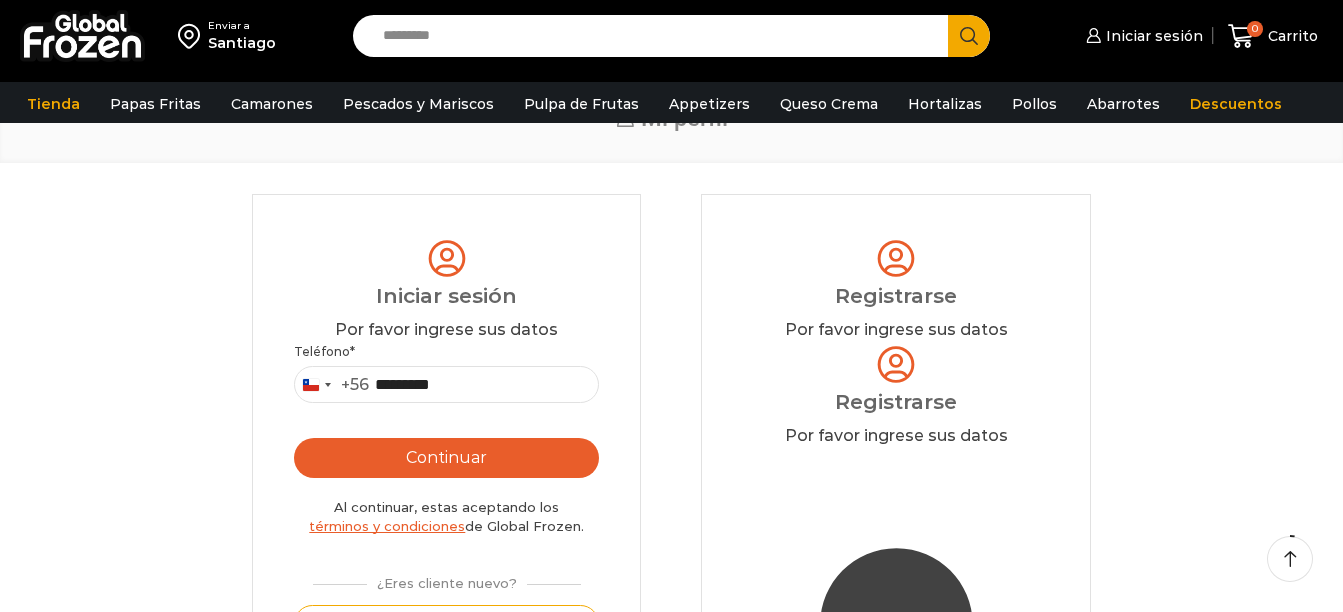 type on "*********" 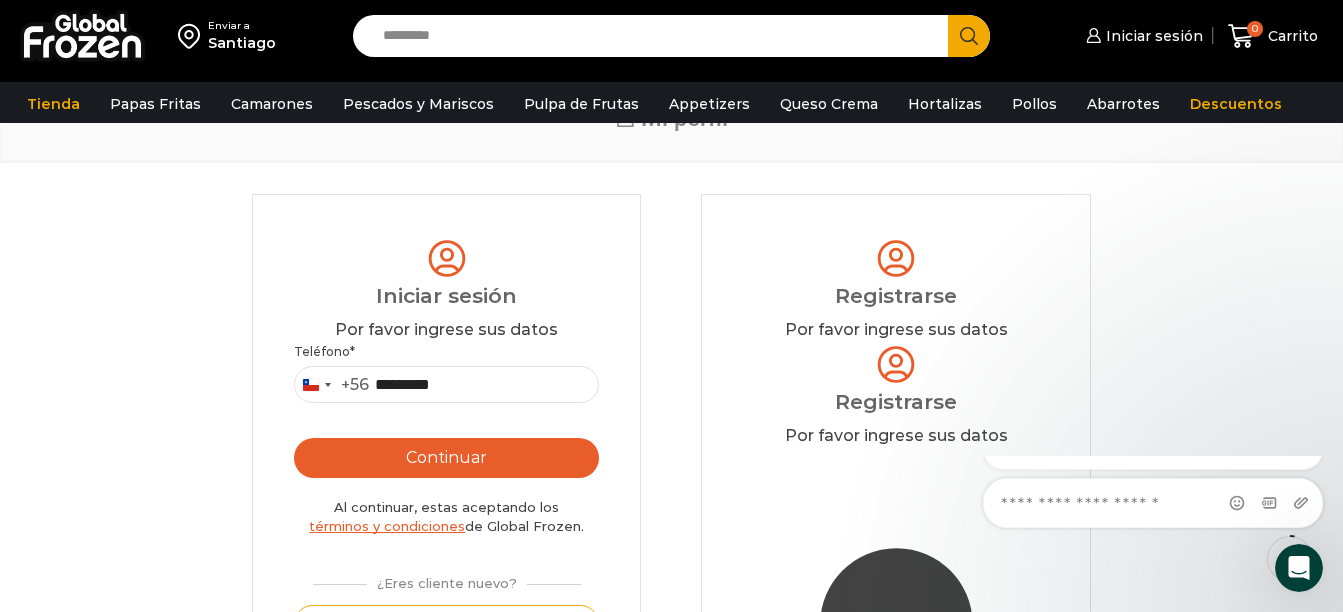 scroll, scrollTop: 0, scrollLeft: 0, axis: both 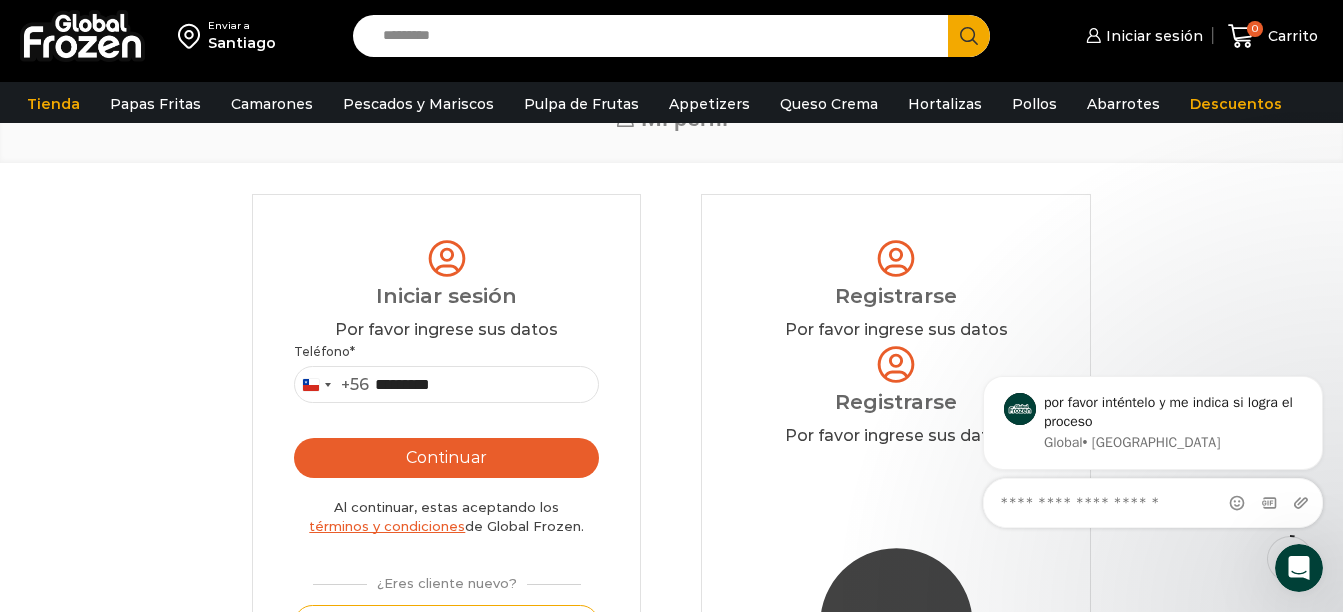 click on "Continuar" at bounding box center [446, 458] 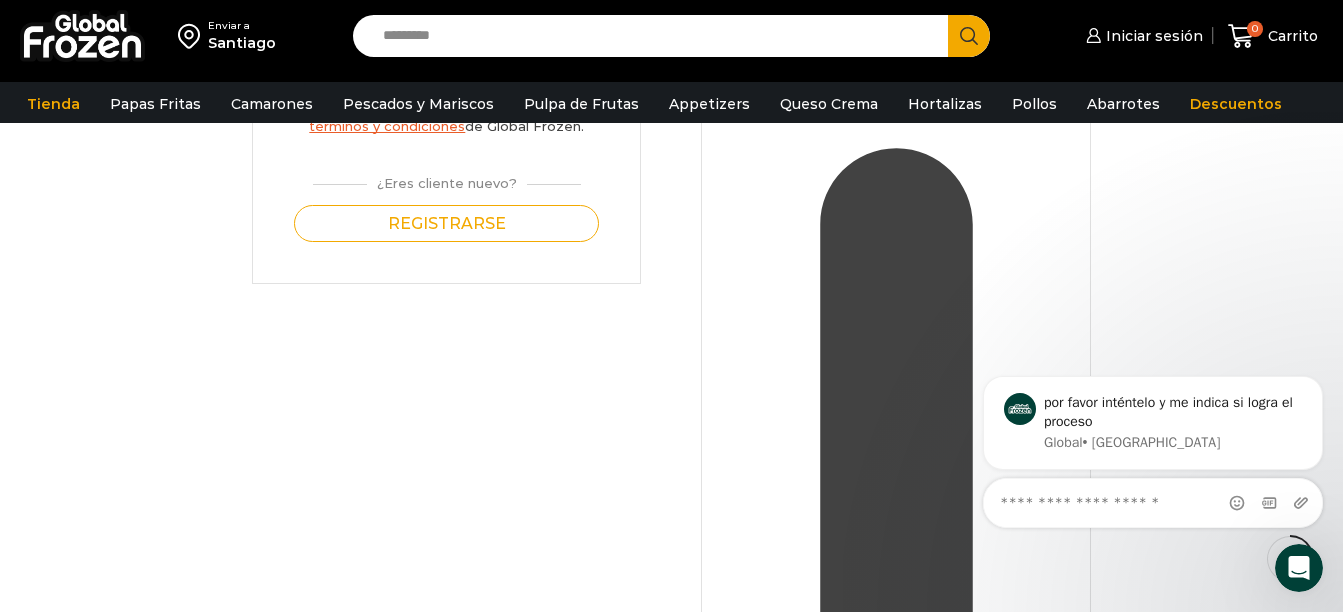 scroll, scrollTop: 190, scrollLeft: 0, axis: vertical 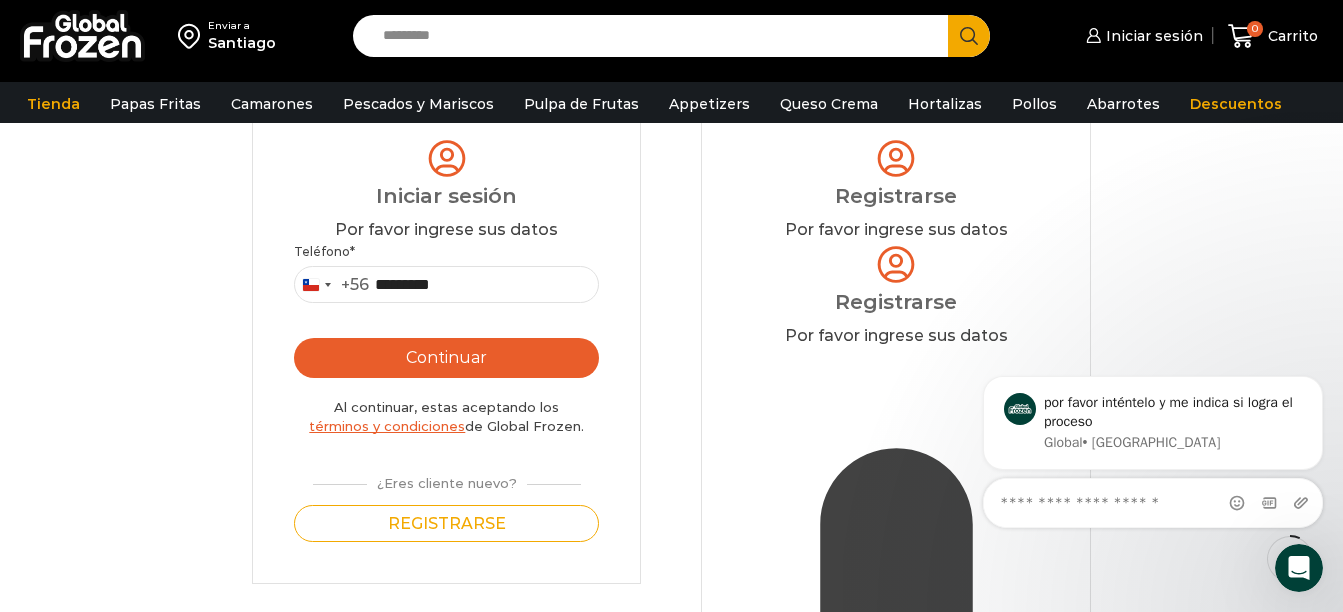 click on "Continuar" at bounding box center [446, 358] 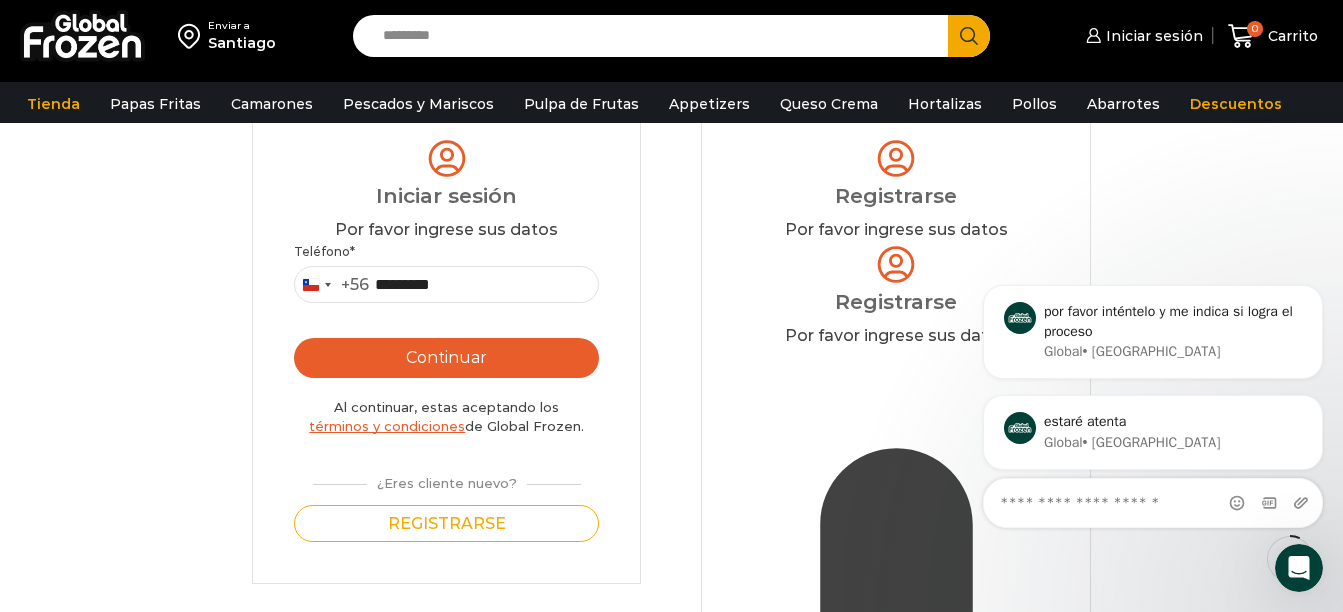 click on "Continuar" at bounding box center (446, 358) 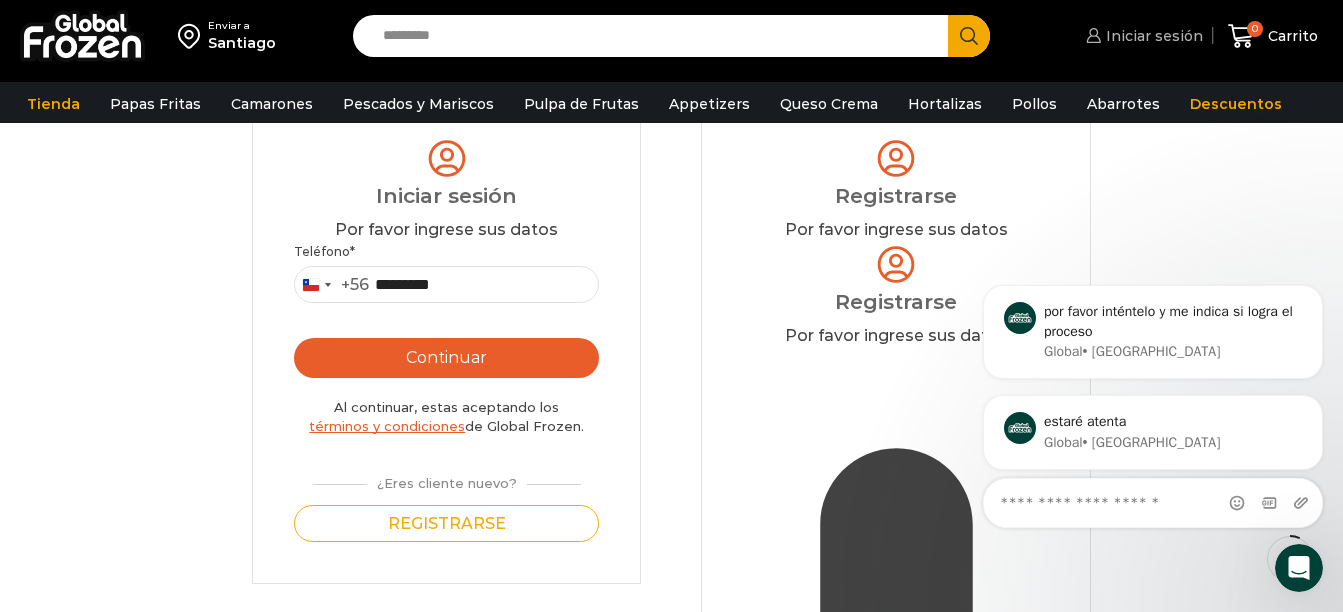 click on "Iniciar sesión" at bounding box center (1152, 36) 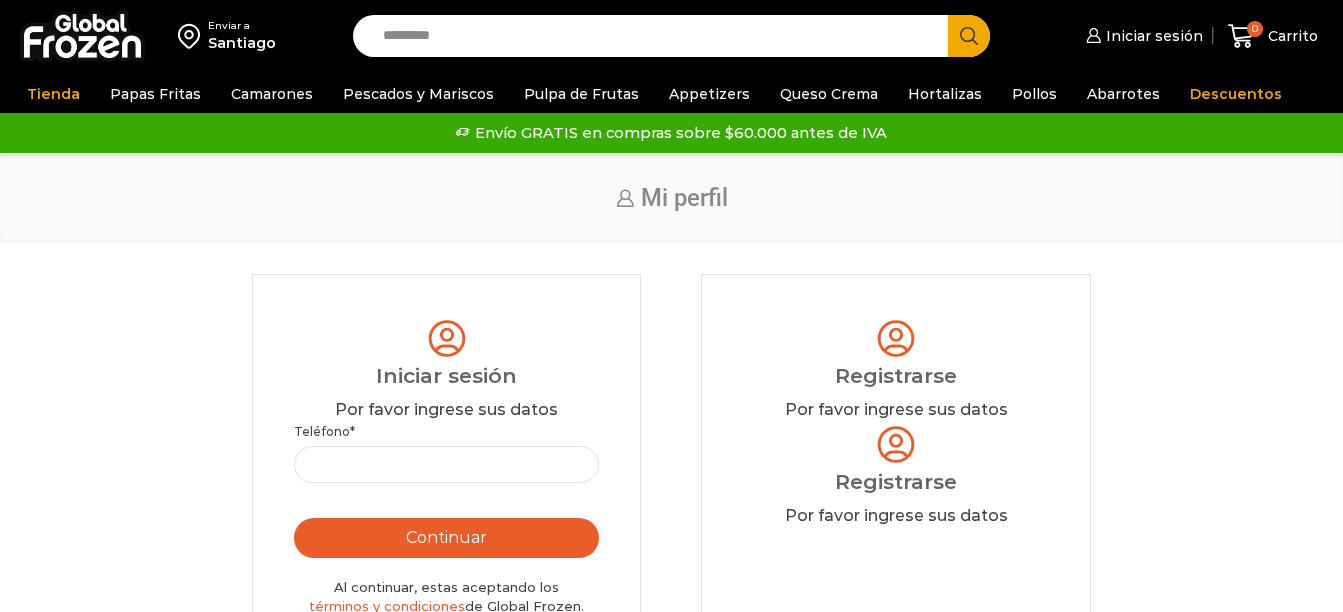 scroll, scrollTop: 0, scrollLeft: 0, axis: both 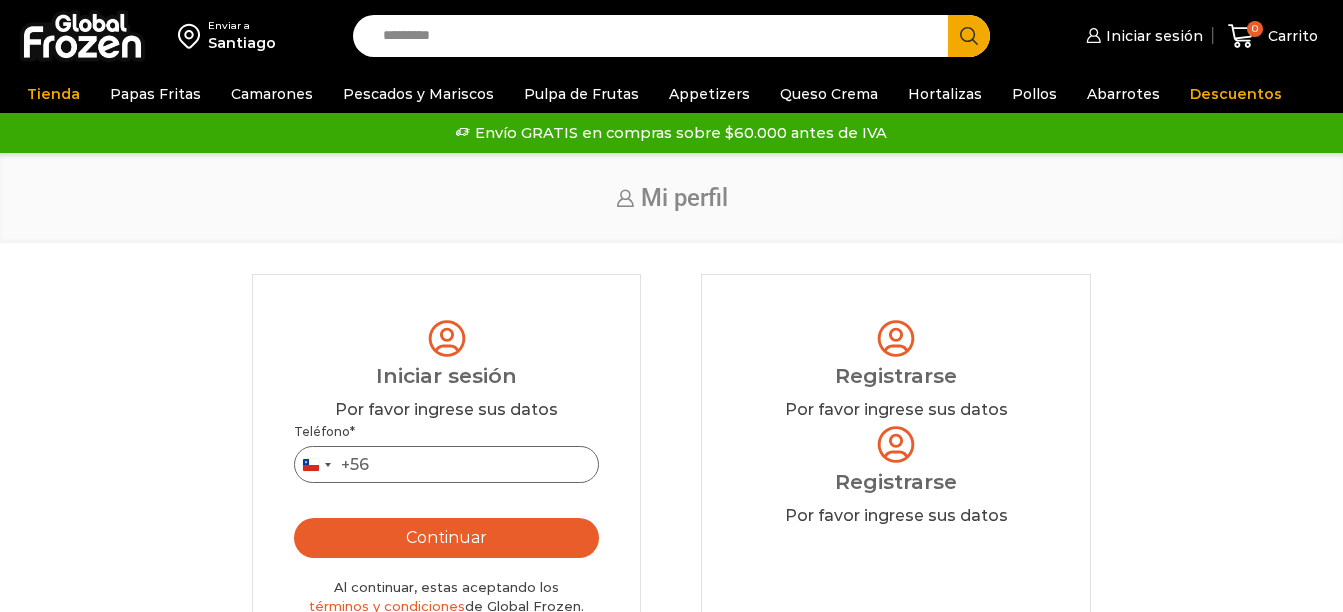 click on "Teléfono
*" at bounding box center (446, 464) 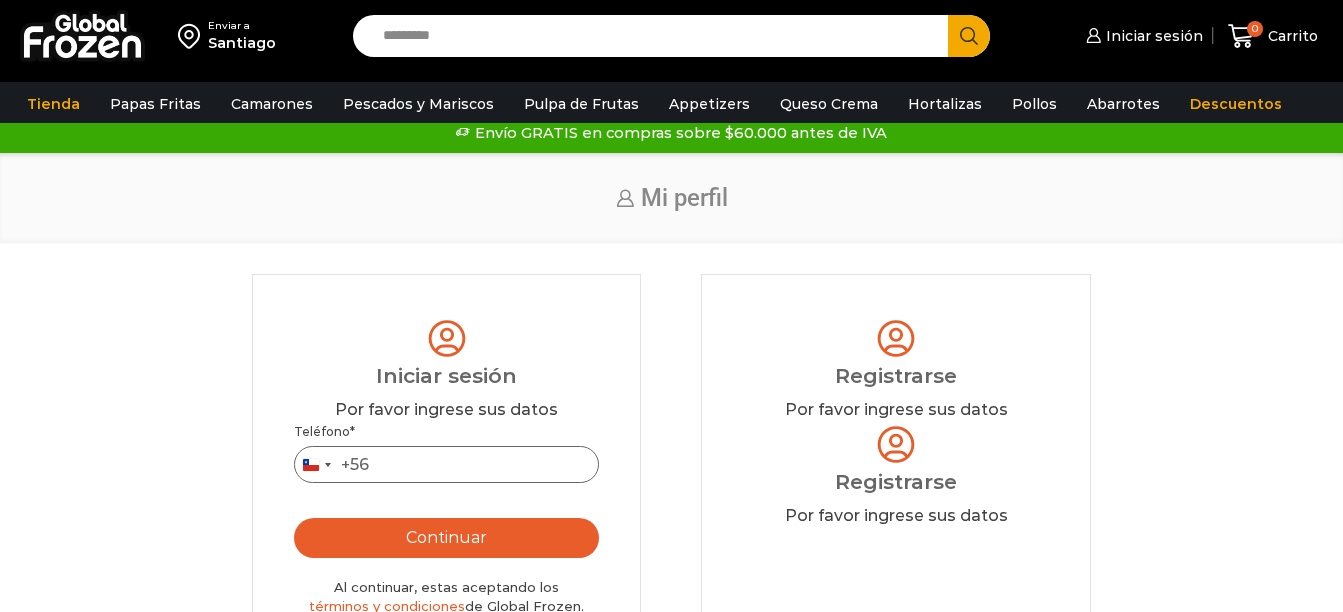 scroll, scrollTop: 0, scrollLeft: 0, axis: both 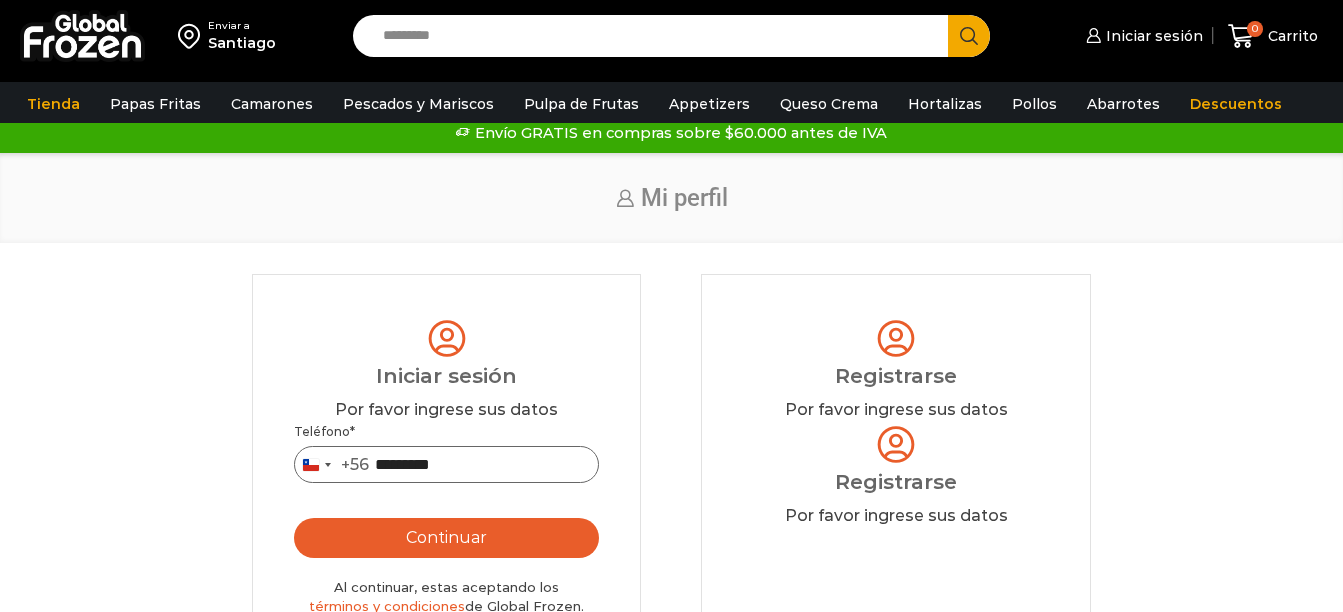 type on "*********" 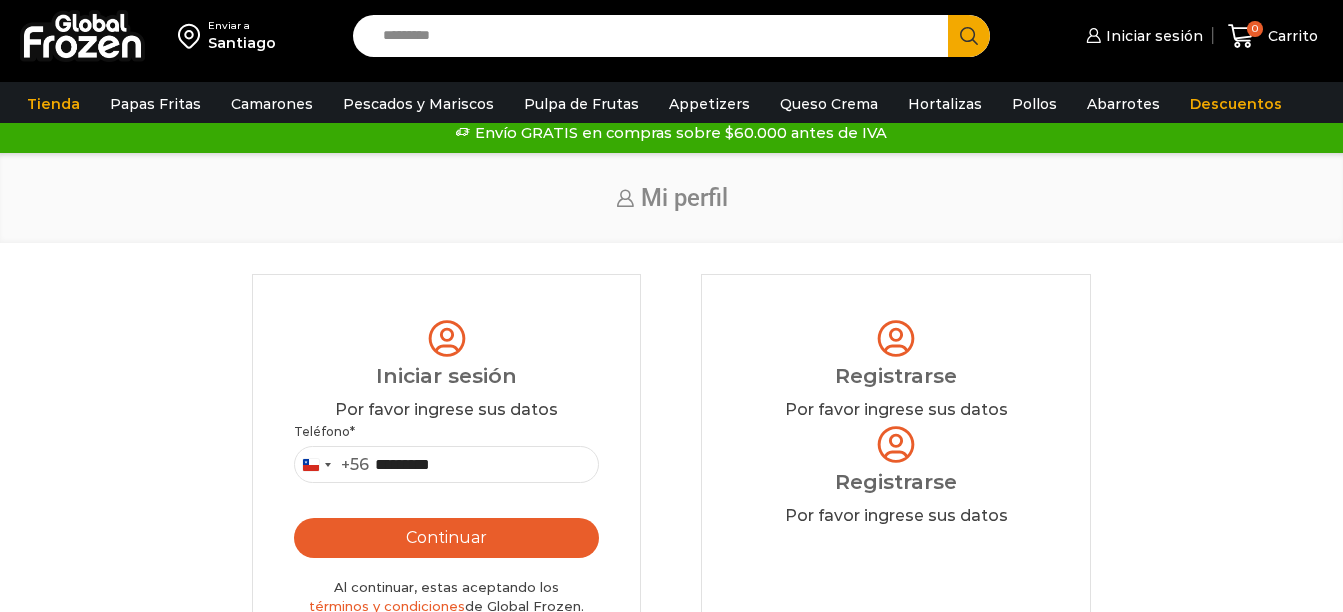 click on "Continuar" at bounding box center (446, 538) 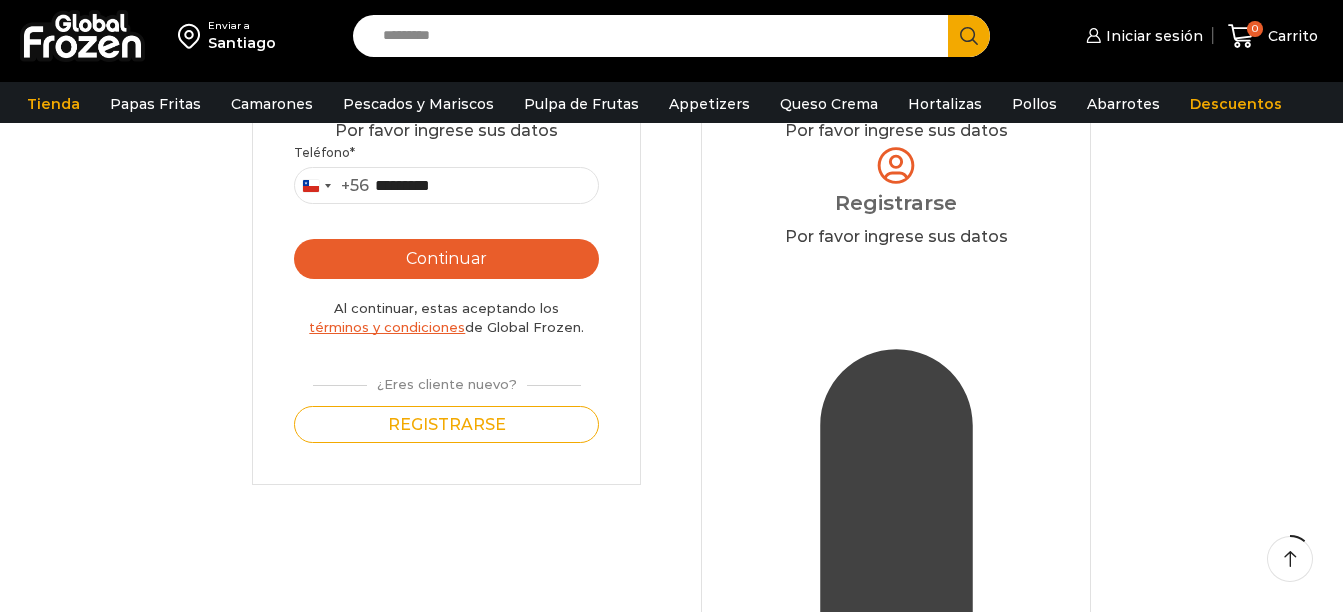 scroll, scrollTop: 300, scrollLeft: 0, axis: vertical 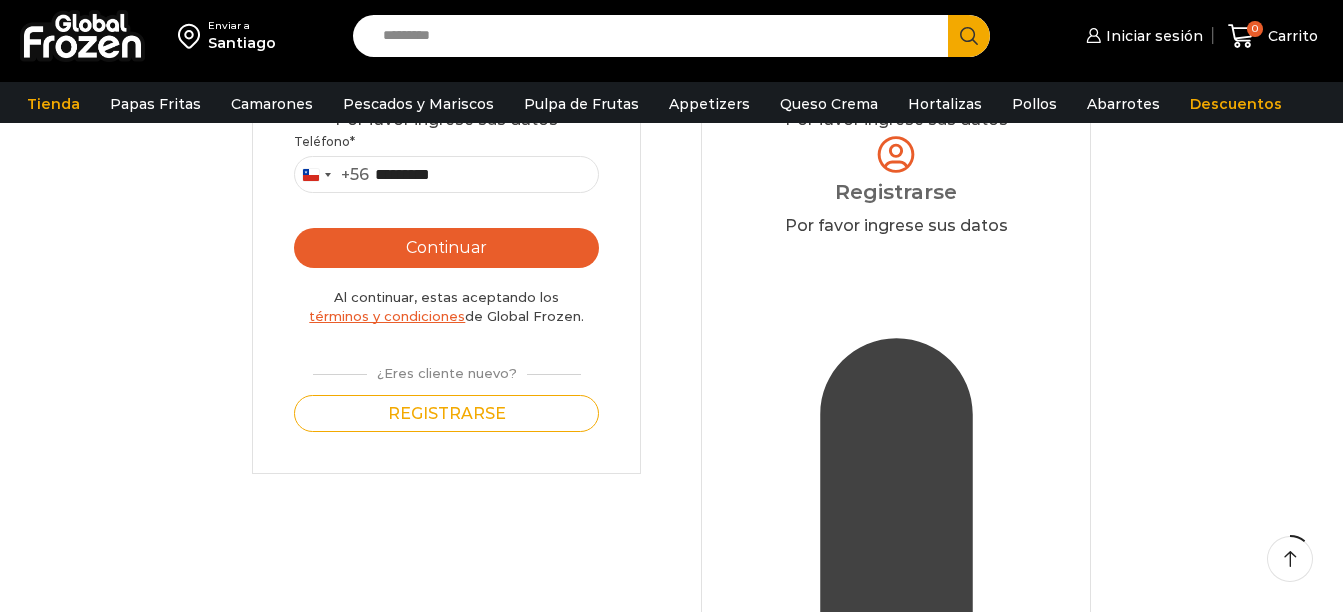 click on "términos y condiciones" at bounding box center (387, 316) 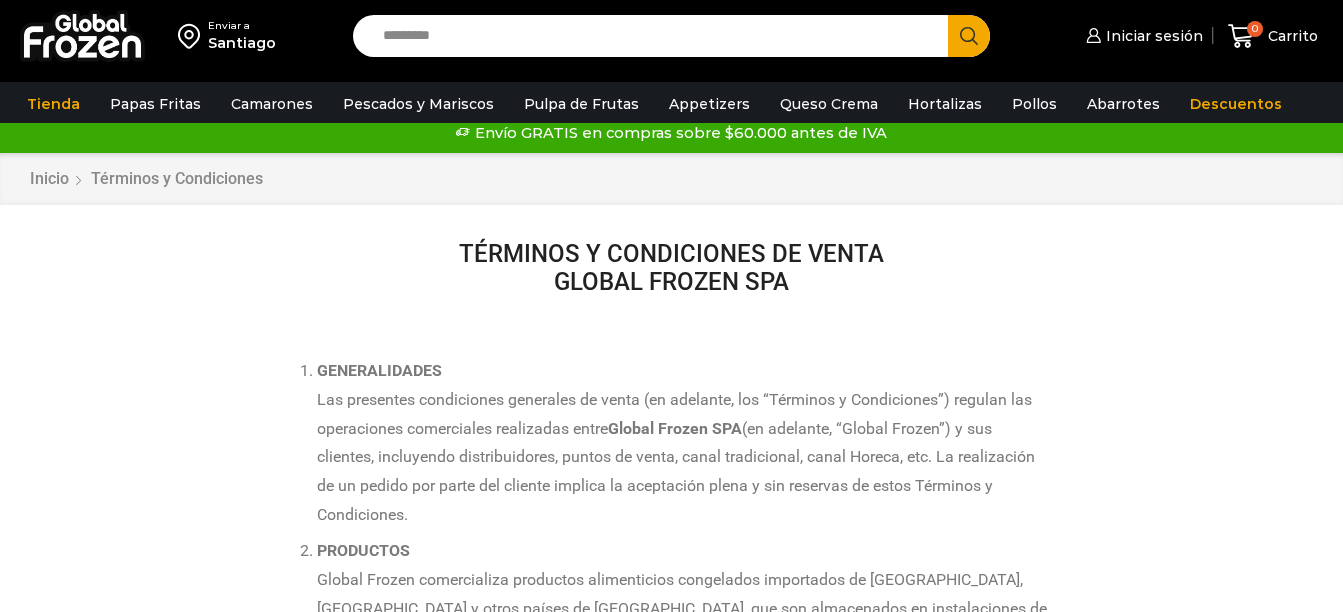 scroll, scrollTop: 0, scrollLeft: 0, axis: both 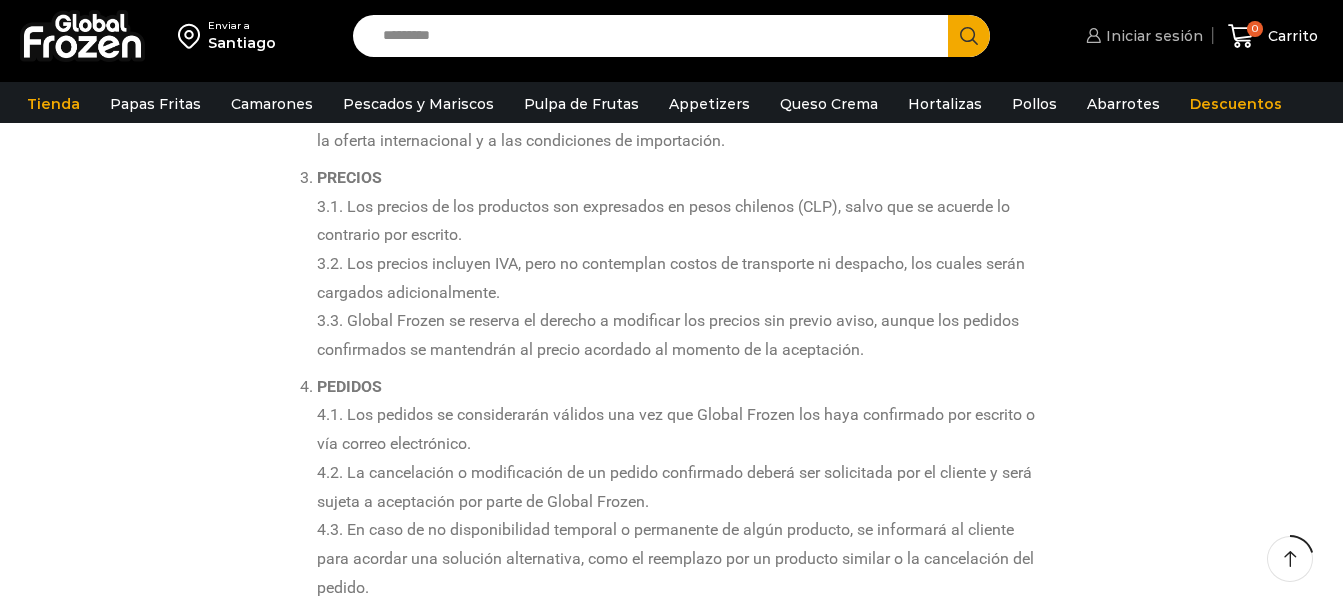 click on "Iniciar sesión" at bounding box center [1152, 36] 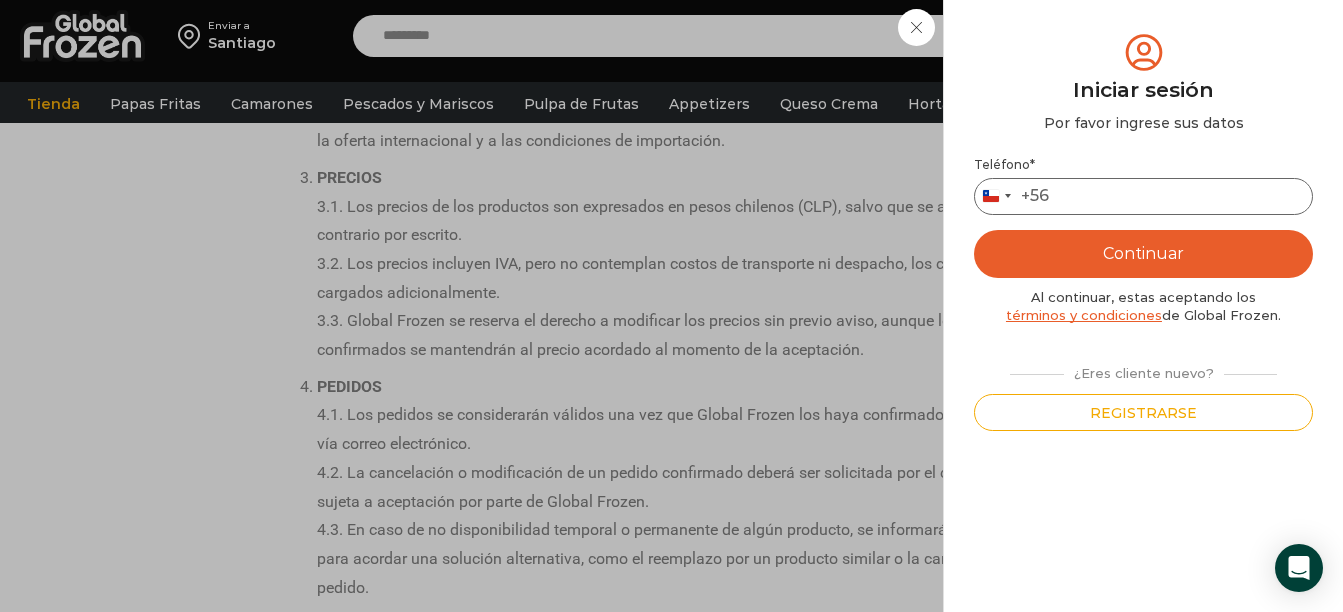 click on "Teléfono
*" at bounding box center (1143, 196) 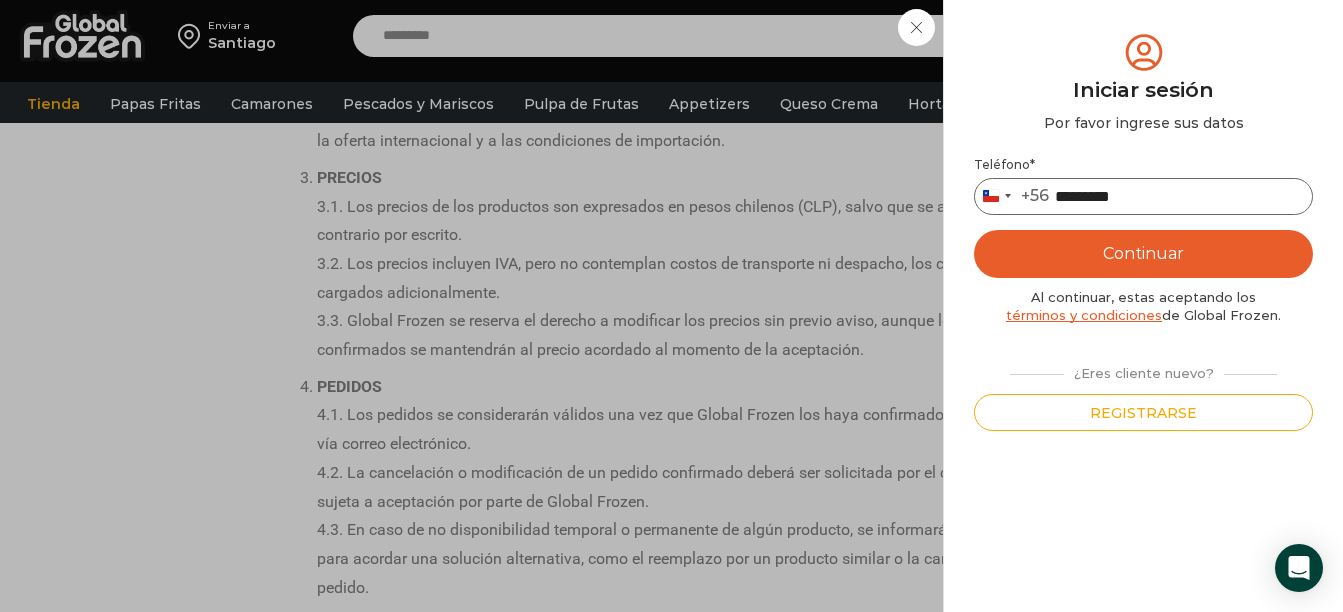 type on "*********" 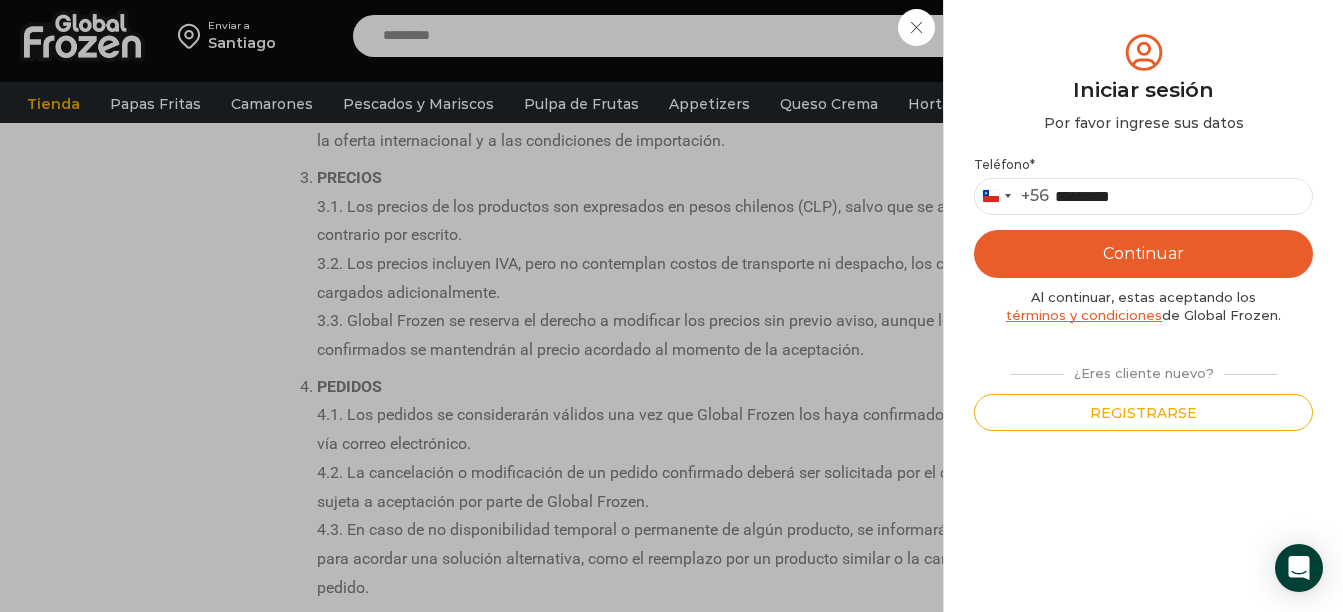 click on "Continuar" at bounding box center (1143, 254) 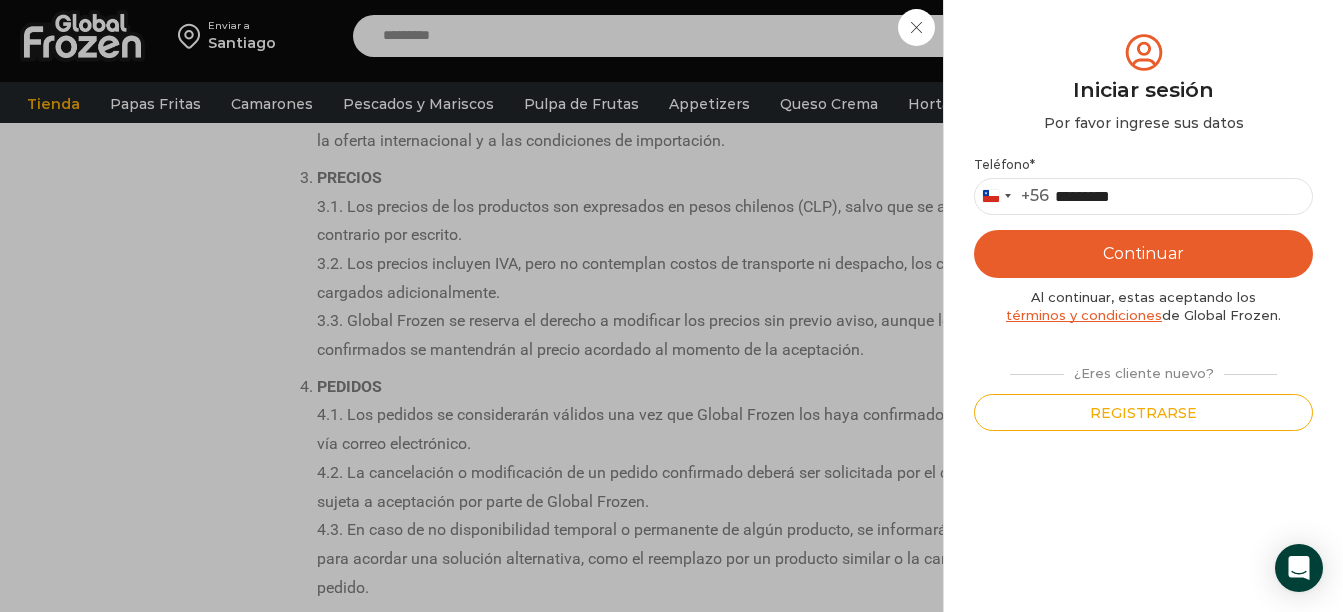 click on "Continuar" at bounding box center (1143, 254) 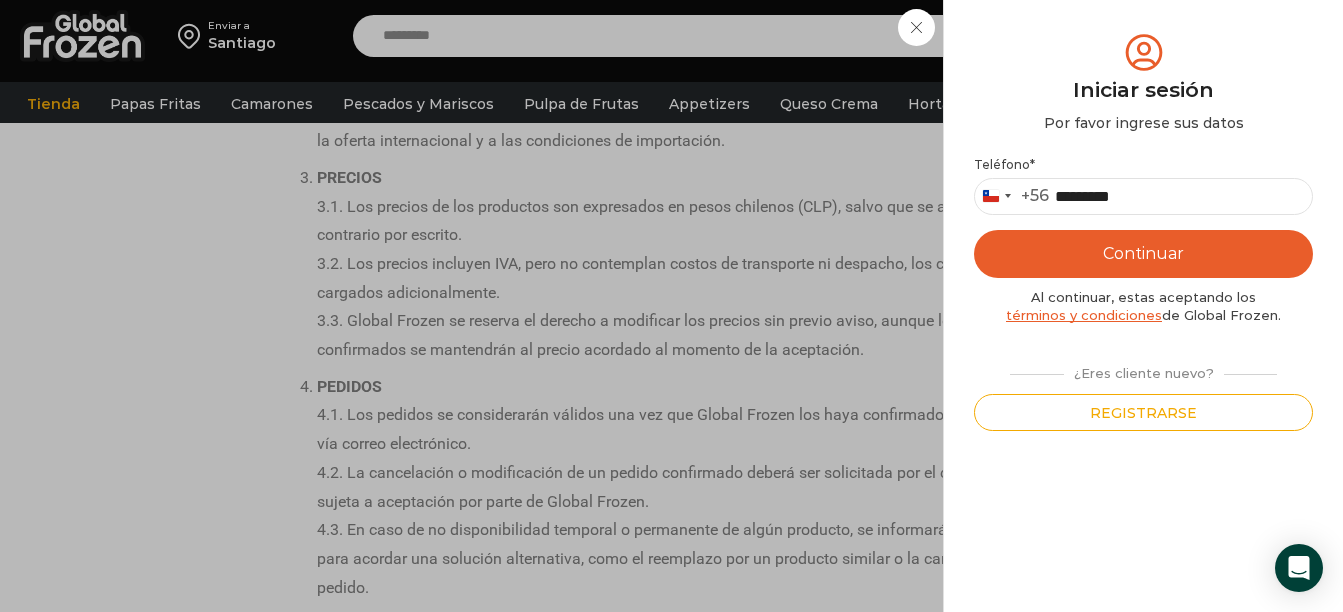 click on "Continuar" at bounding box center [1143, 254] 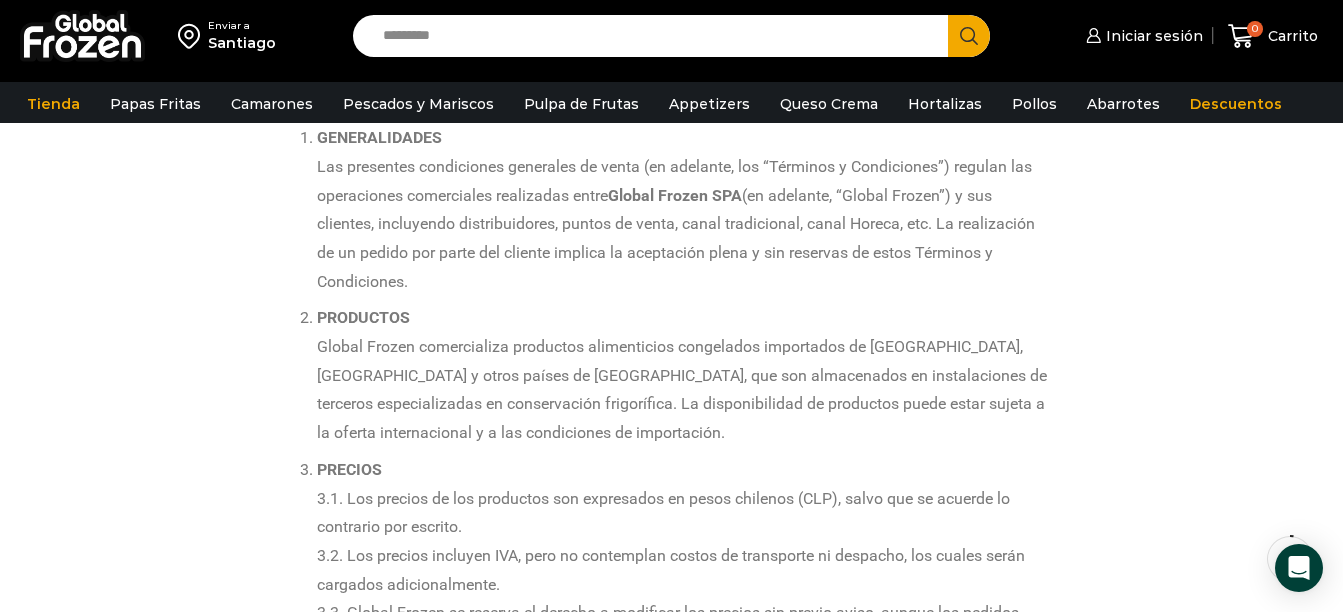 scroll, scrollTop: 0, scrollLeft: 0, axis: both 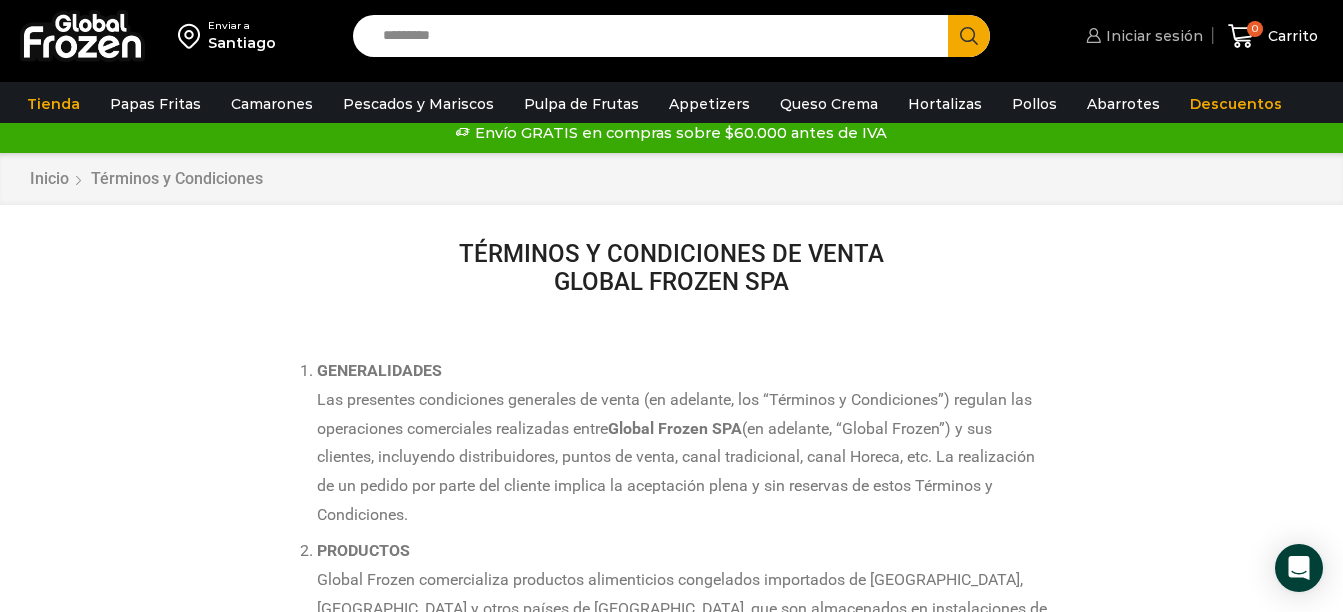 click on "Iniciar sesión" at bounding box center [1152, 36] 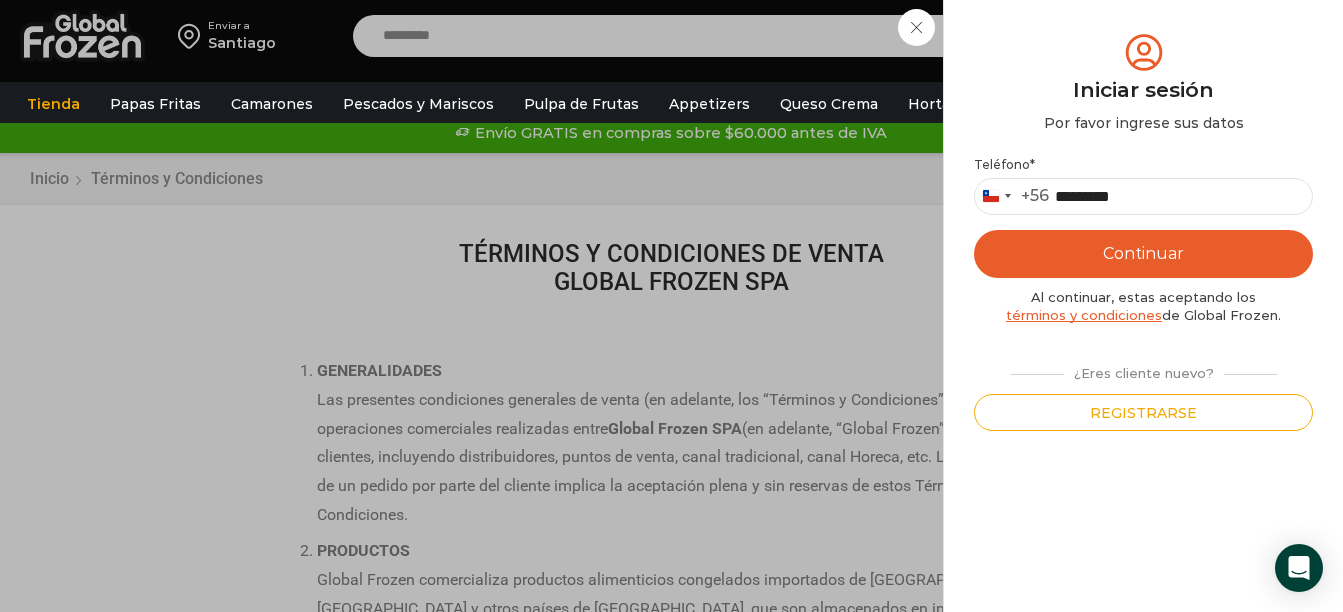 click on "Continuar" at bounding box center (1143, 254) 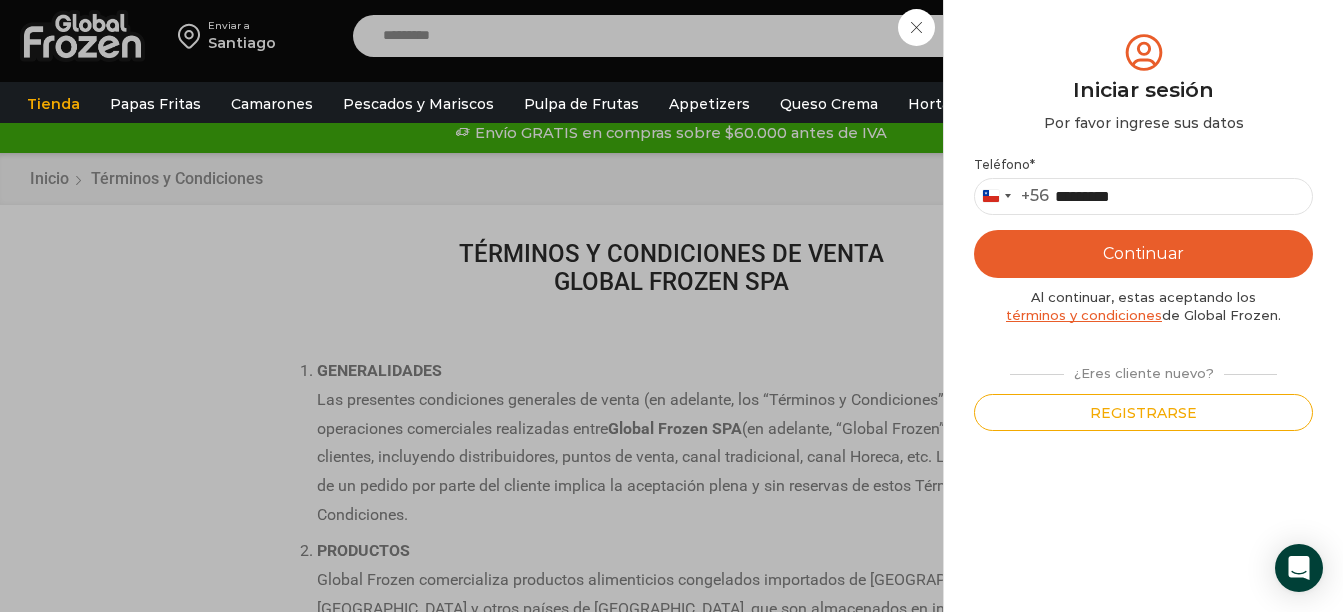 click on "Iniciar sesión
Mi cuenta
Login
Register
Iniciar sesión
Por favor ingrese sus datos
Iniciar sesión
Se envió un mensaje de WhatsApp con el código de verificación a tu teléfono
* ." at bounding box center (1142, 36) 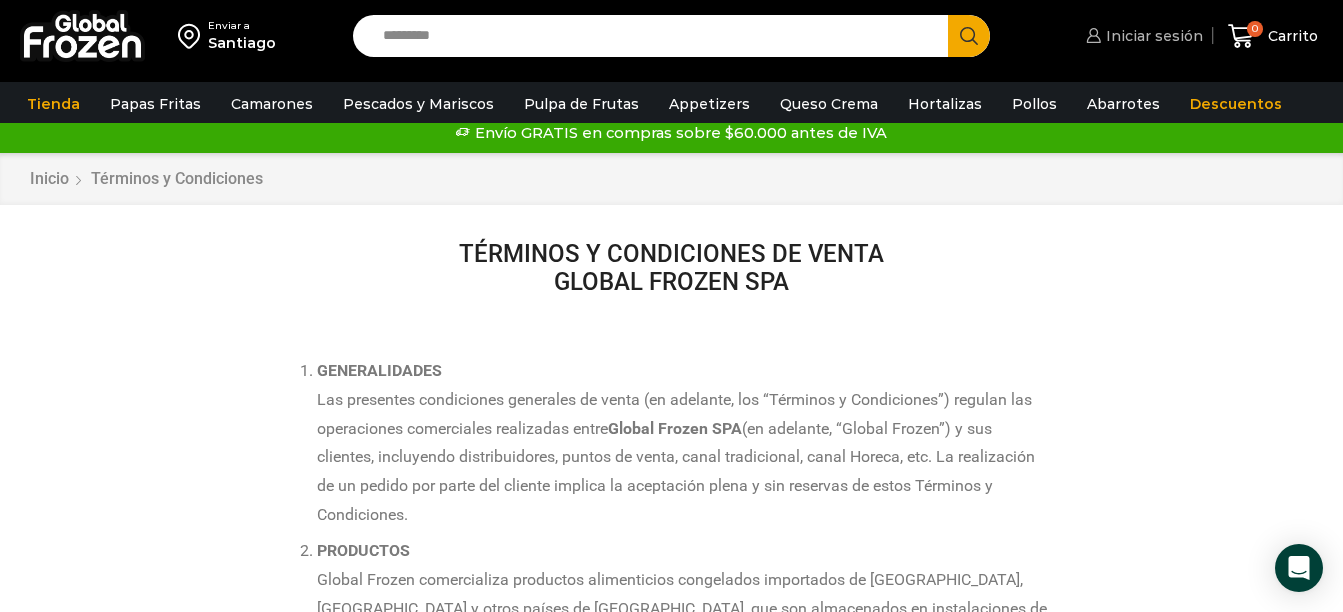 click on "Iniciar sesión" at bounding box center (1152, 36) 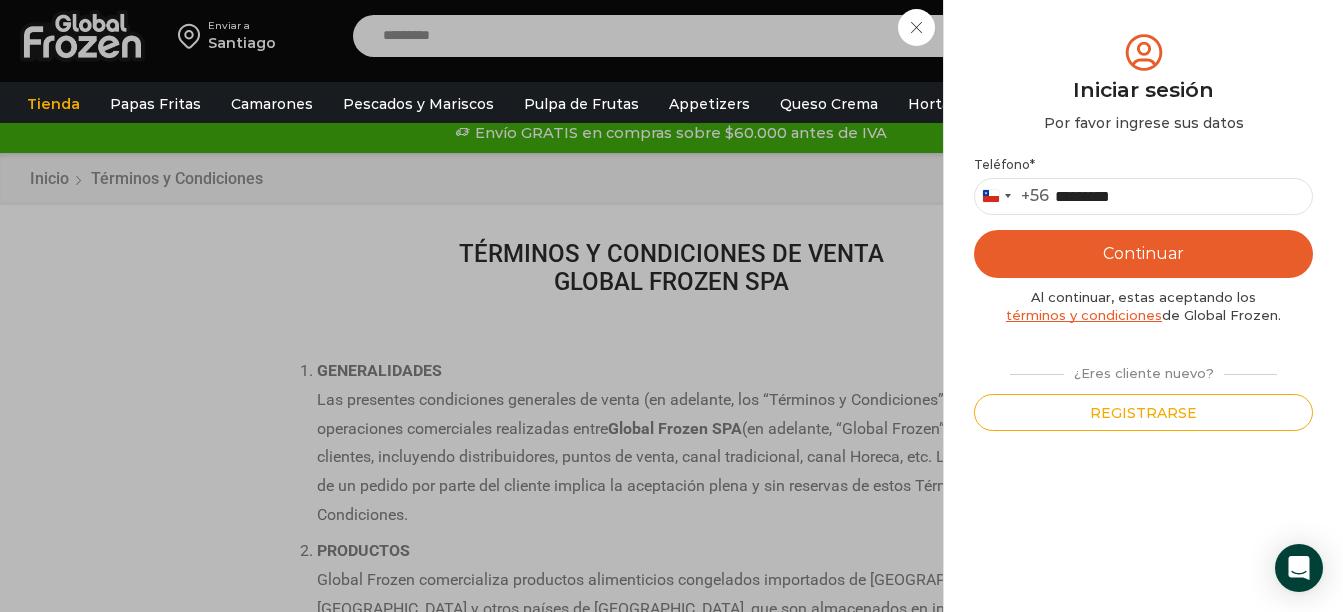click on "Continuar" at bounding box center (1143, 254) 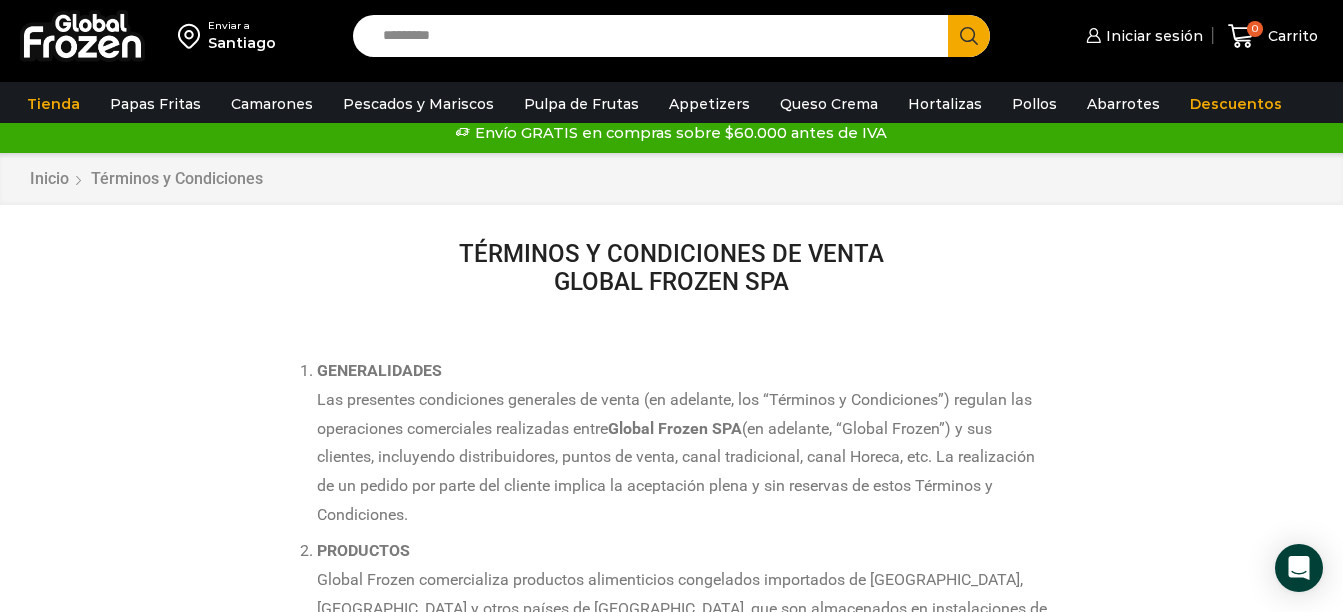 click at bounding box center (82, 36) 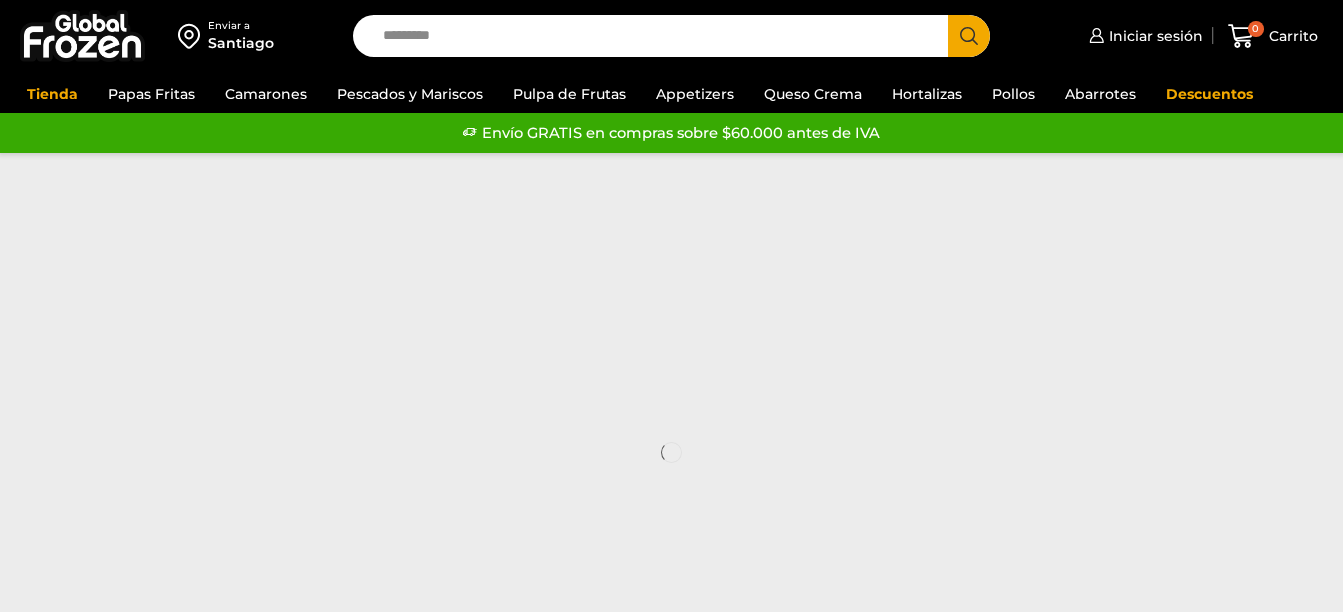 scroll, scrollTop: 0, scrollLeft: 0, axis: both 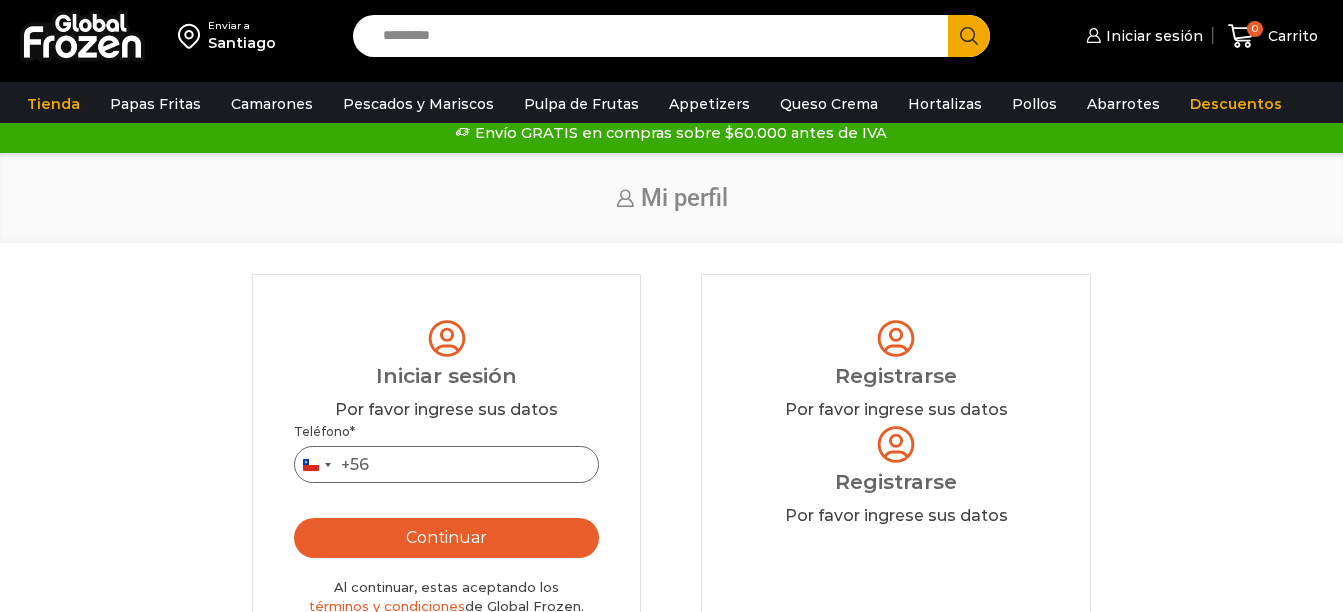 click on "Teléfono
*" at bounding box center [446, 464] 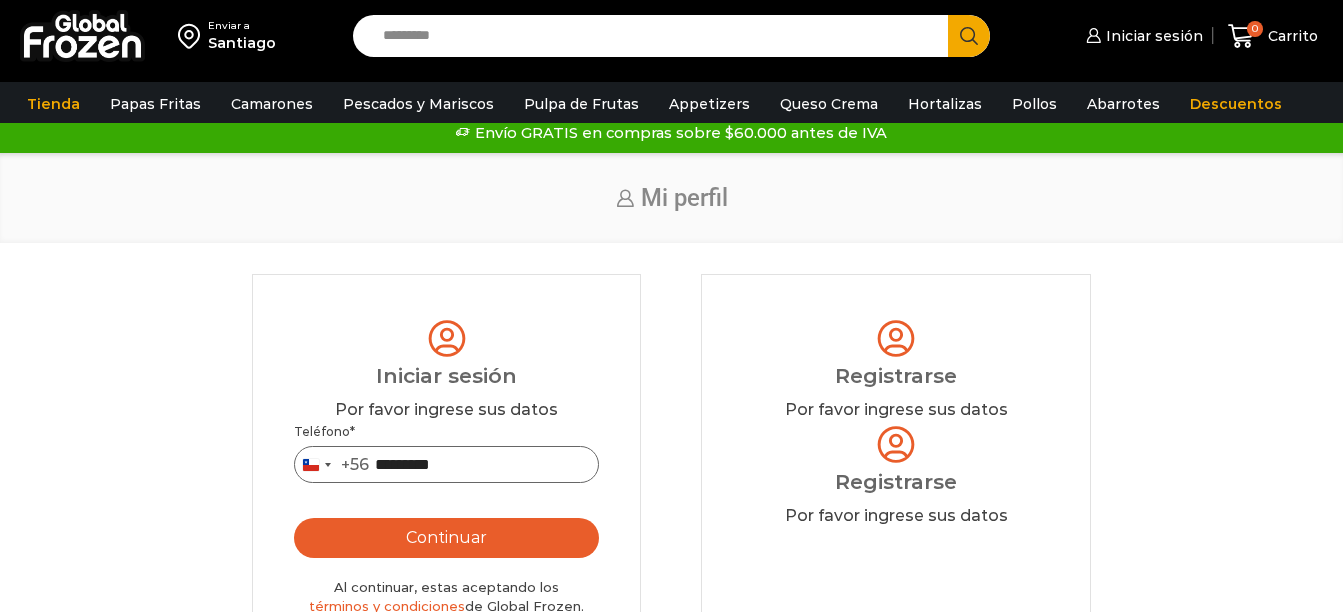 type on "*********" 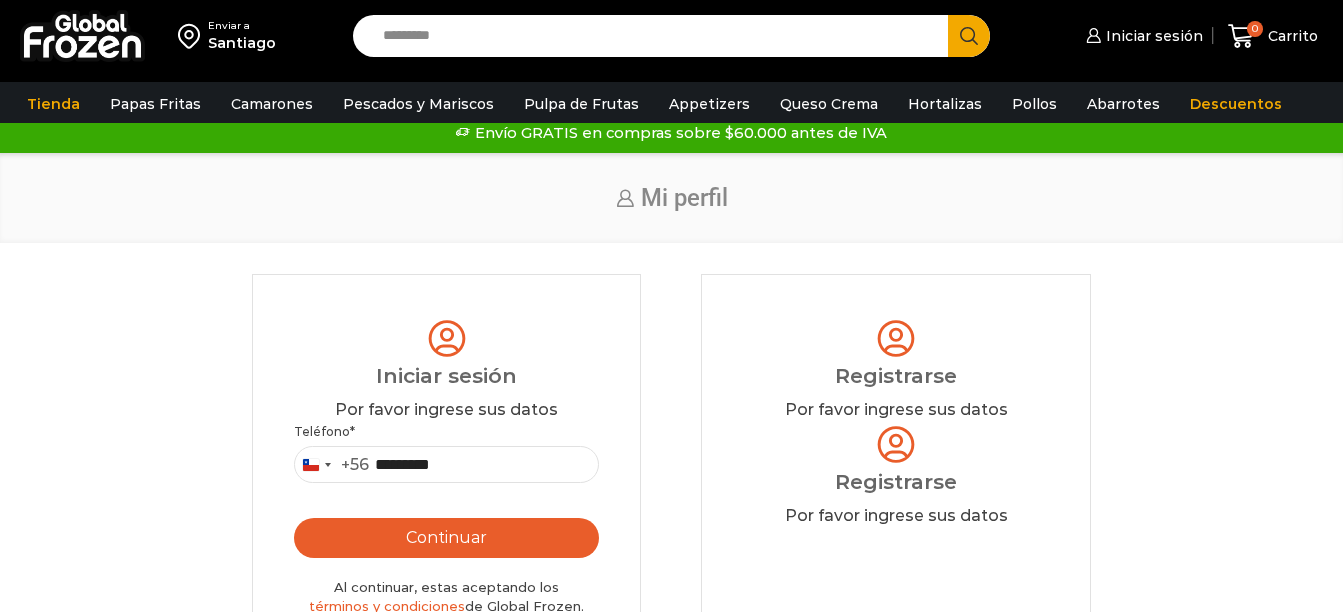 click on "Continuar" at bounding box center [446, 538] 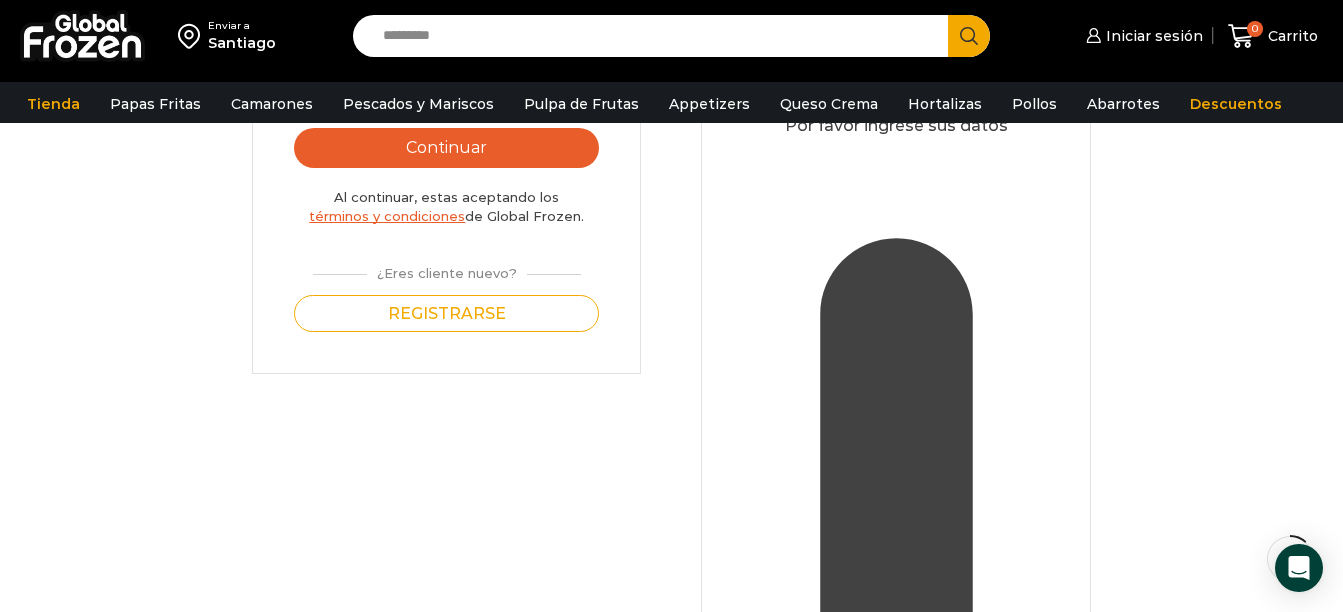 scroll, scrollTop: 0, scrollLeft: 0, axis: both 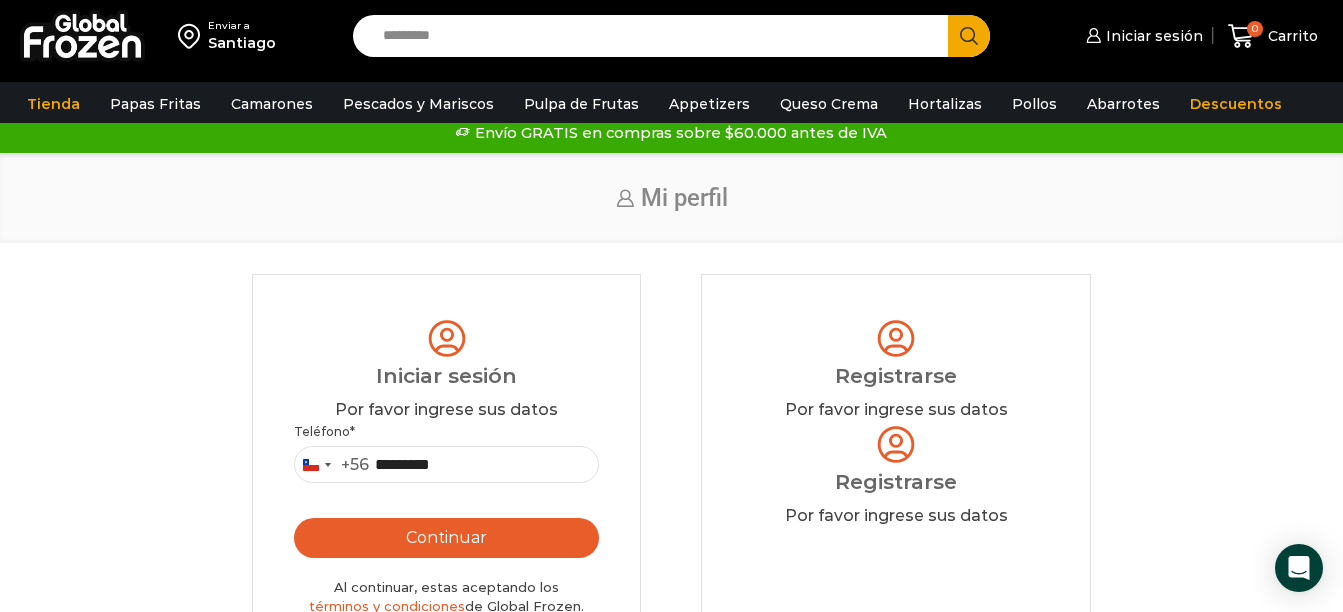 click on "Continuar" at bounding box center [446, 538] 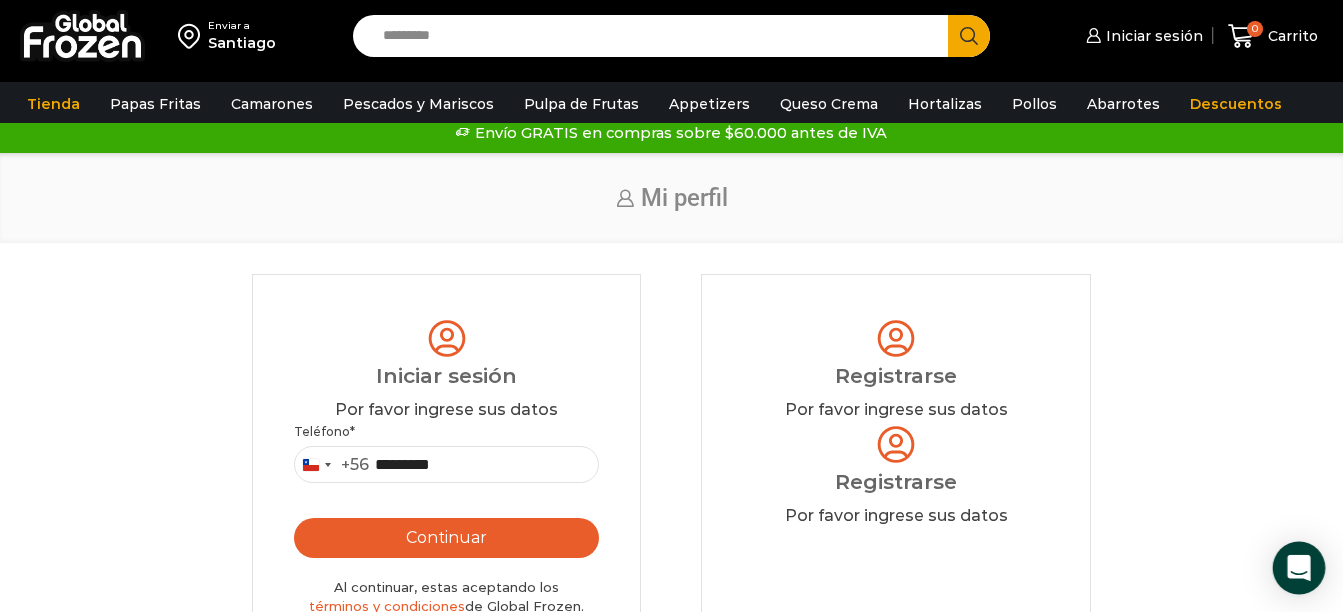 click 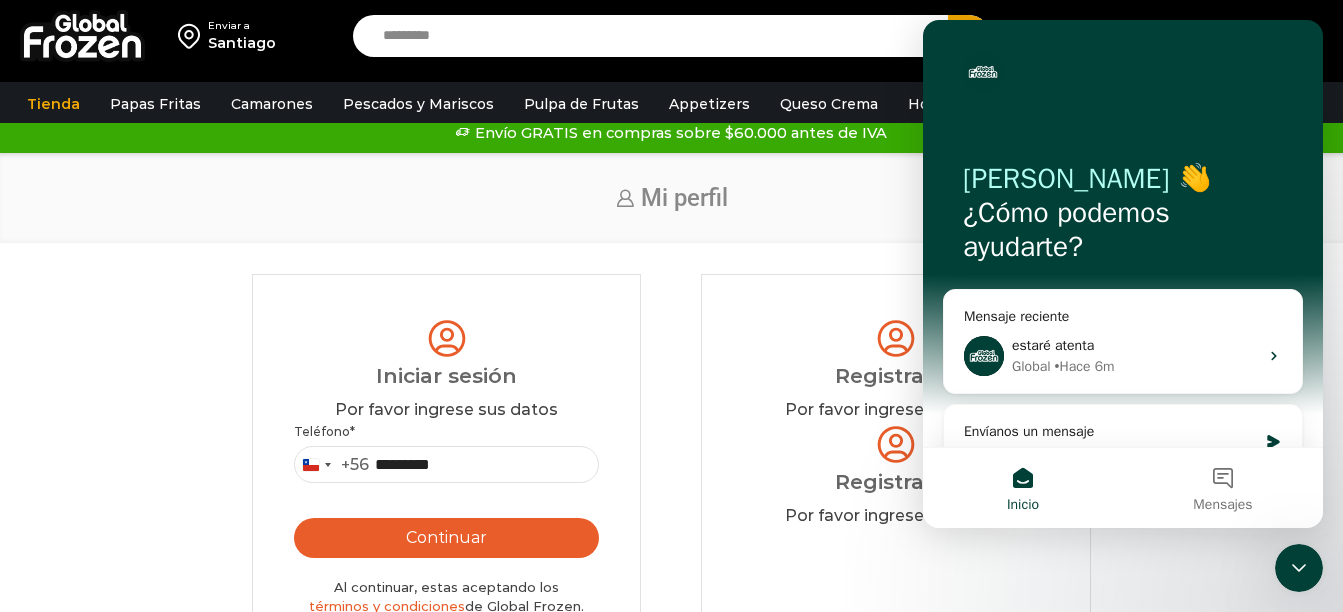 scroll, scrollTop: 0, scrollLeft: 0, axis: both 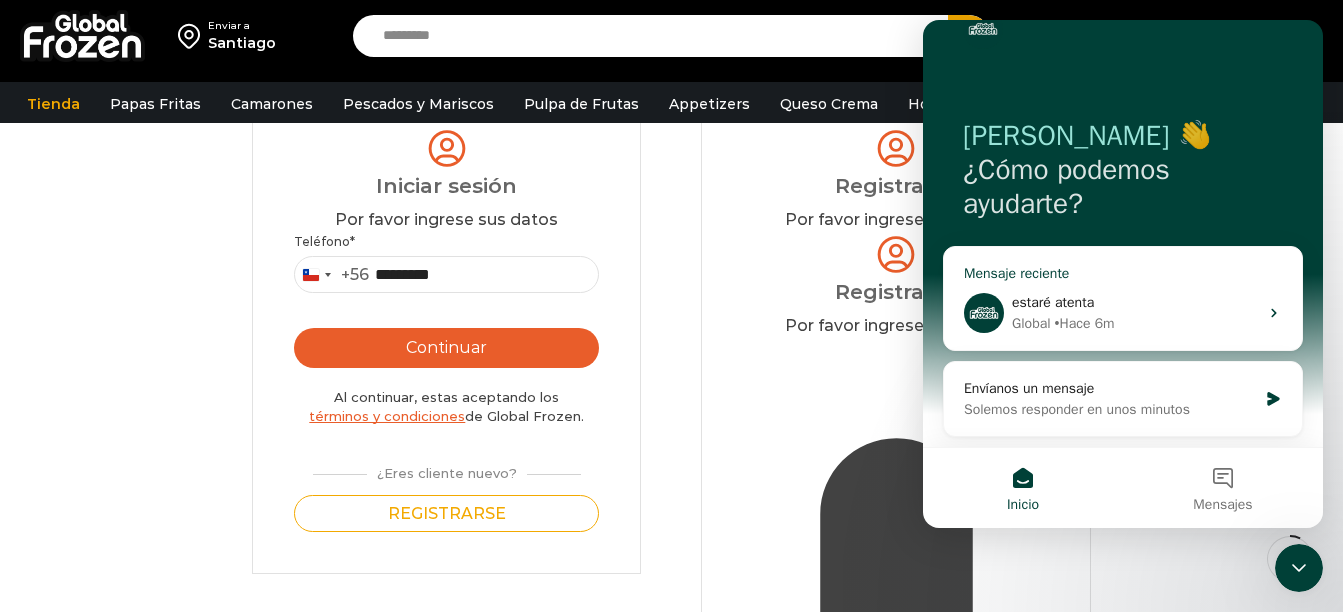 click on "•  Hace 6m" at bounding box center [1085, 323] 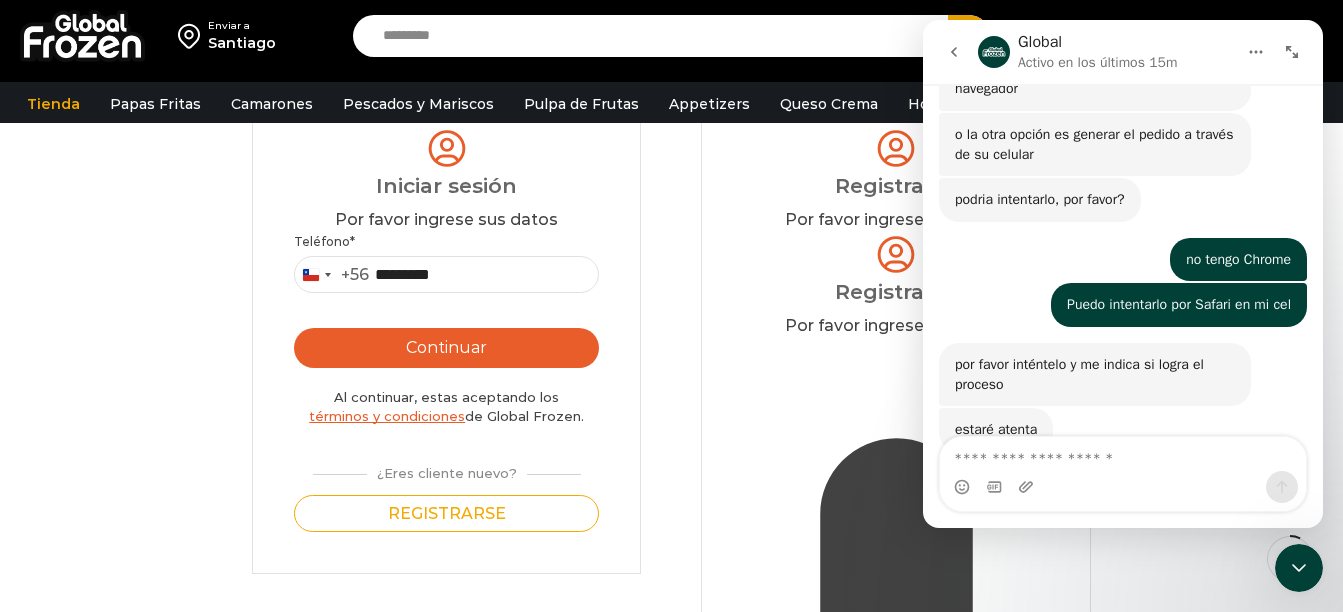 scroll, scrollTop: 1022, scrollLeft: 0, axis: vertical 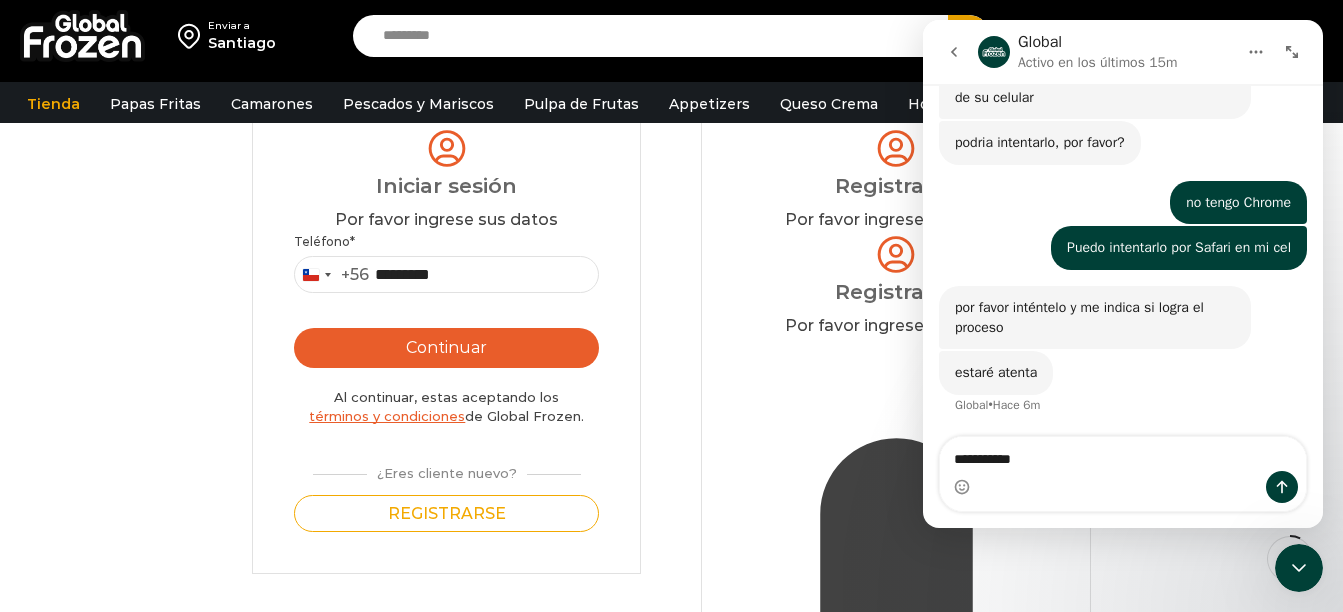 type on "**********" 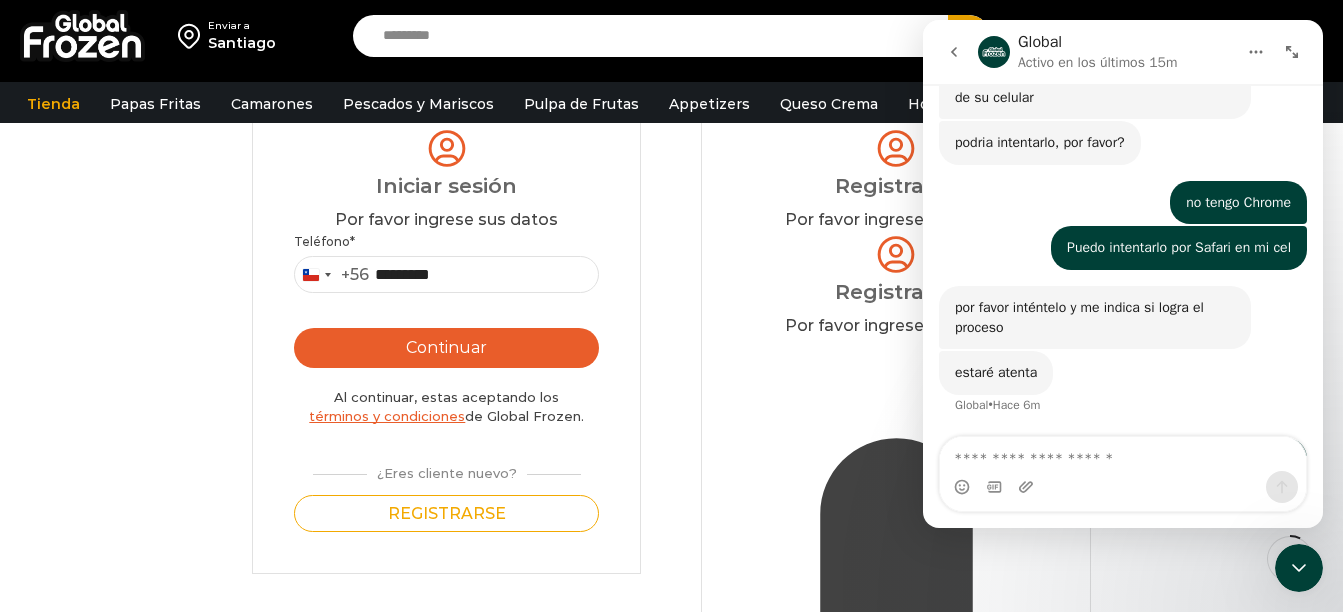 scroll, scrollTop: 1081, scrollLeft: 0, axis: vertical 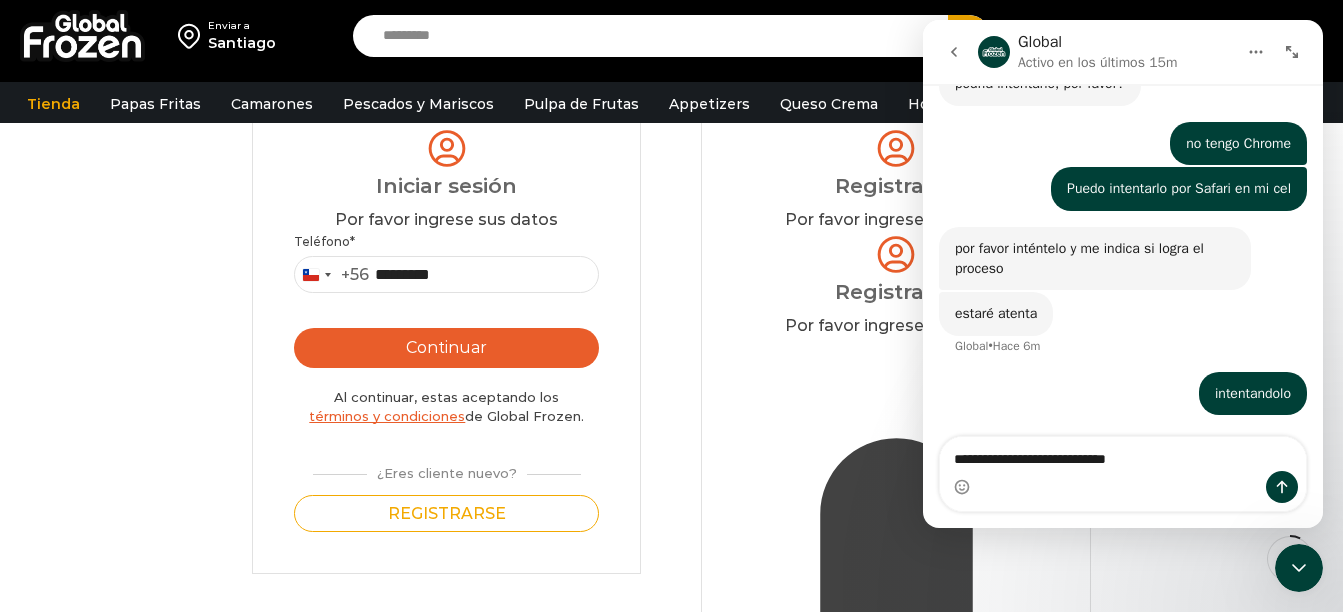 type on "**********" 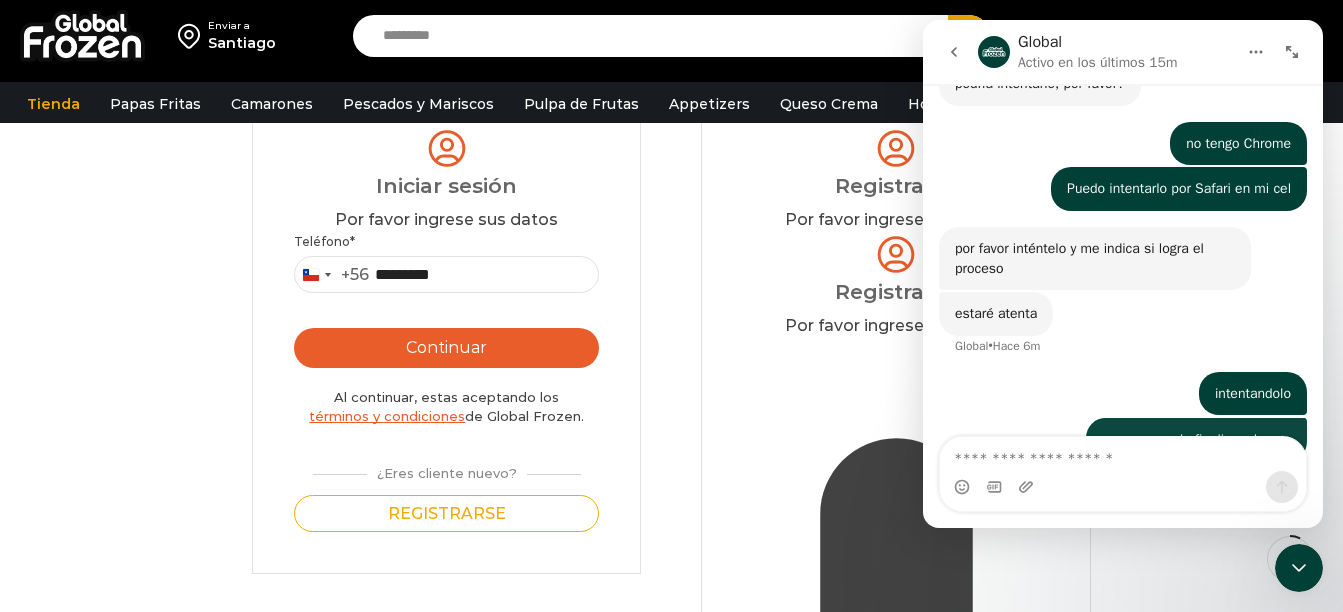 scroll, scrollTop: 1127, scrollLeft: 0, axis: vertical 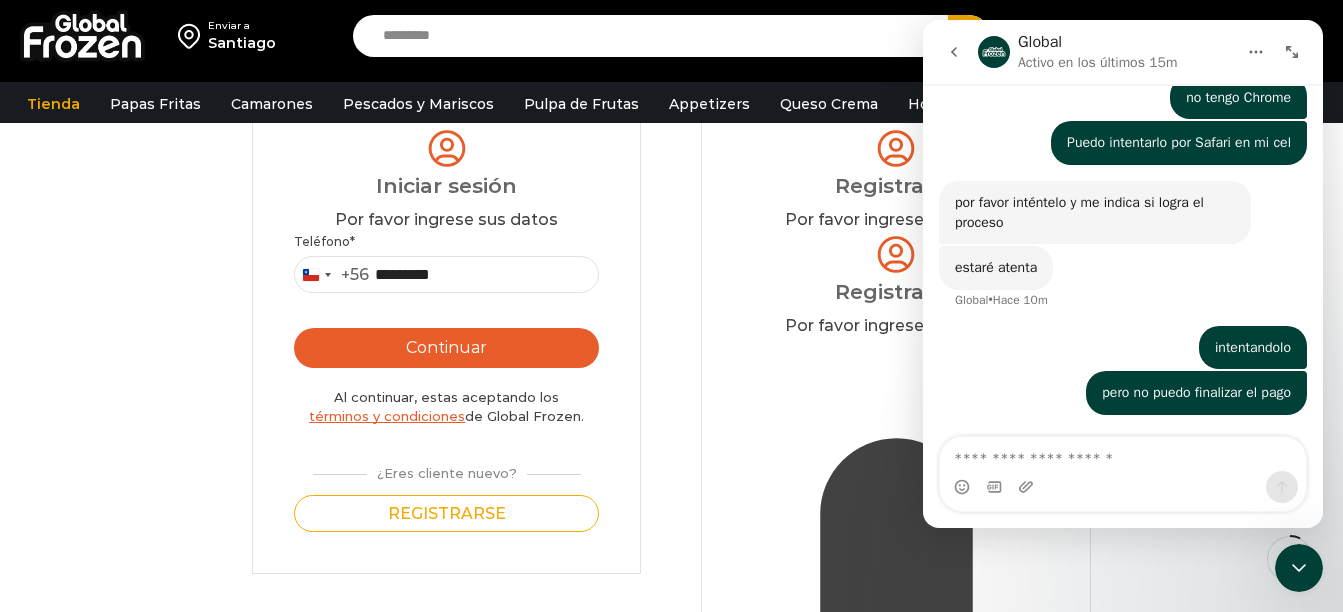 click on "Continuar" at bounding box center [446, 348] 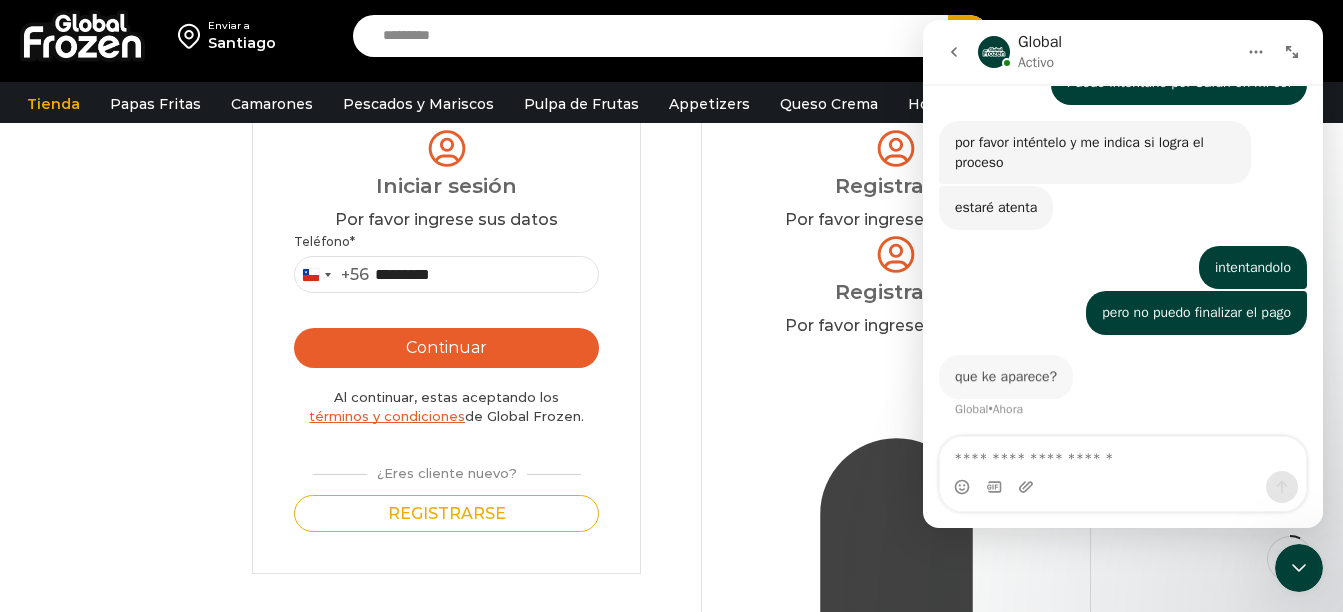 scroll, scrollTop: 1187, scrollLeft: 0, axis: vertical 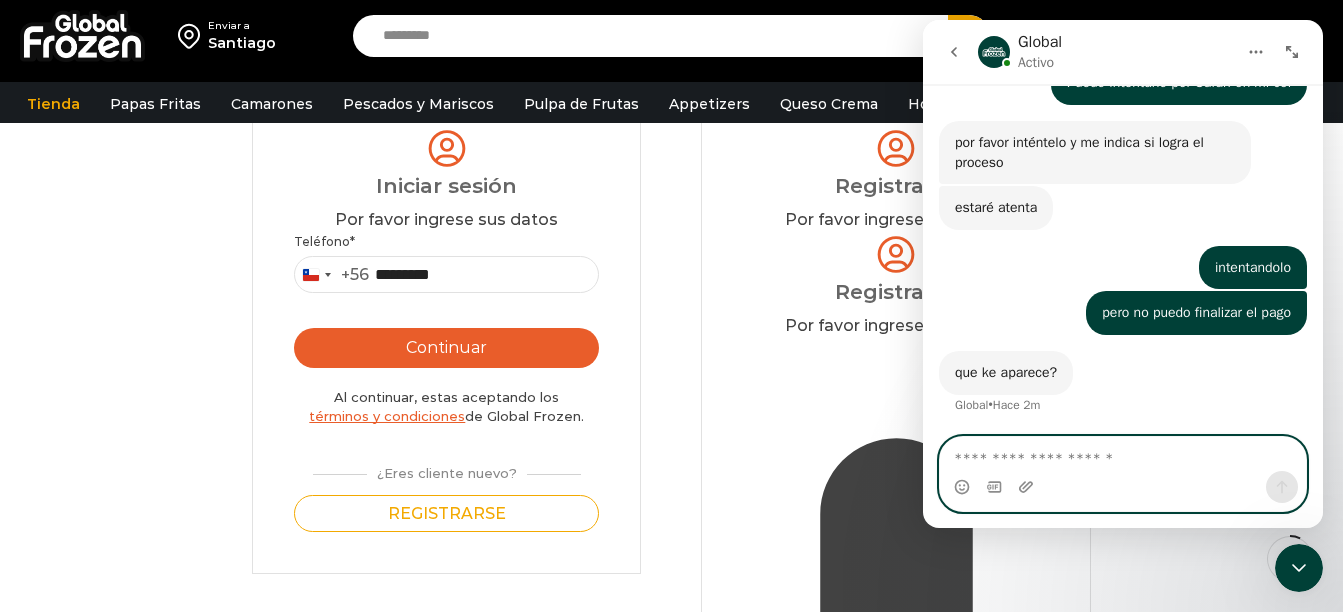 click at bounding box center (1123, 454) 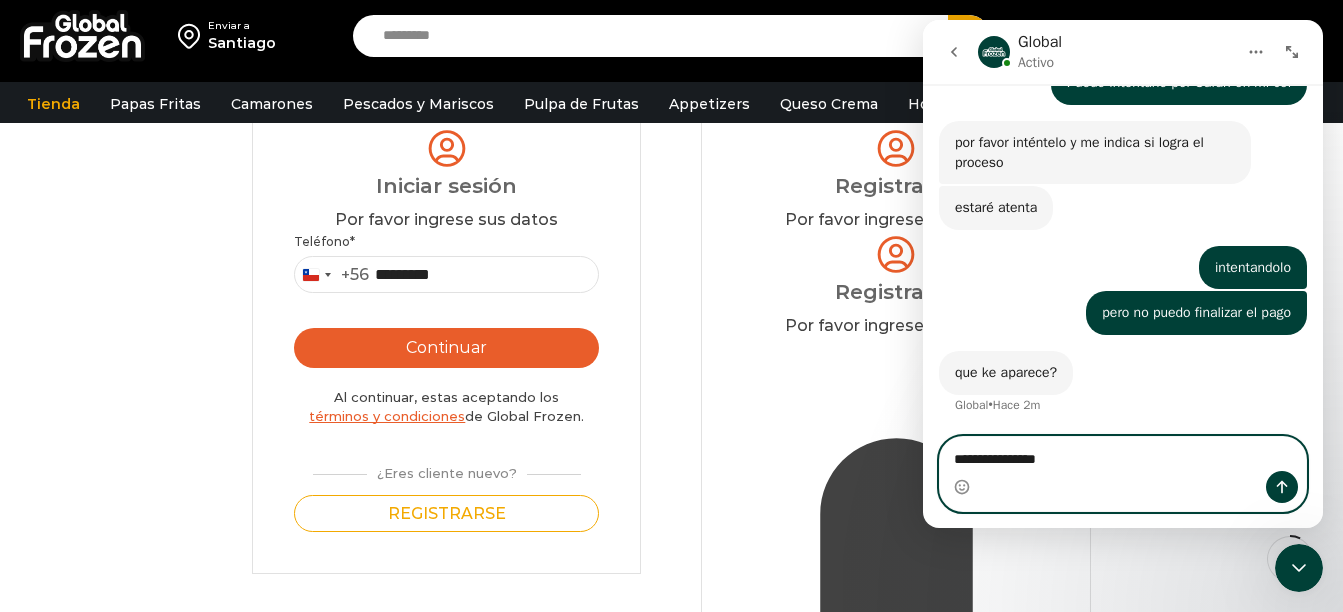 type on "**********" 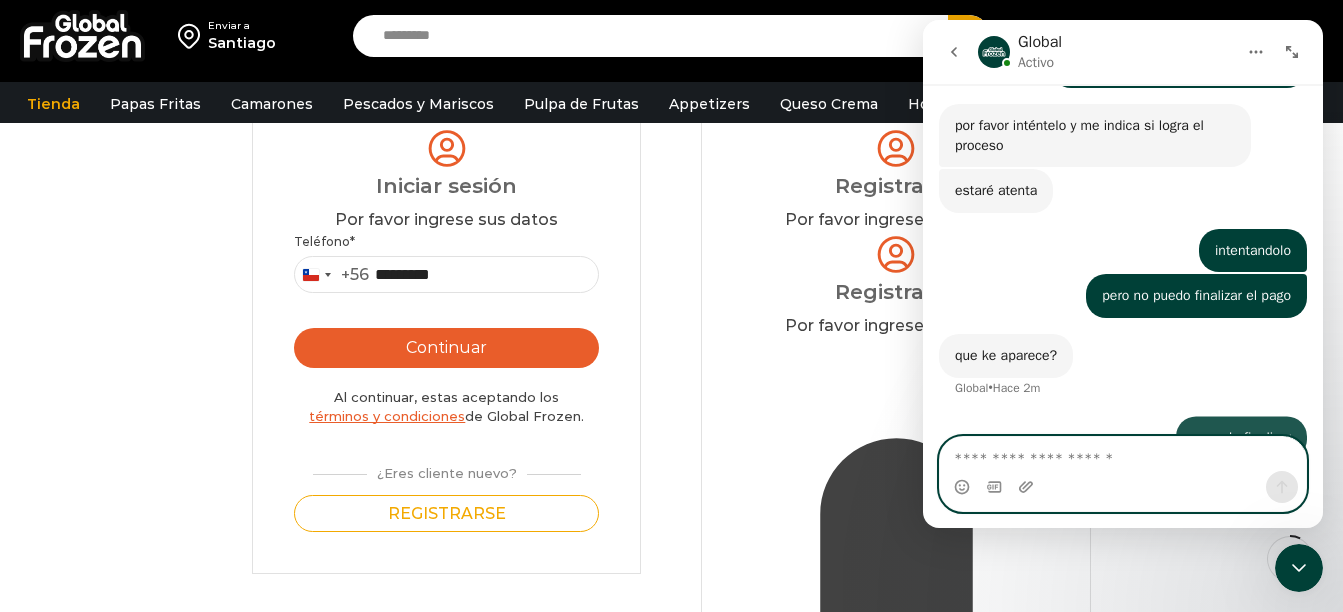 scroll, scrollTop: 1246, scrollLeft: 0, axis: vertical 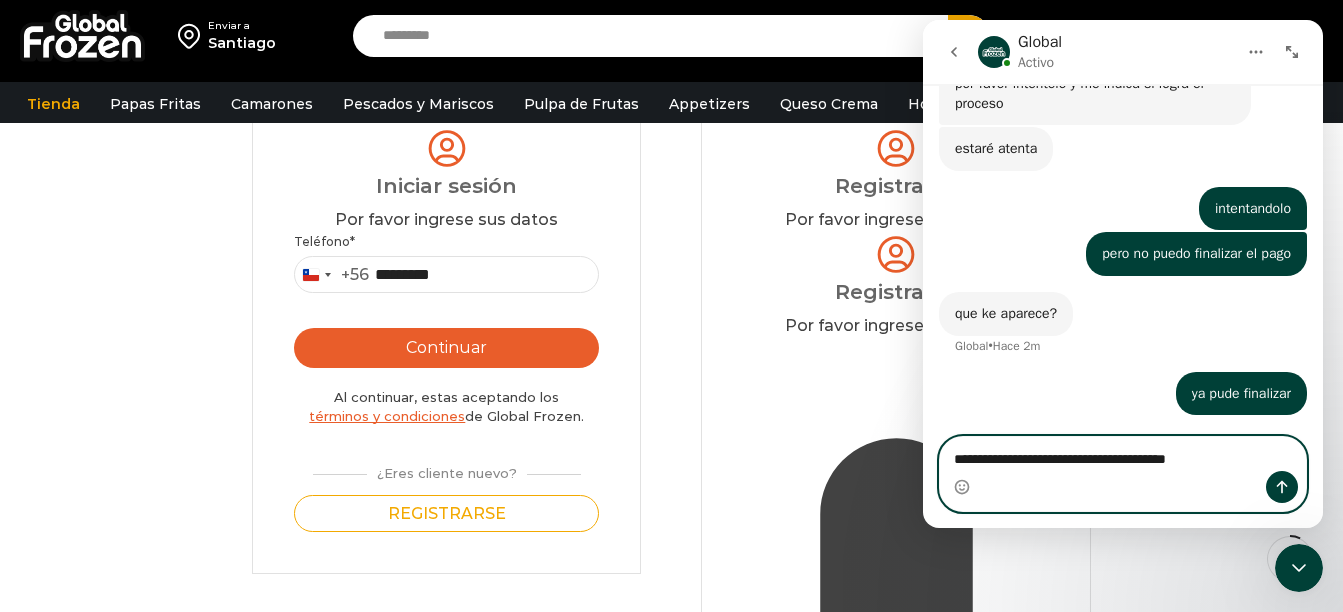 type on "**********" 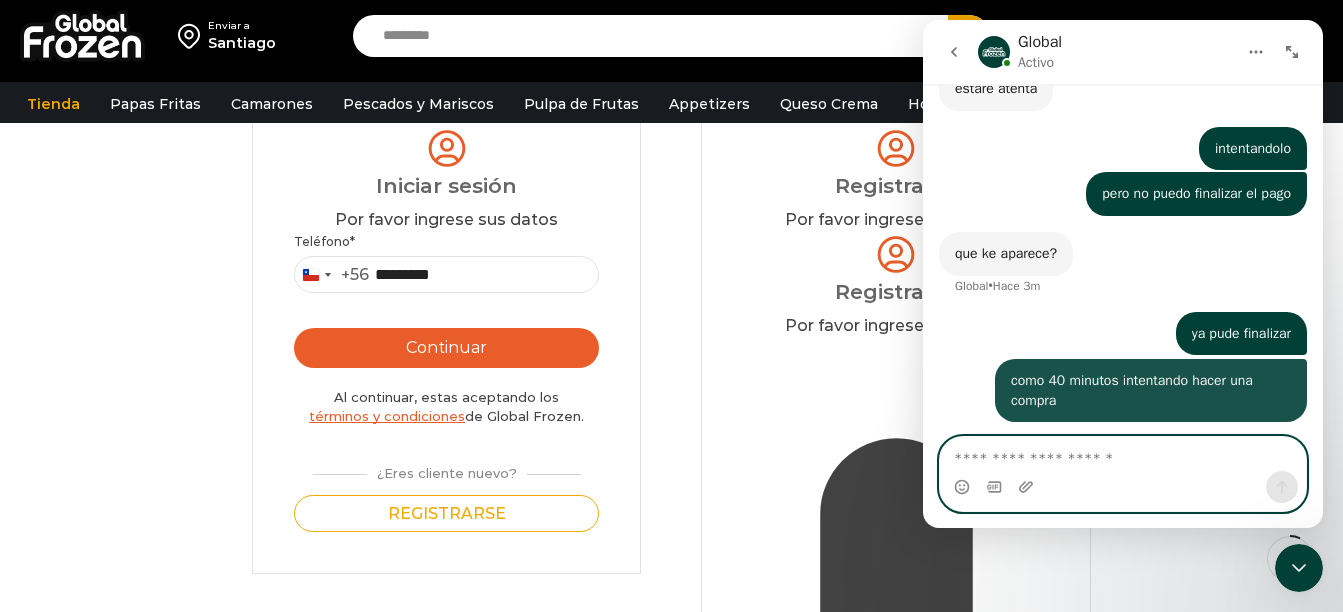 scroll, scrollTop: 1311, scrollLeft: 0, axis: vertical 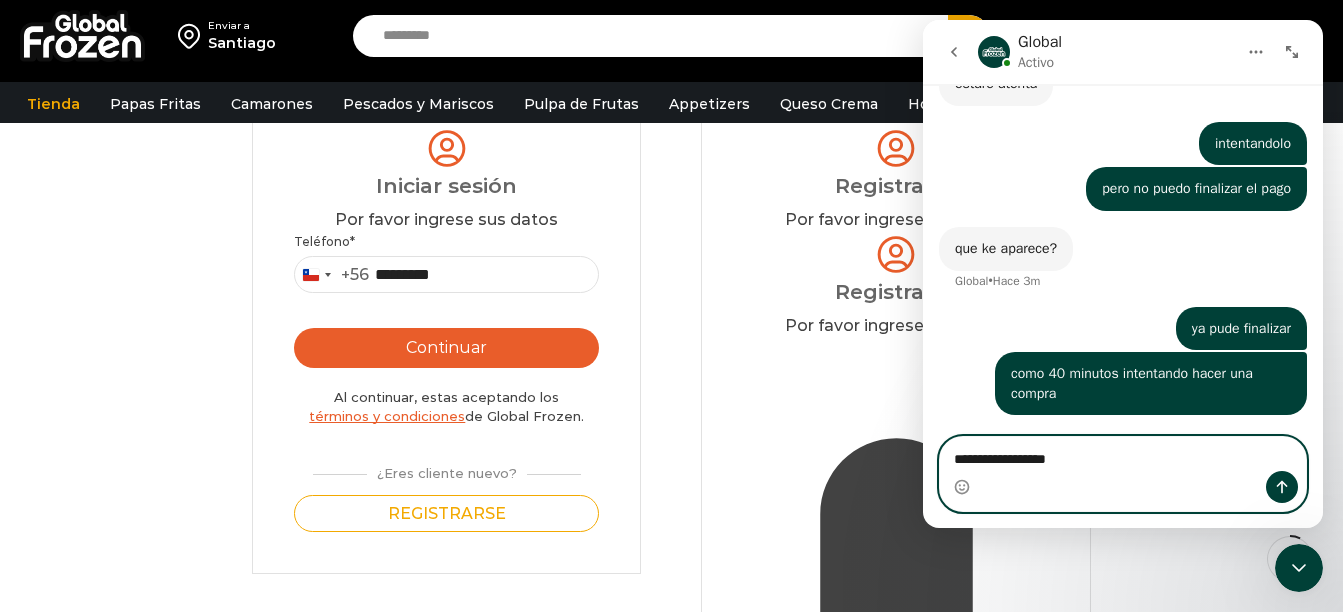 type on "**********" 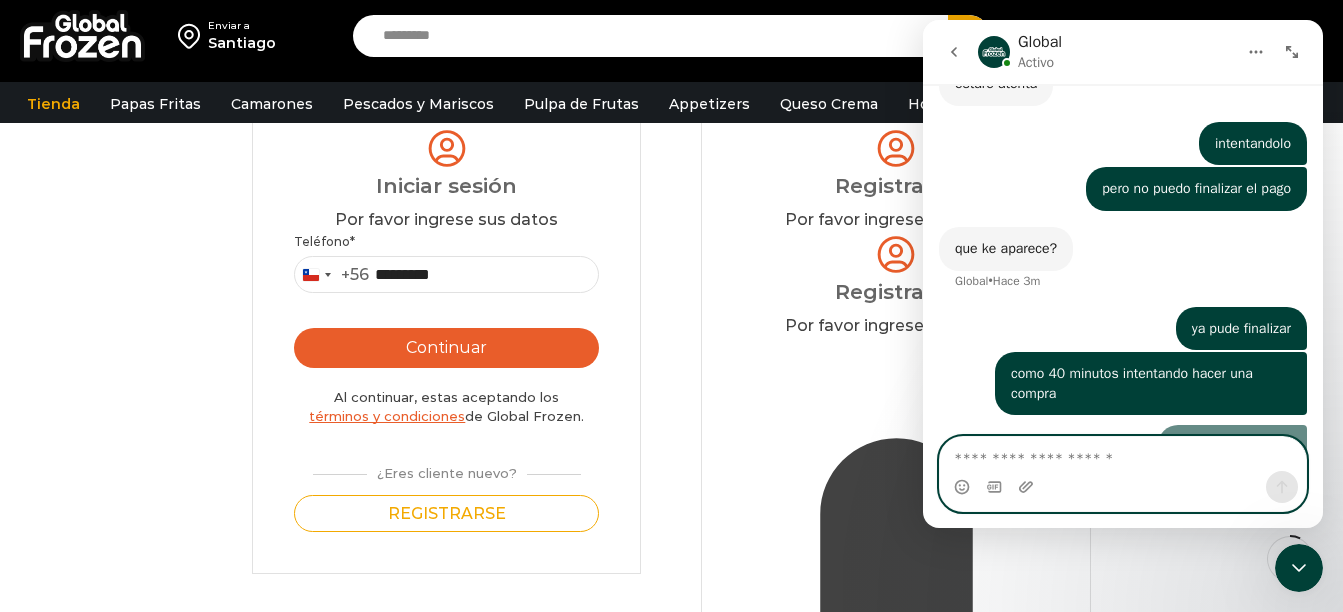 scroll, scrollTop: 1357, scrollLeft: 0, axis: vertical 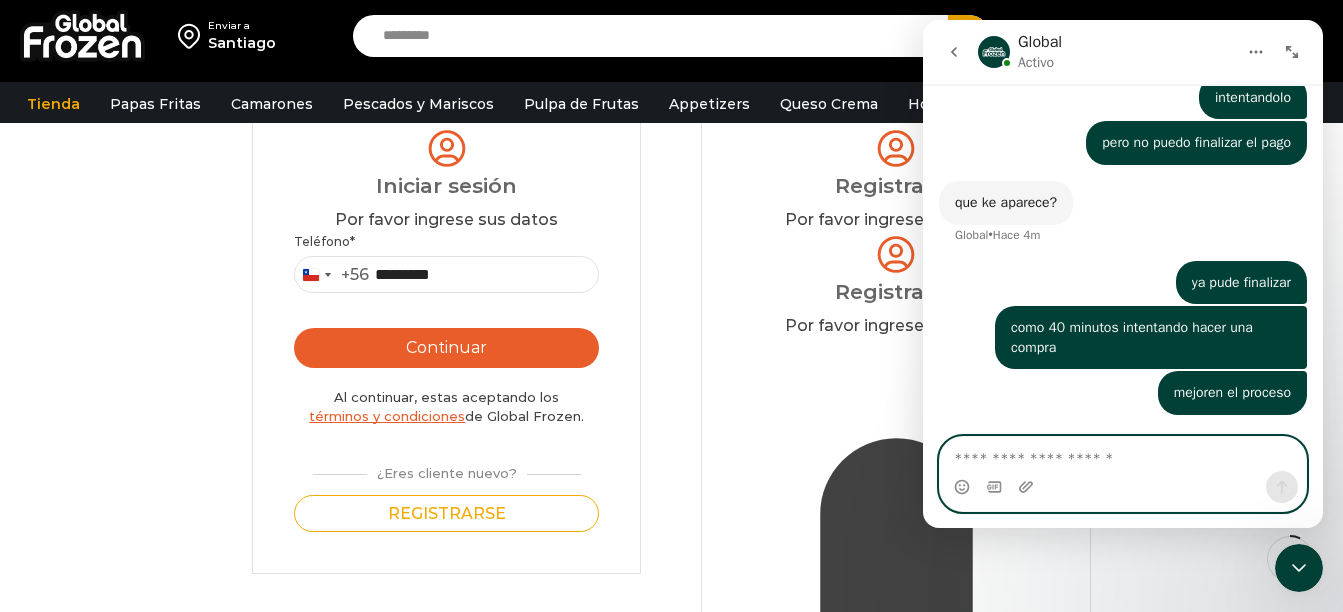 click at bounding box center [1123, 454] 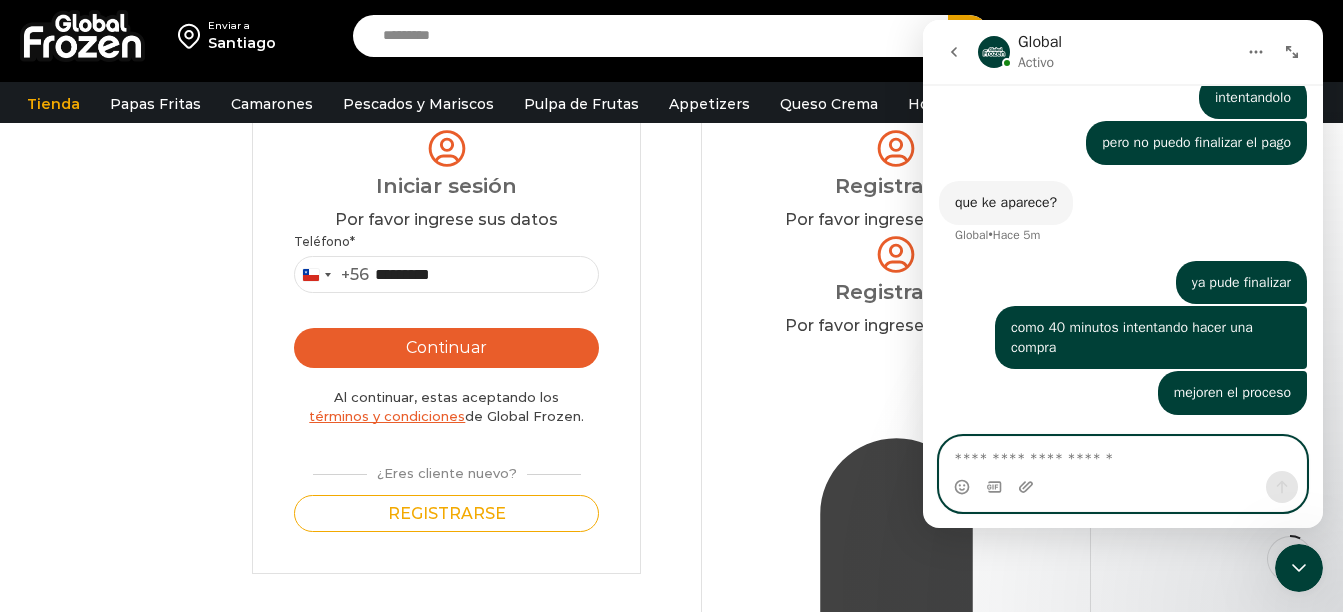 click at bounding box center (1123, 454) 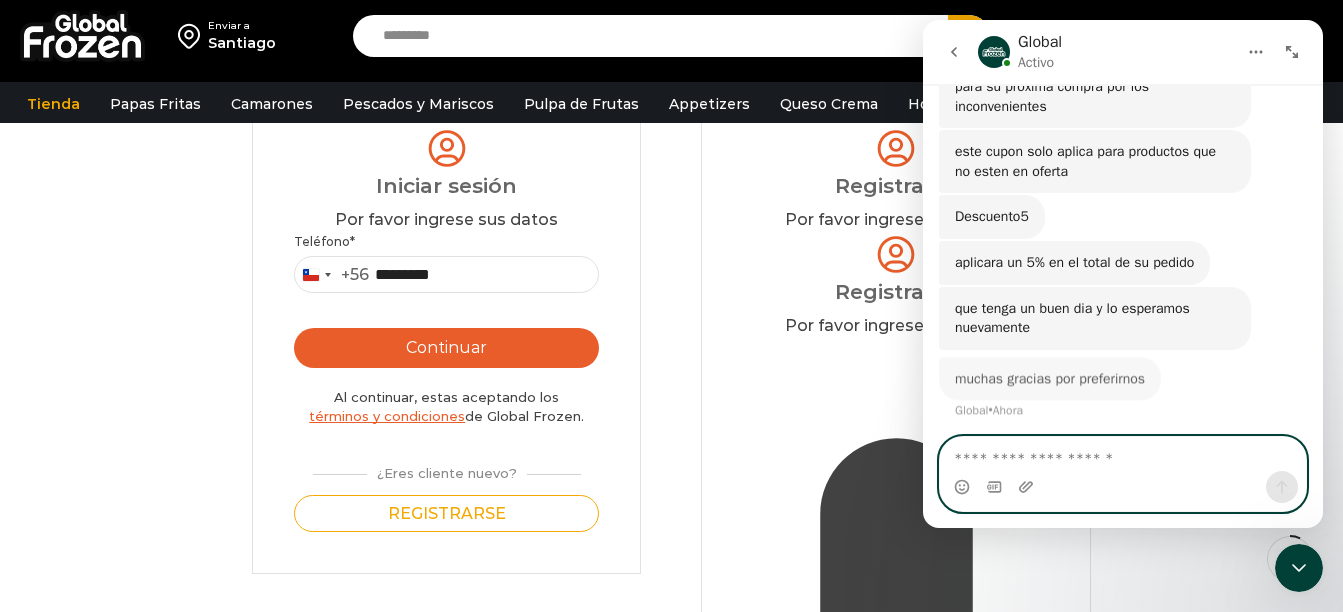 scroll, scrollTop: 1853, scrollLeft: 0, axis: vertical 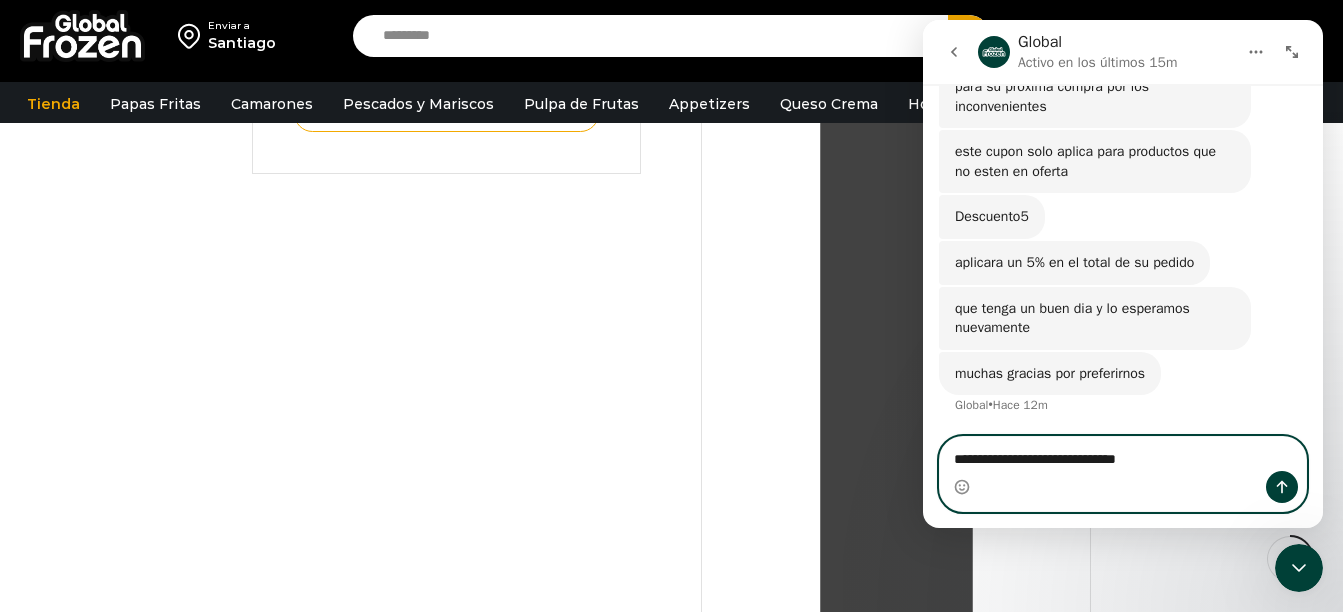 type on "**********" 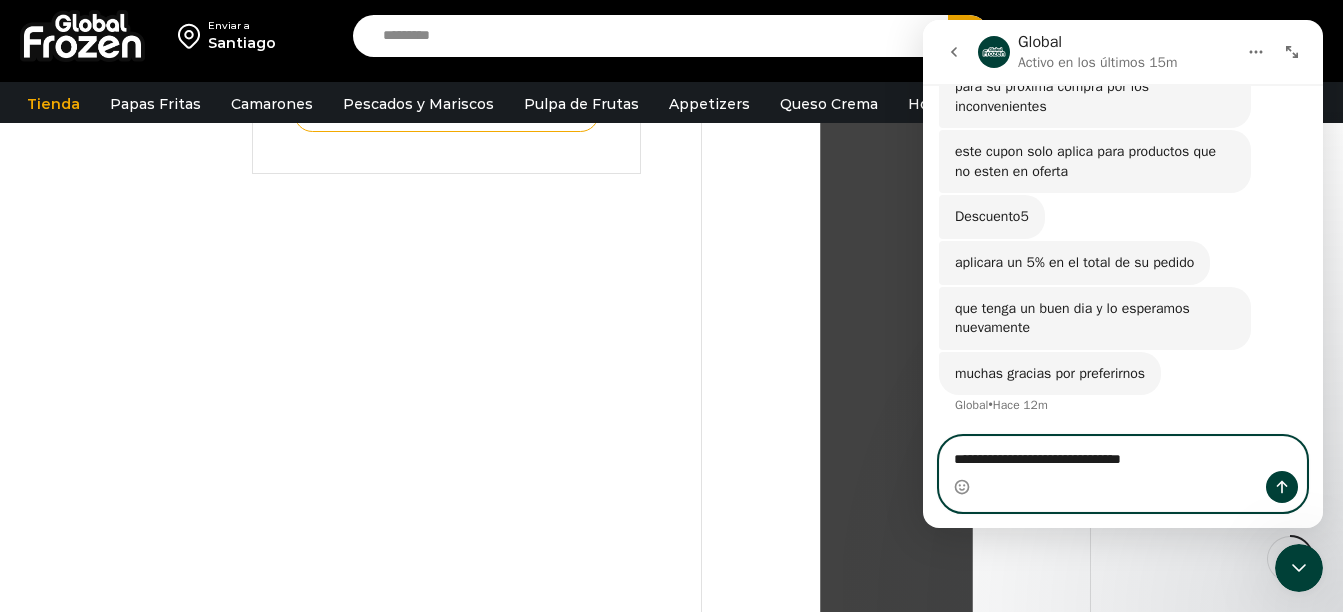 type 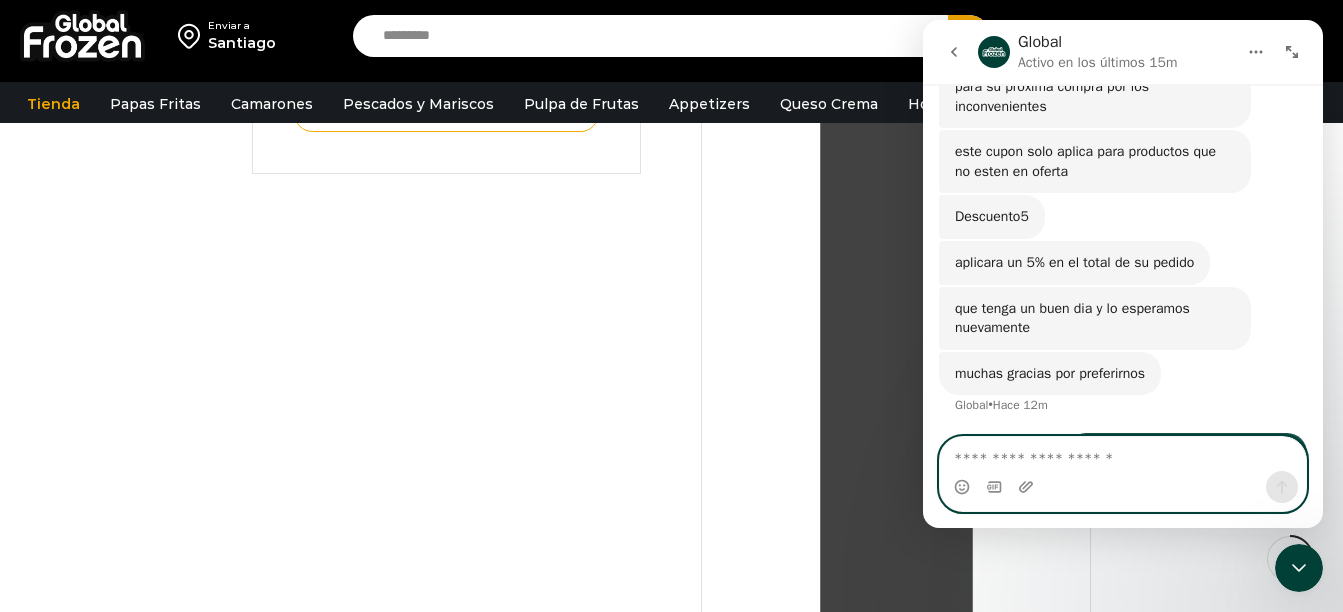 scroll, scrollTop: 1913, scrollLeft: 0, axis: vertical 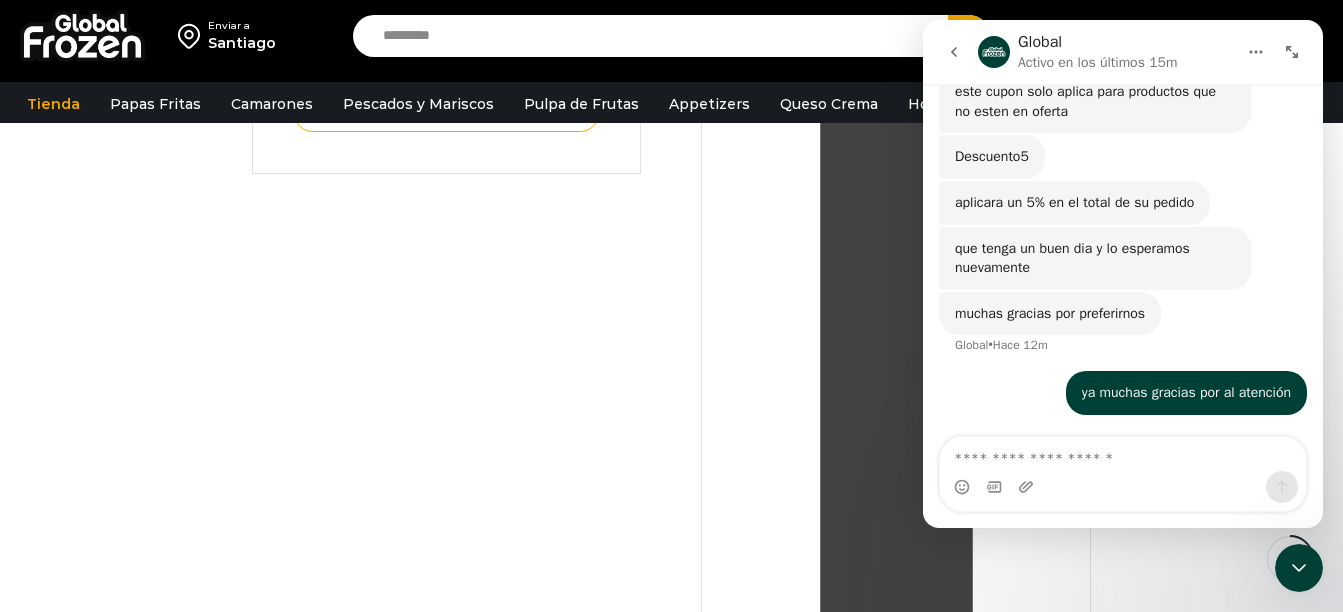 click at bounding box center (954, 52) 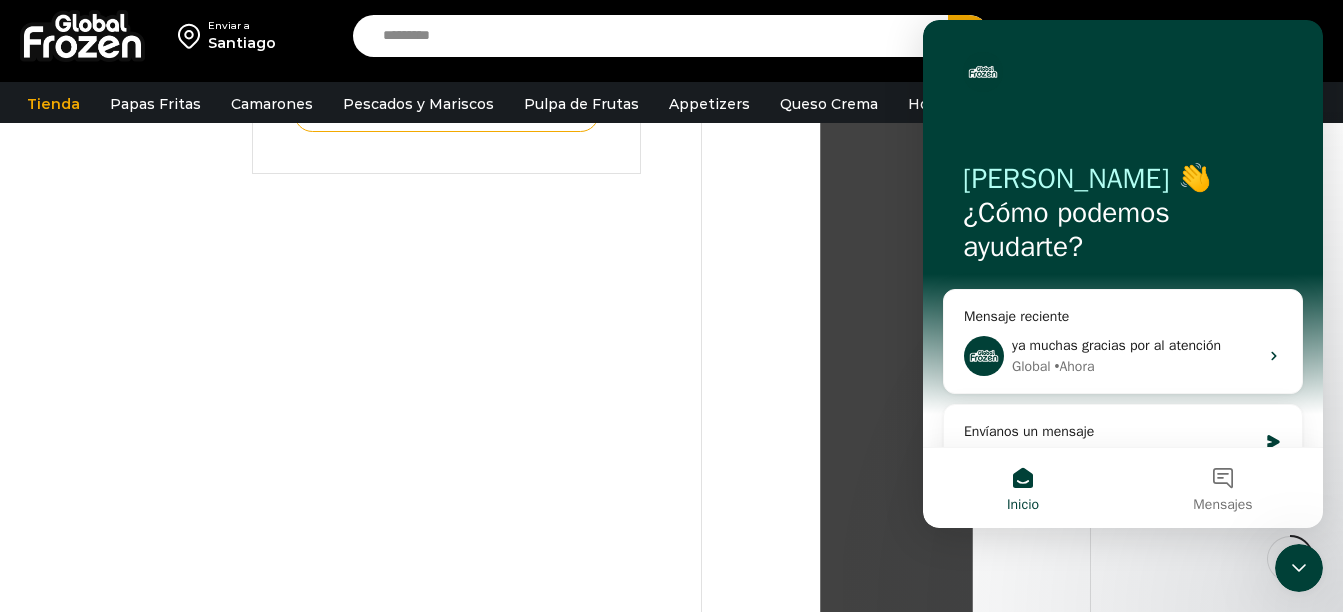 scroll, scrollTop: 0, scrollLeft: 0, axis: both 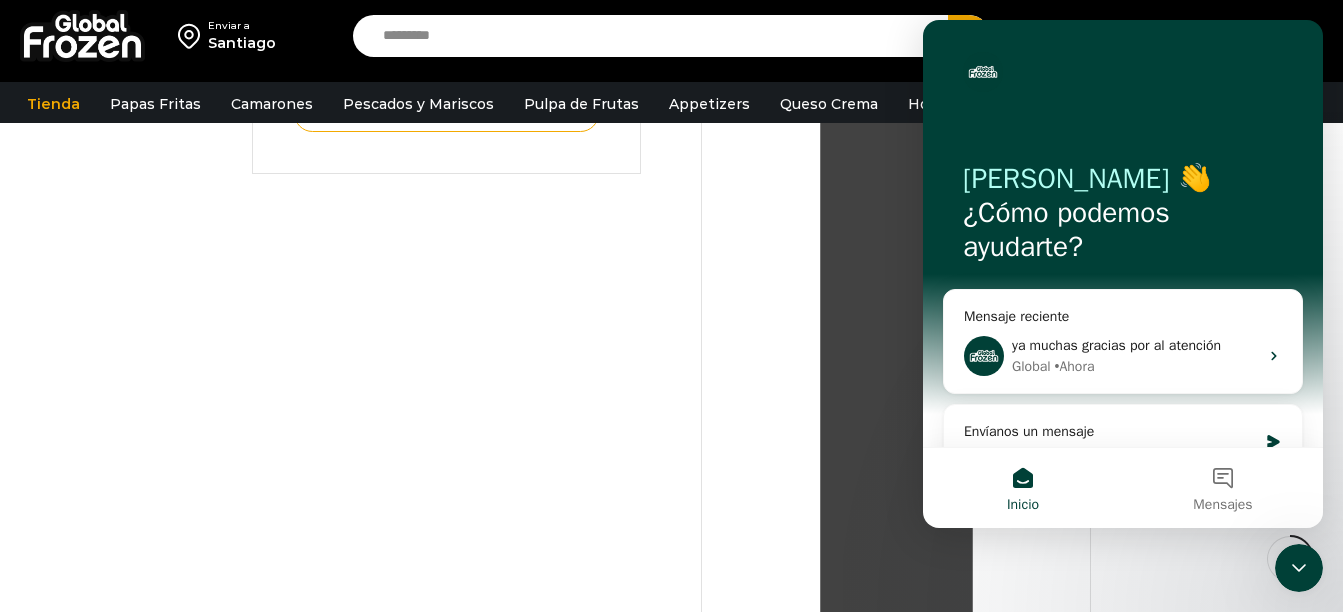 click on "Search input" at bounding box center (655, 36) 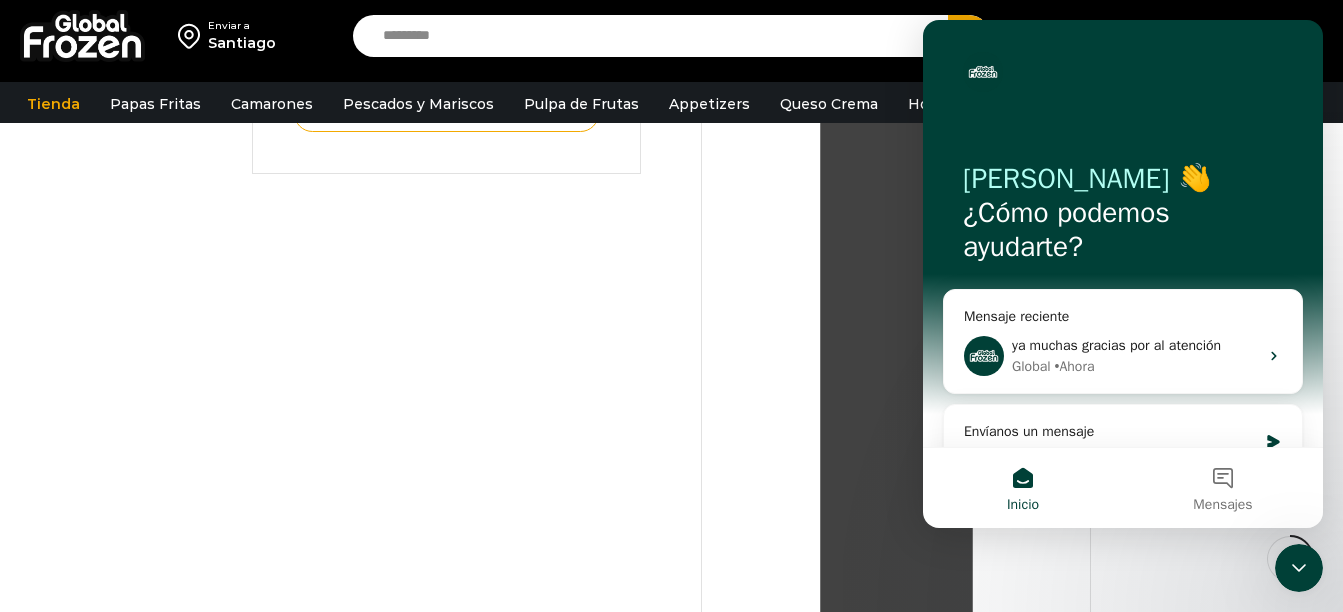 click 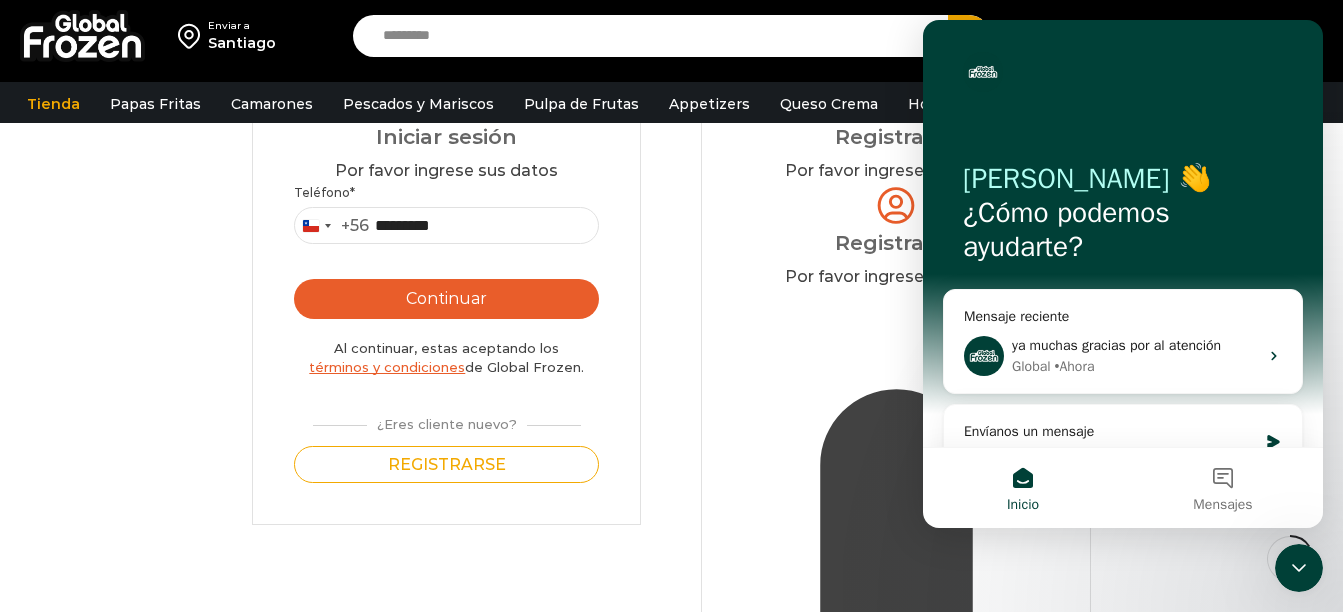 scroll, scrollTop: 200, scrollLeft: 0, axis: vertical 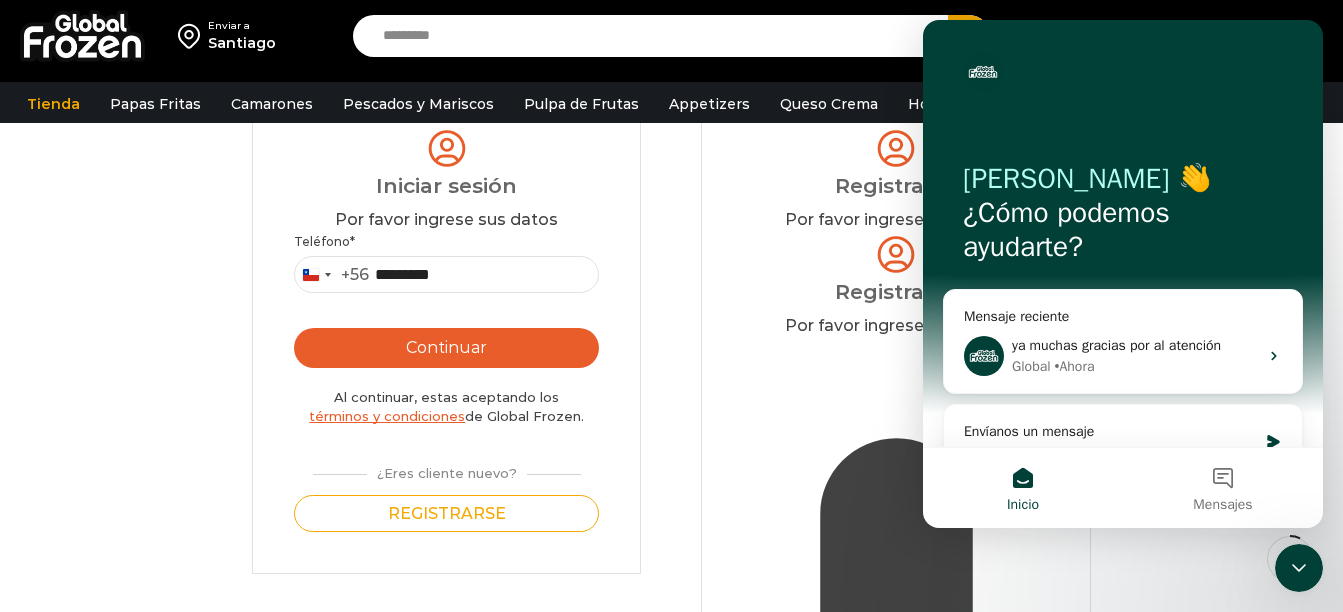 click at bounding box center [1299, 568] 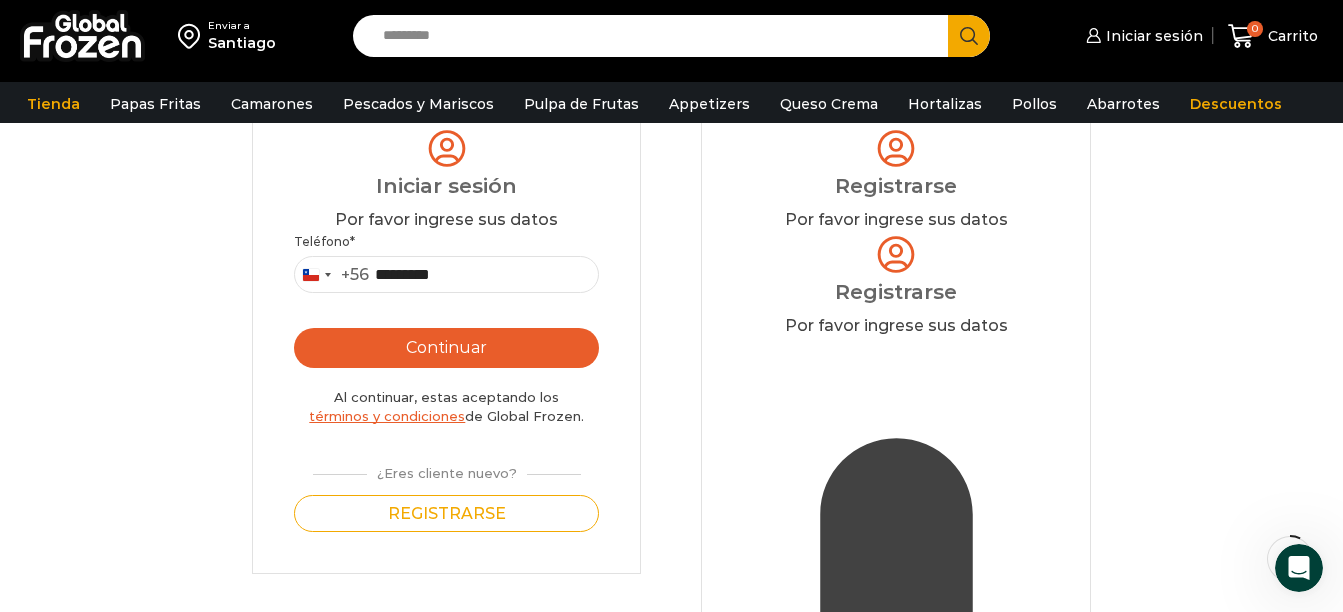 scroll, scrollTop: 0, scrollLeft: 0, axis: both 